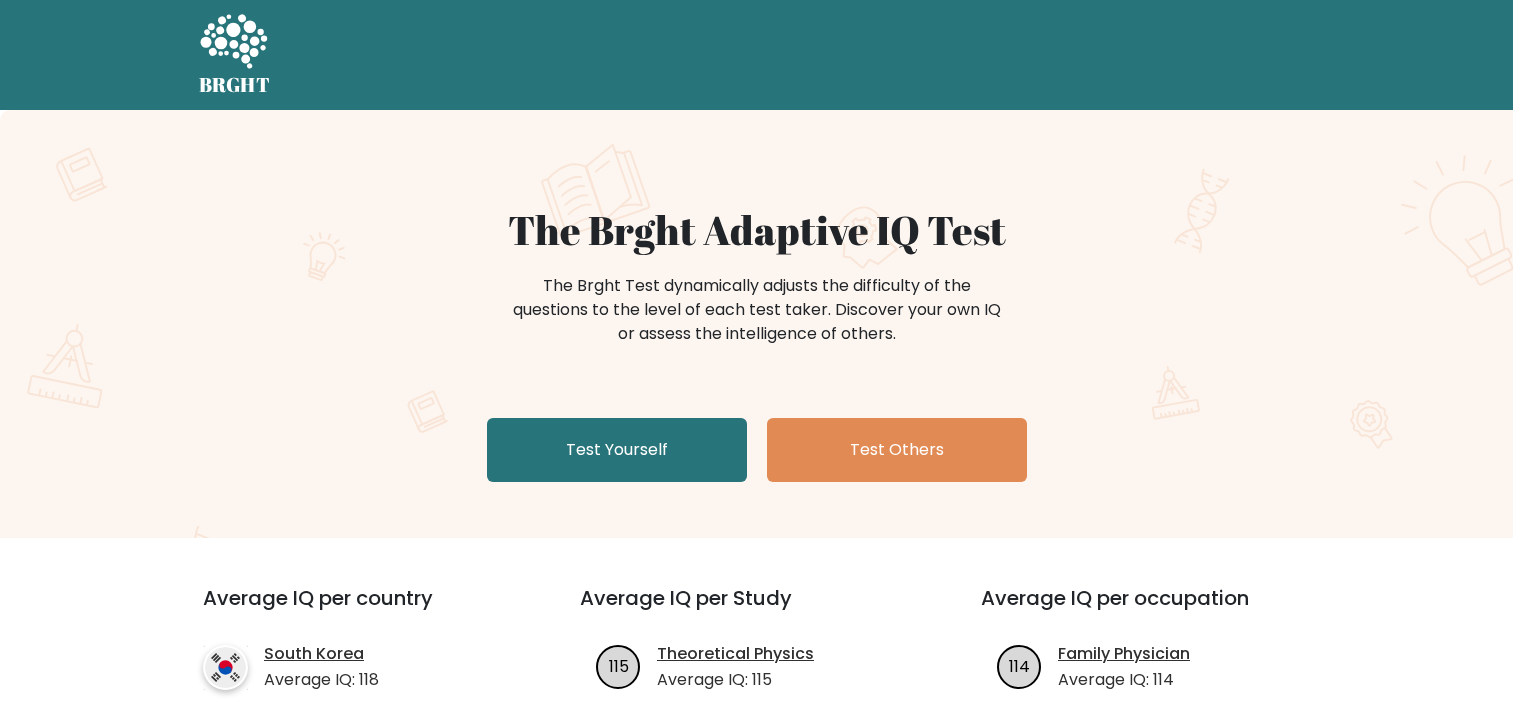 scroll, scrollTop: 0, scrollLeft: 0, axis: both 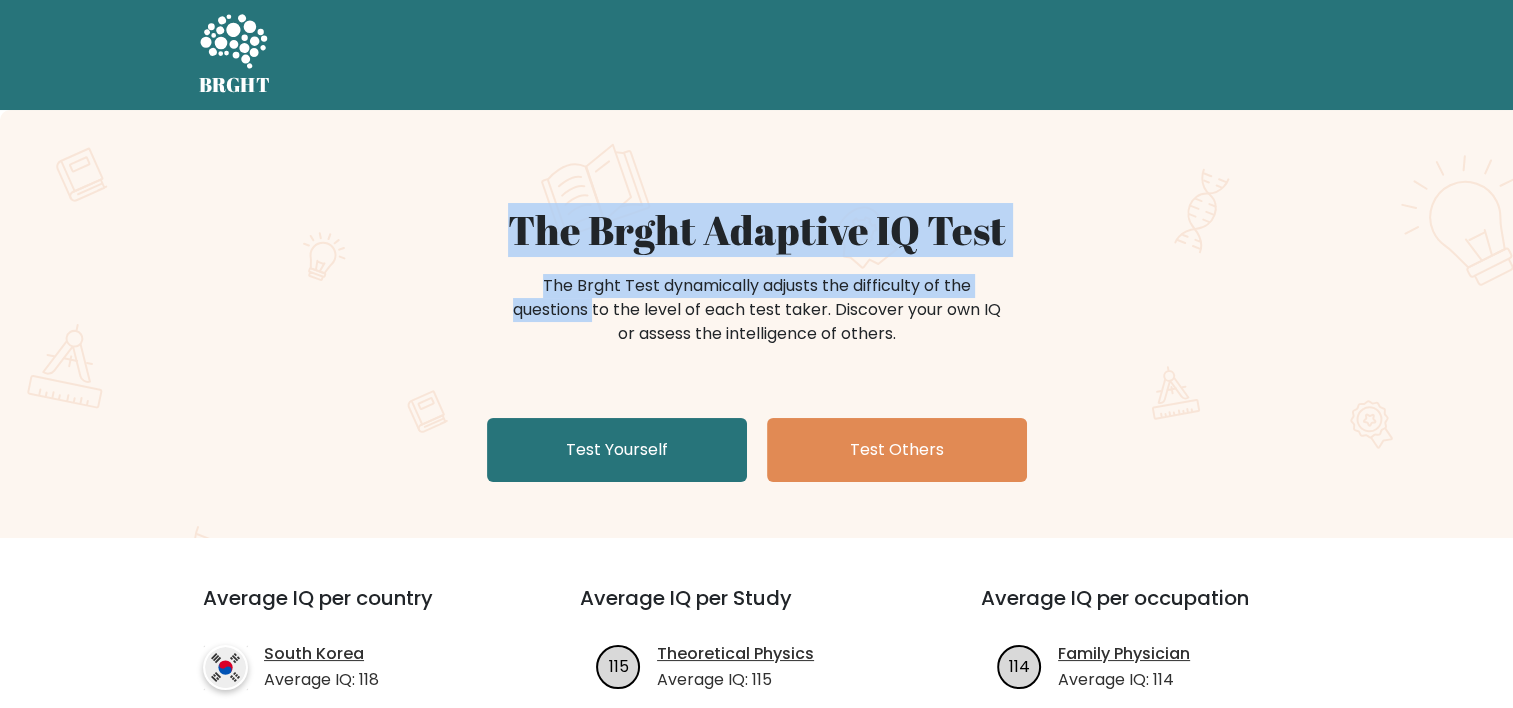 drag, startPoint x: 520, startPoint y: 230, endPoint x: 1176, endPoint y: 280, distance: 657.9027 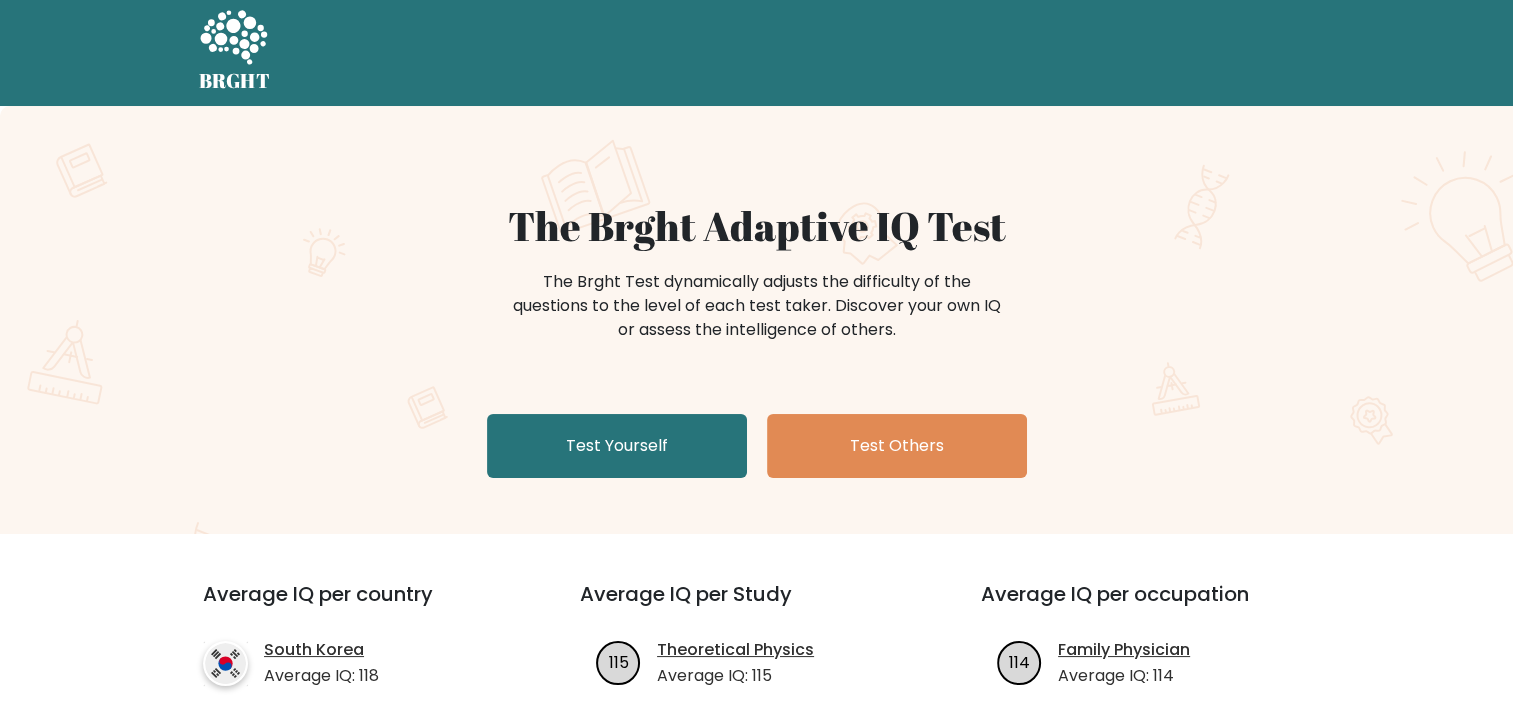 scroll, scrollTop: 0, scrollLeft: 0, axis: both 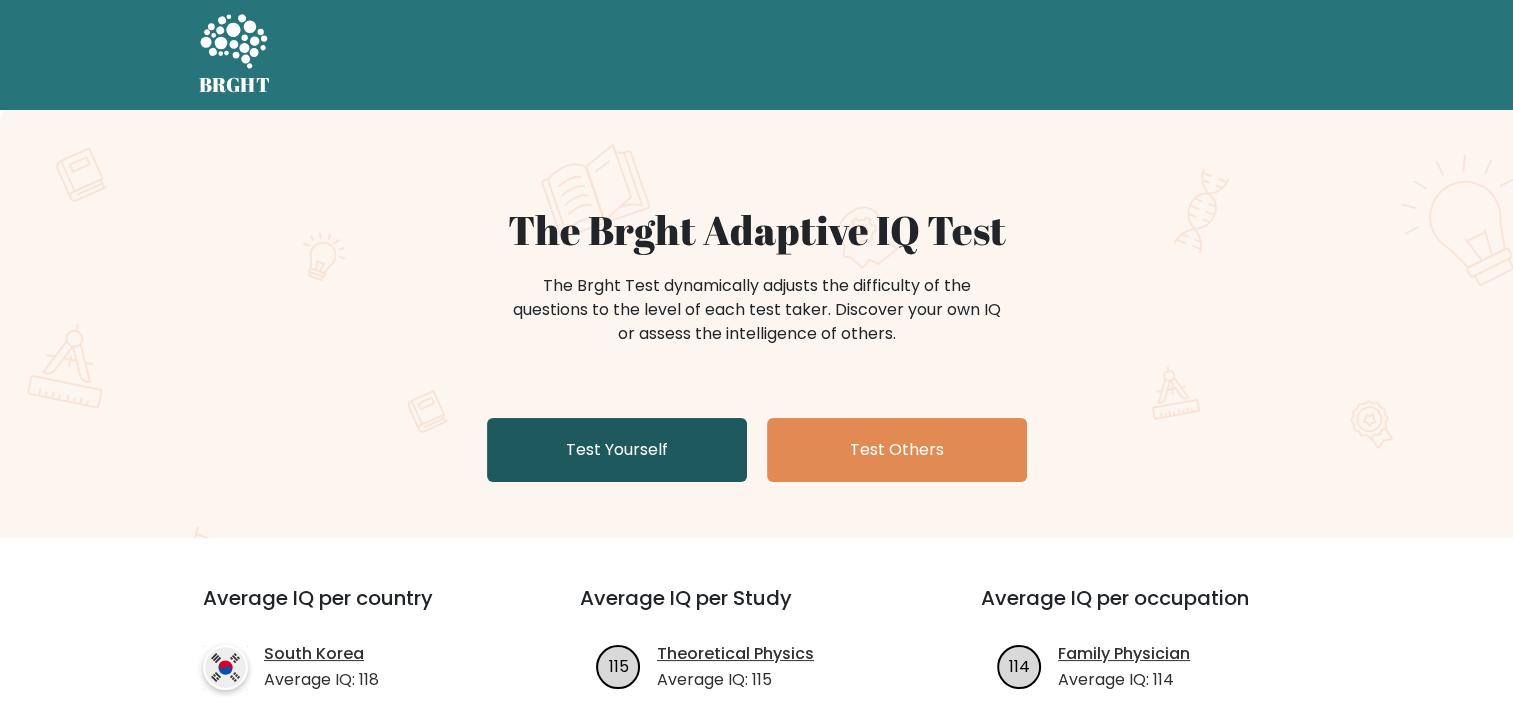 click on "Test Yourself" at bounding box center [617, 450] 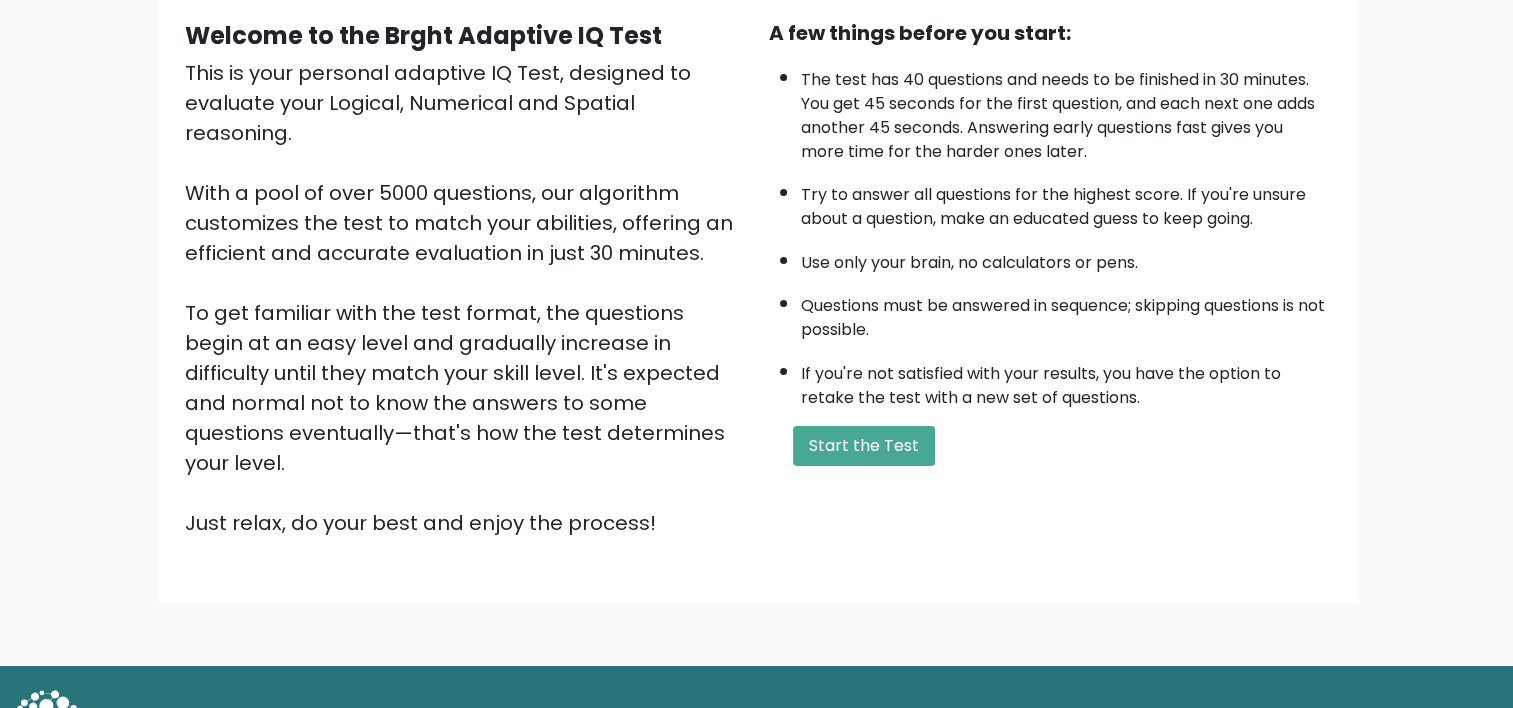 scroll, scrollTop: 200, scrollLeft: 0, axis: vertical 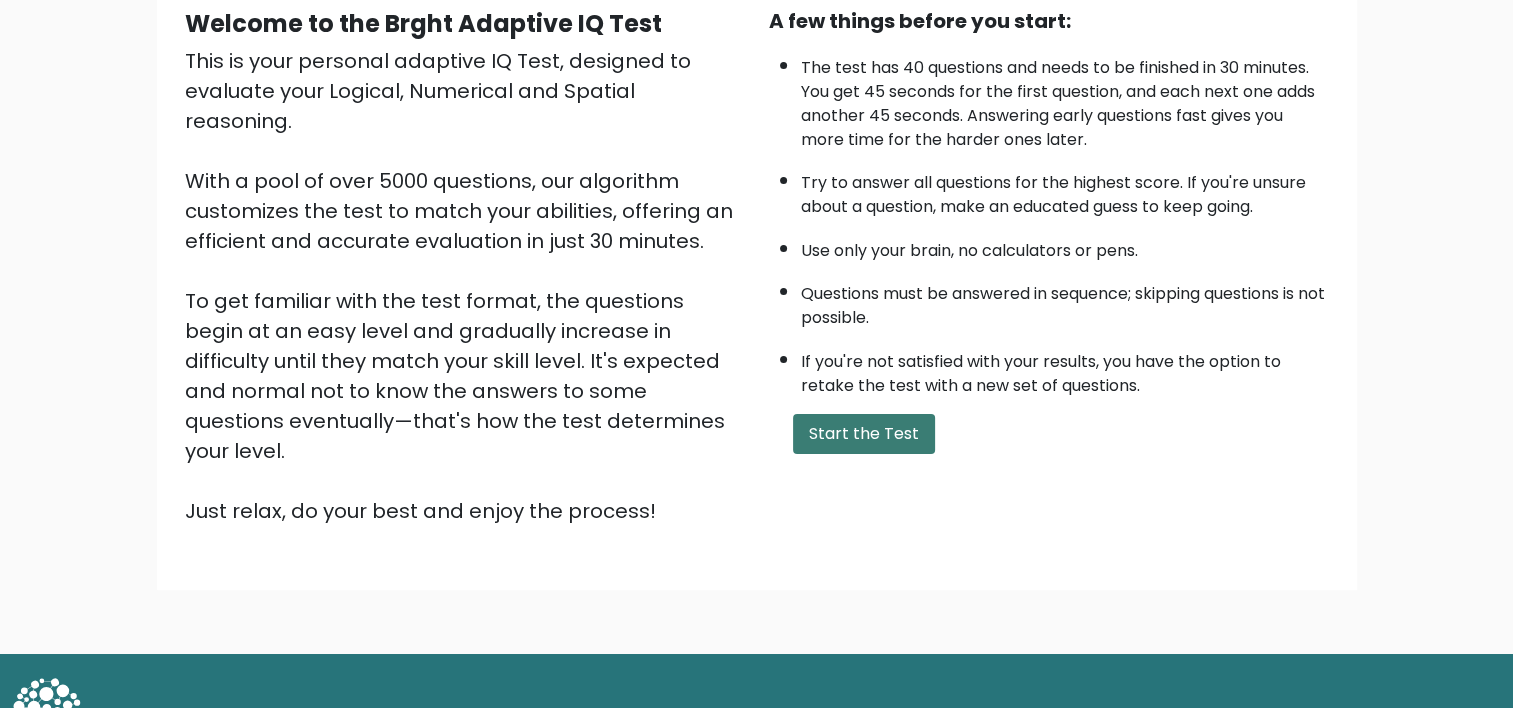 click on "Start the Test" at bounding box center [864, 434] 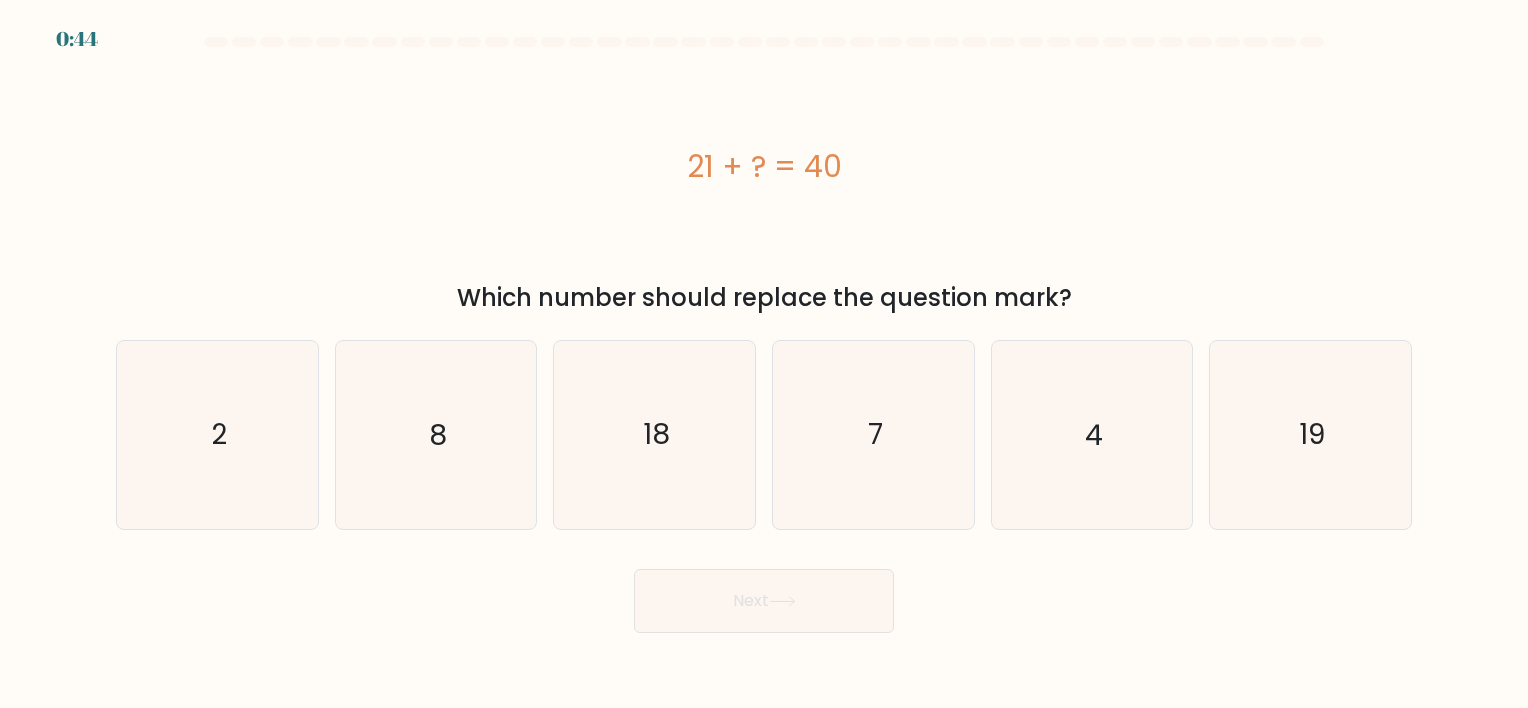 scroll, scrollTop: 0, scrollLeft: 0, axis: both 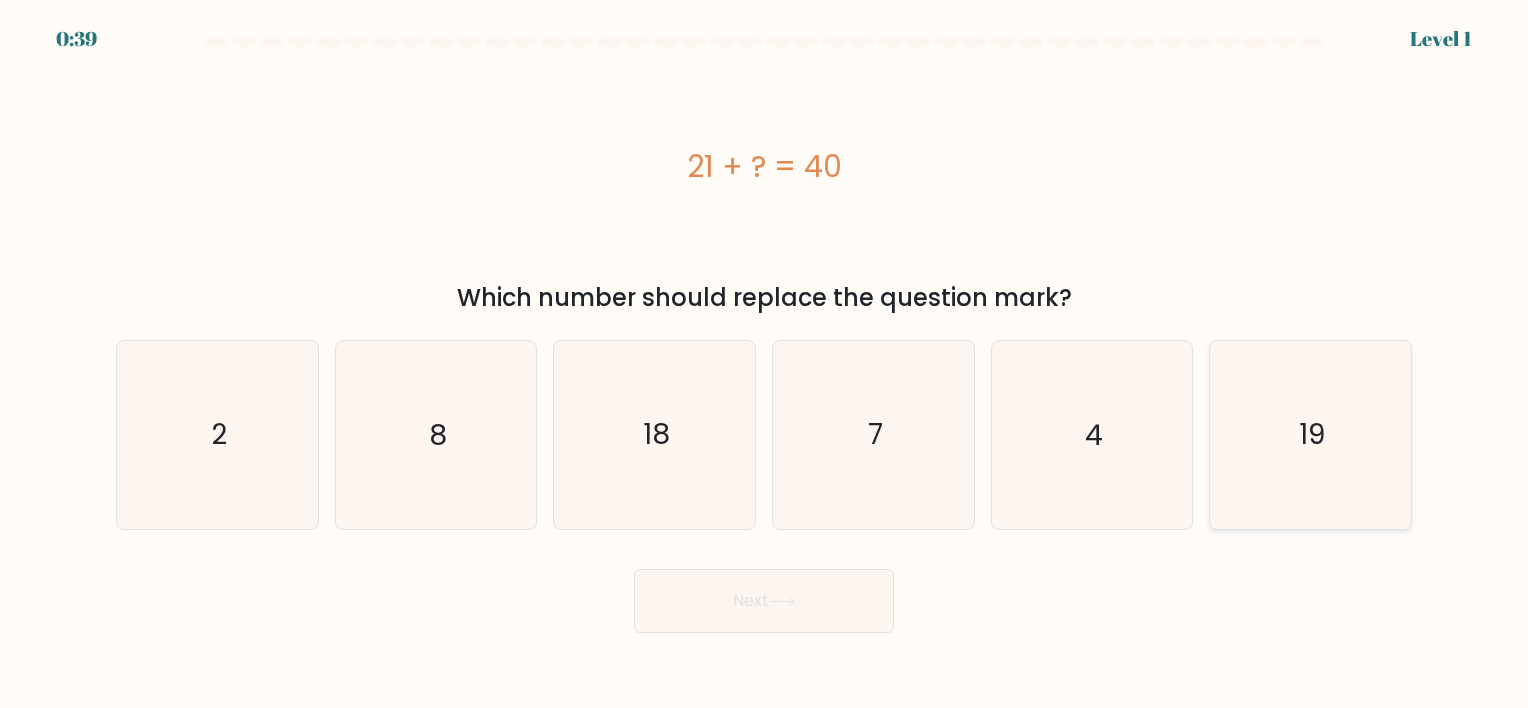 click on "19" 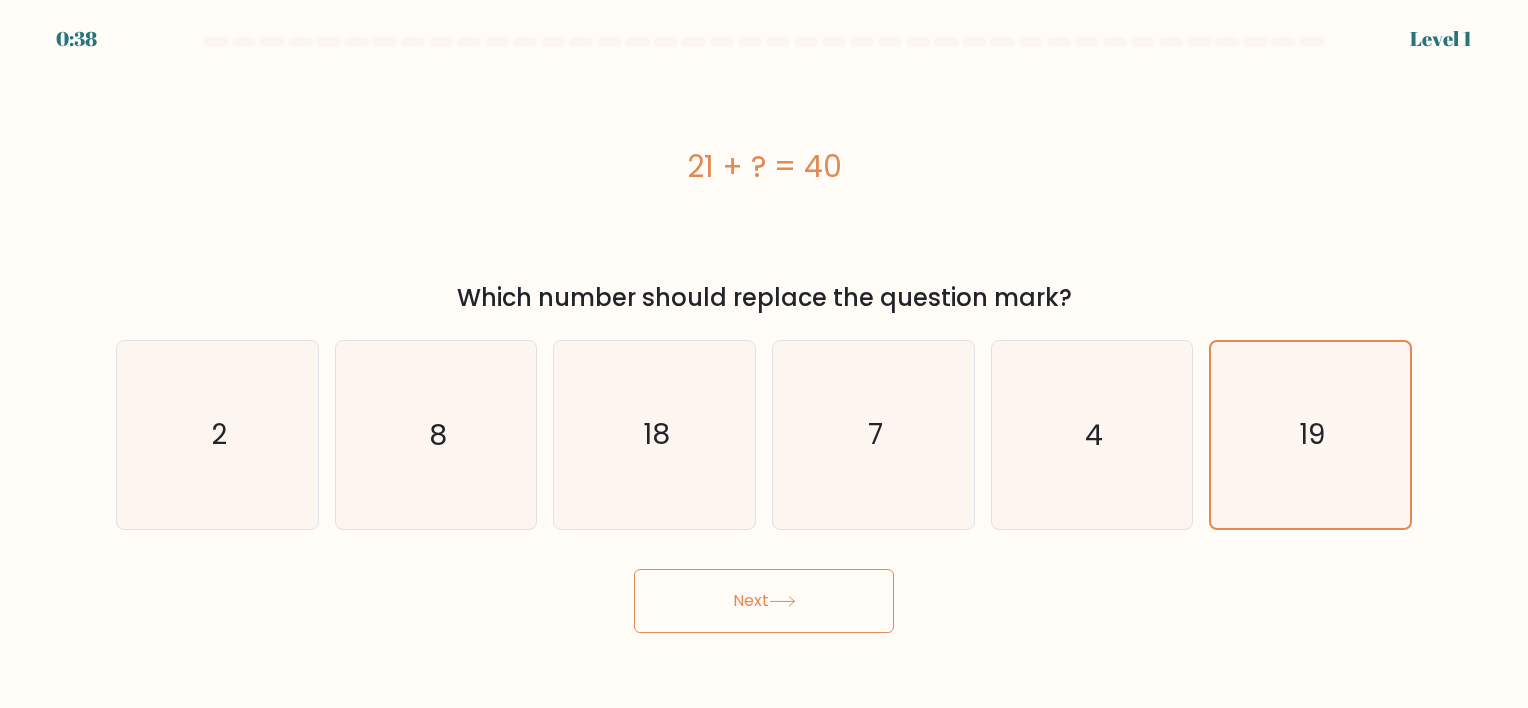 click on "Next" at bounding box center (764, 601) 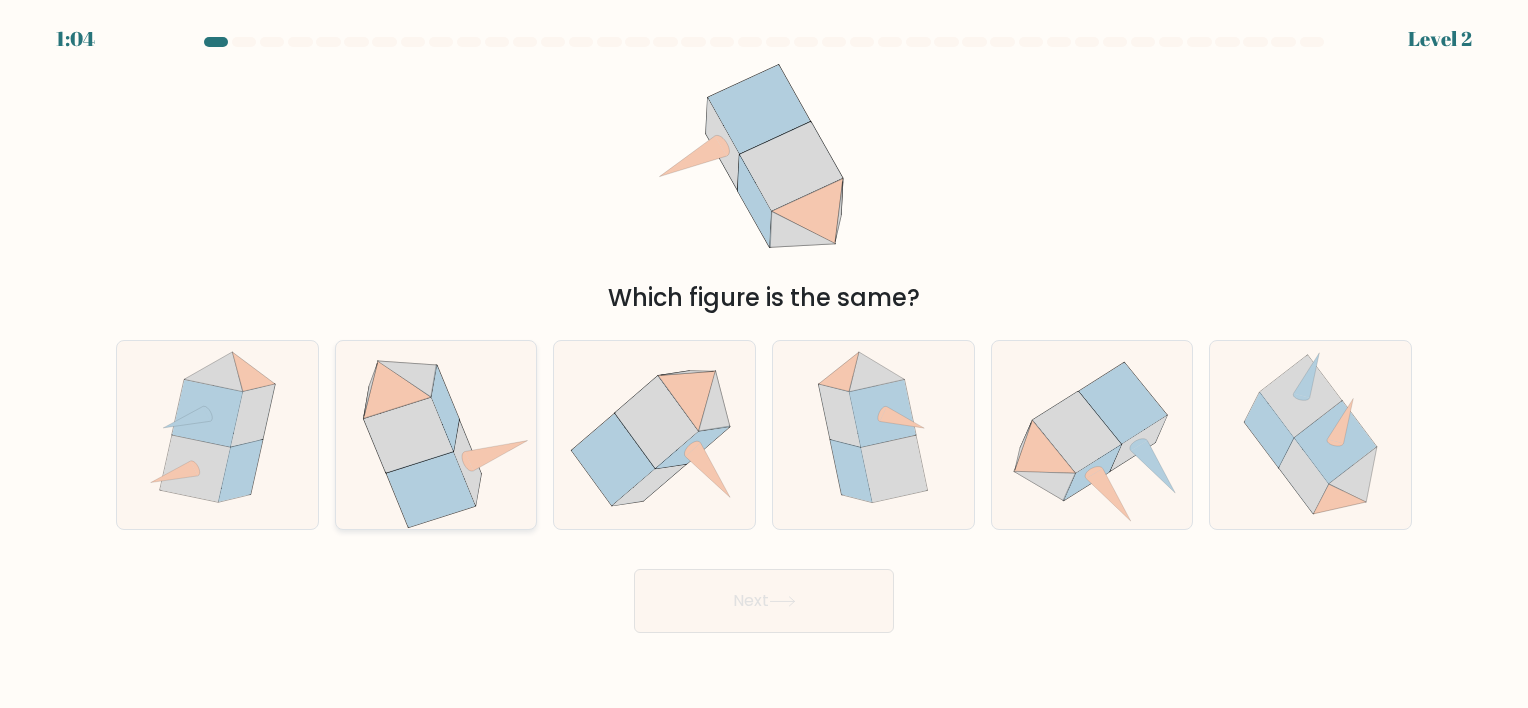 click 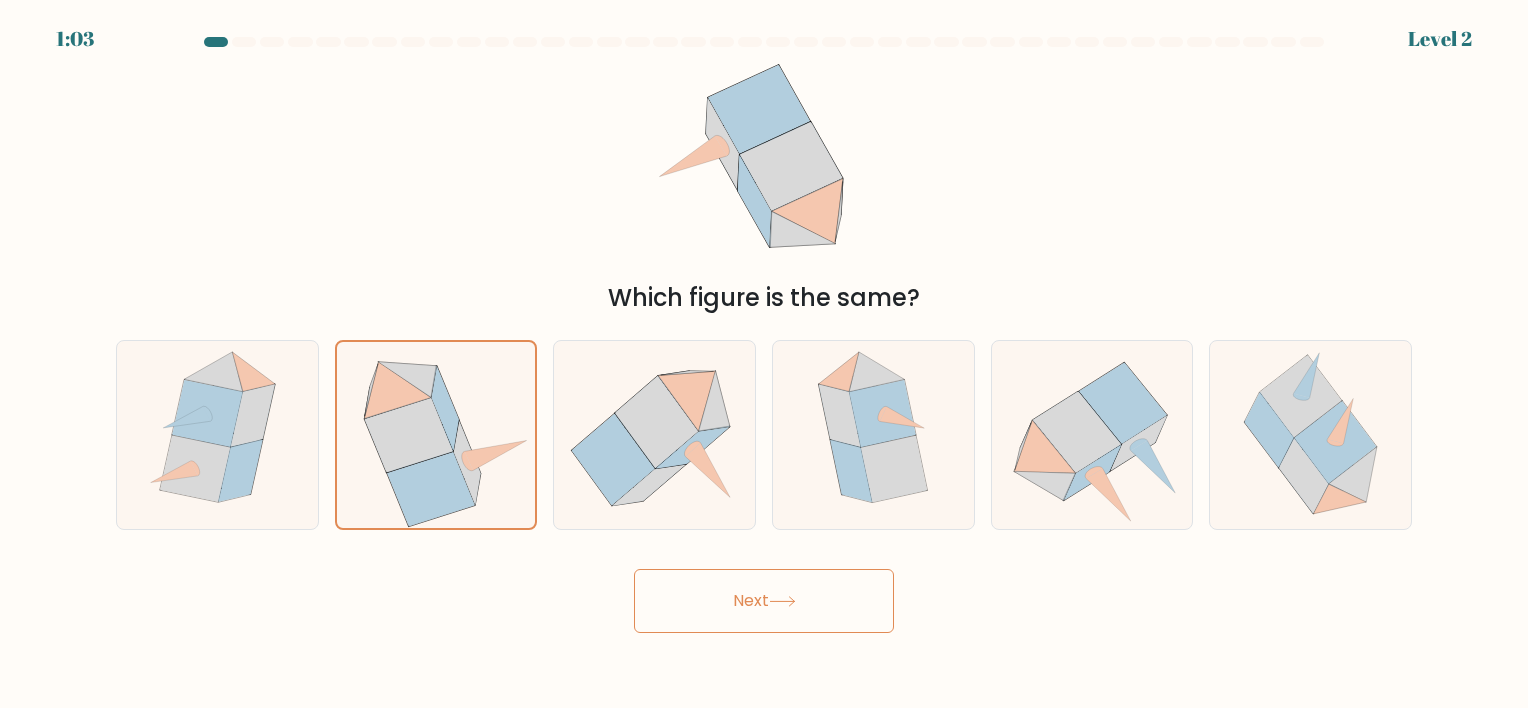 click on "Next" at bounding box center [764, 601] 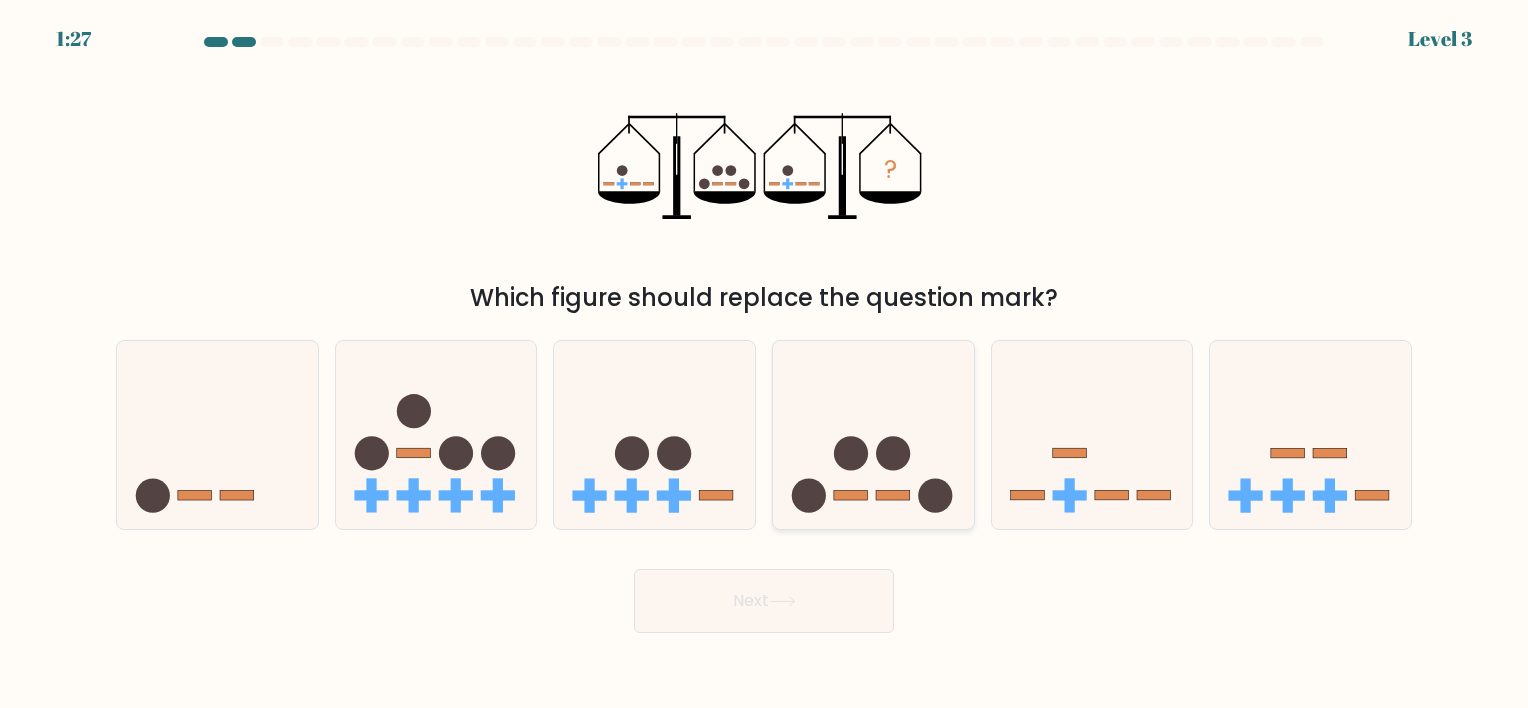 click 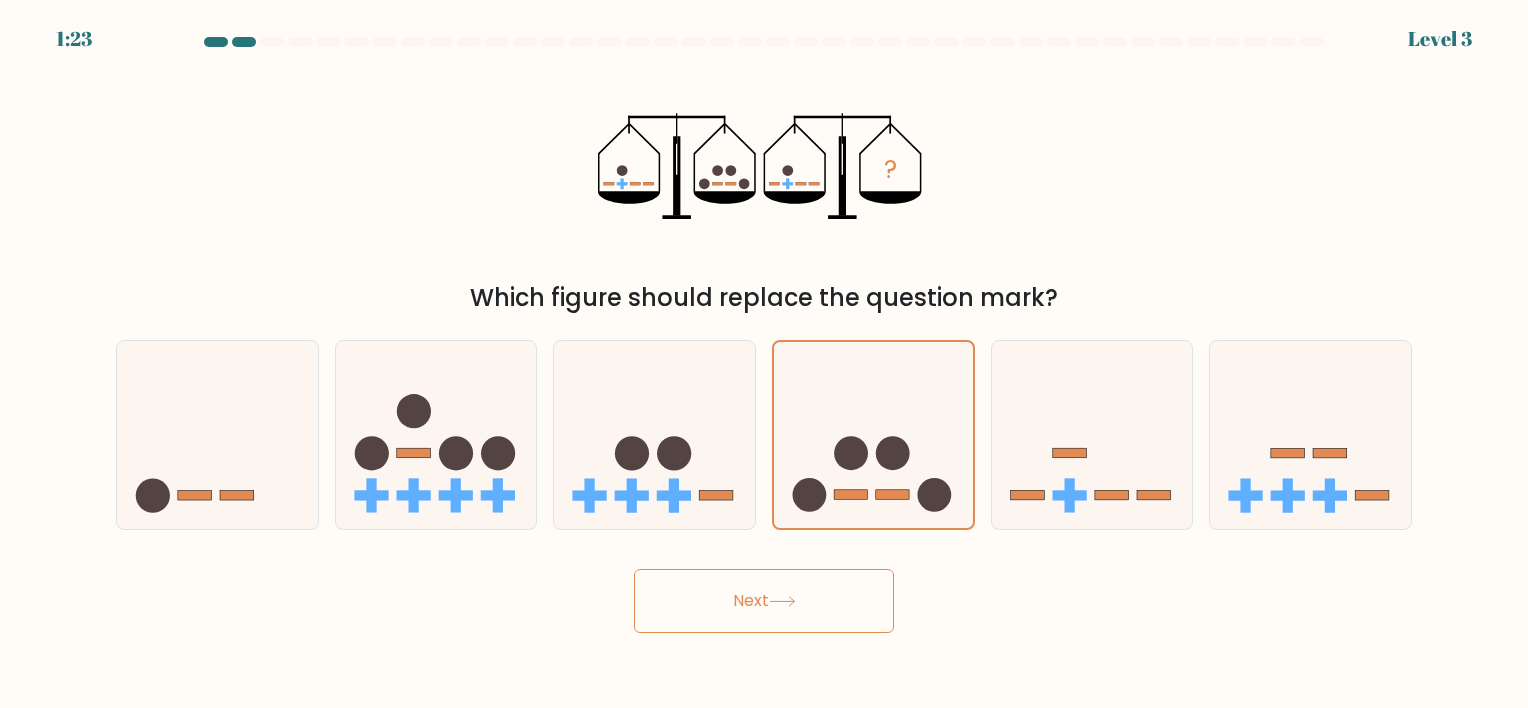 click on "Next" at bounding box center (764, 601) 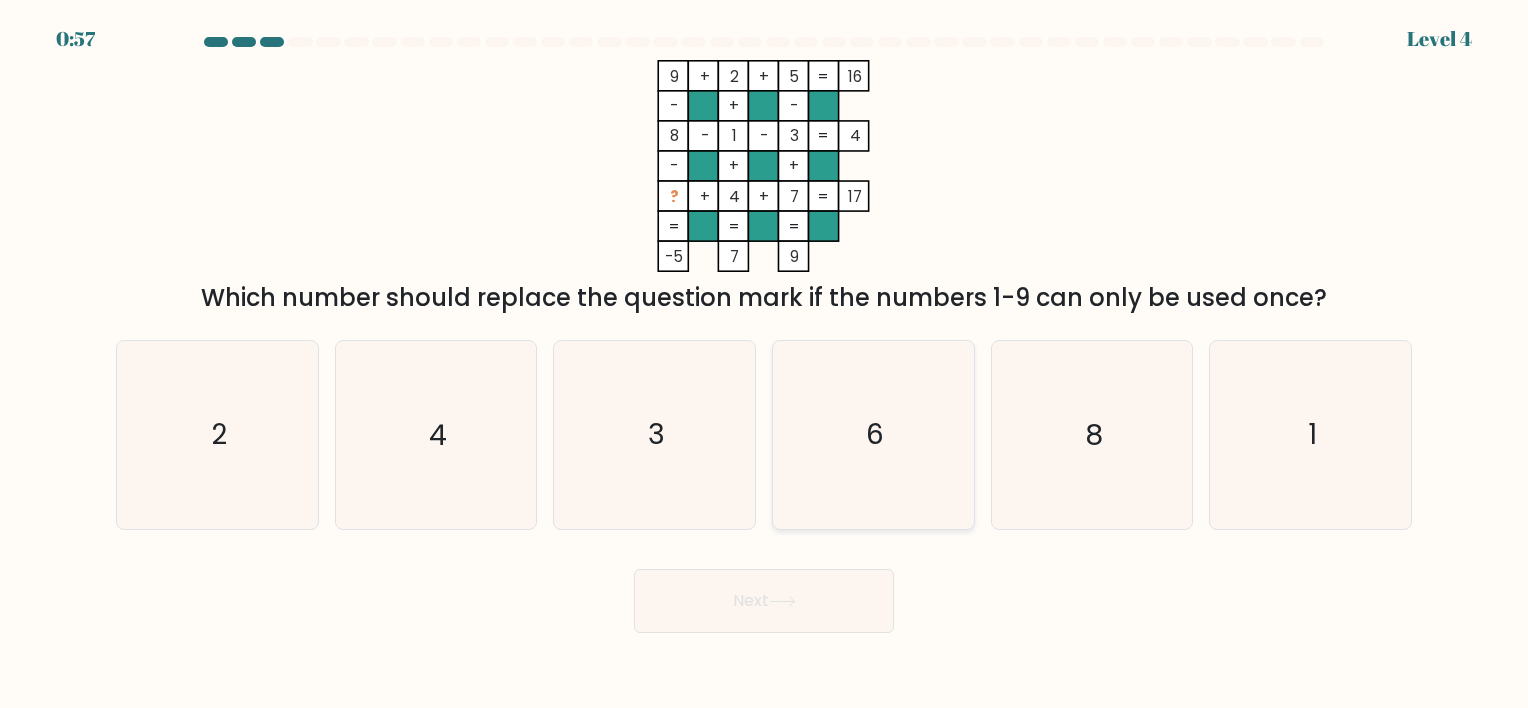 click on "6" 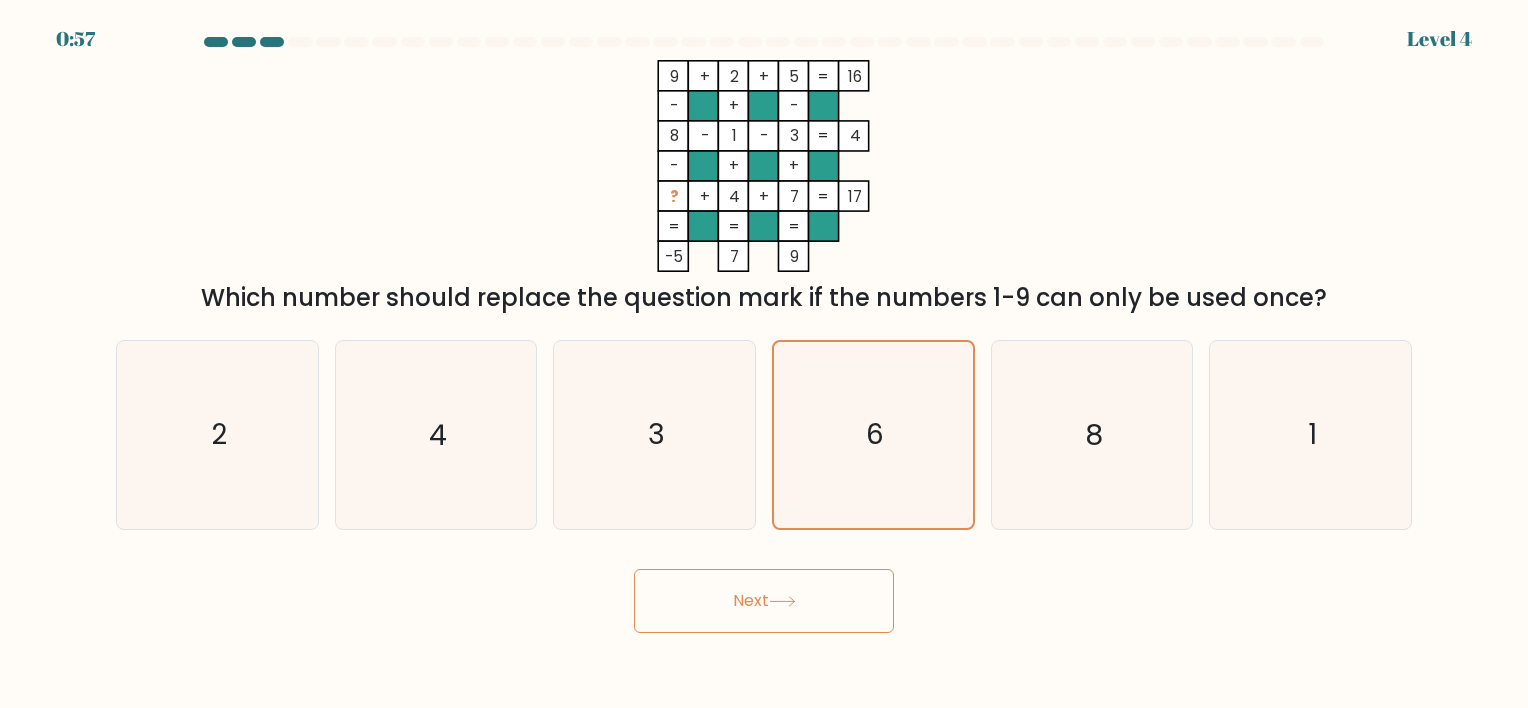 click on "Next" at bounding box center (764, 601) 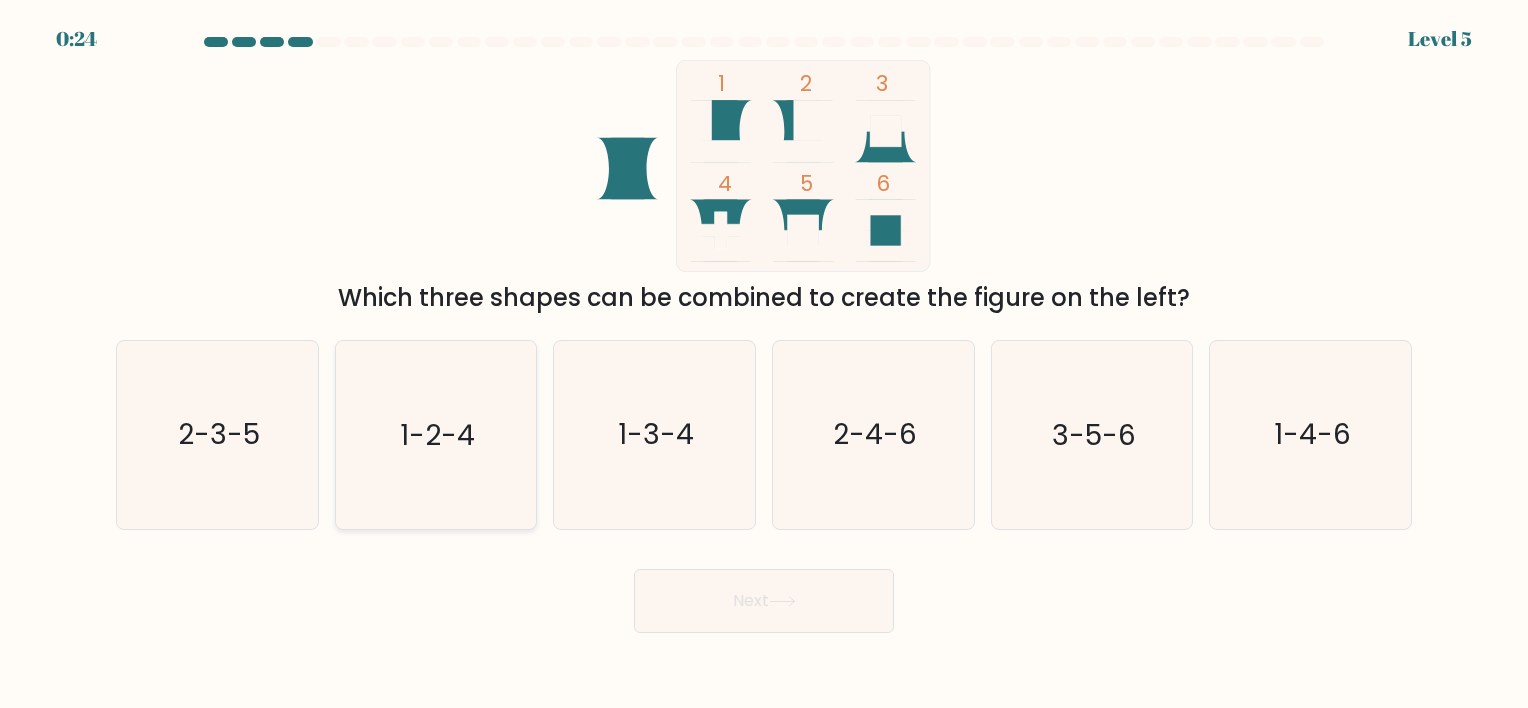 click on "1-2-4" 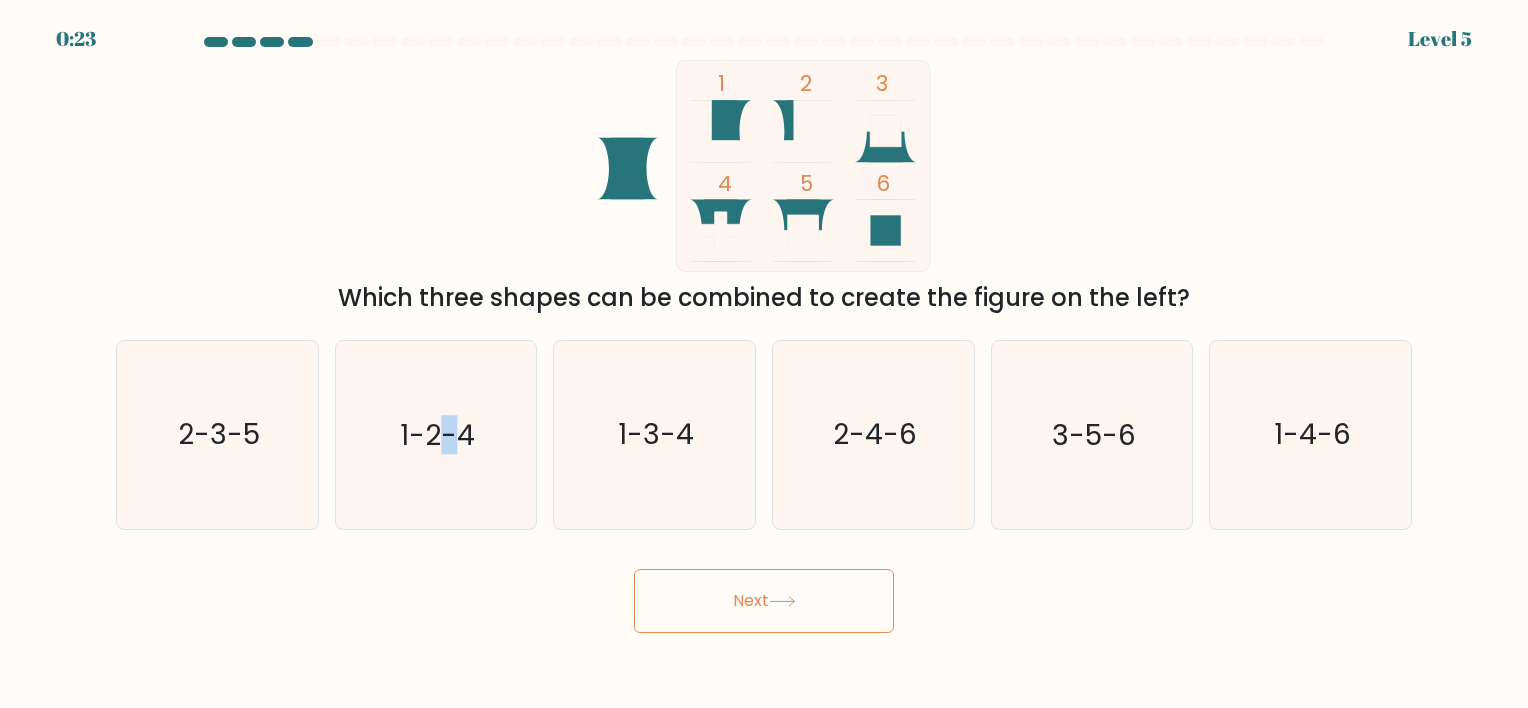 click on "Next" at bounding box center (764, 601) 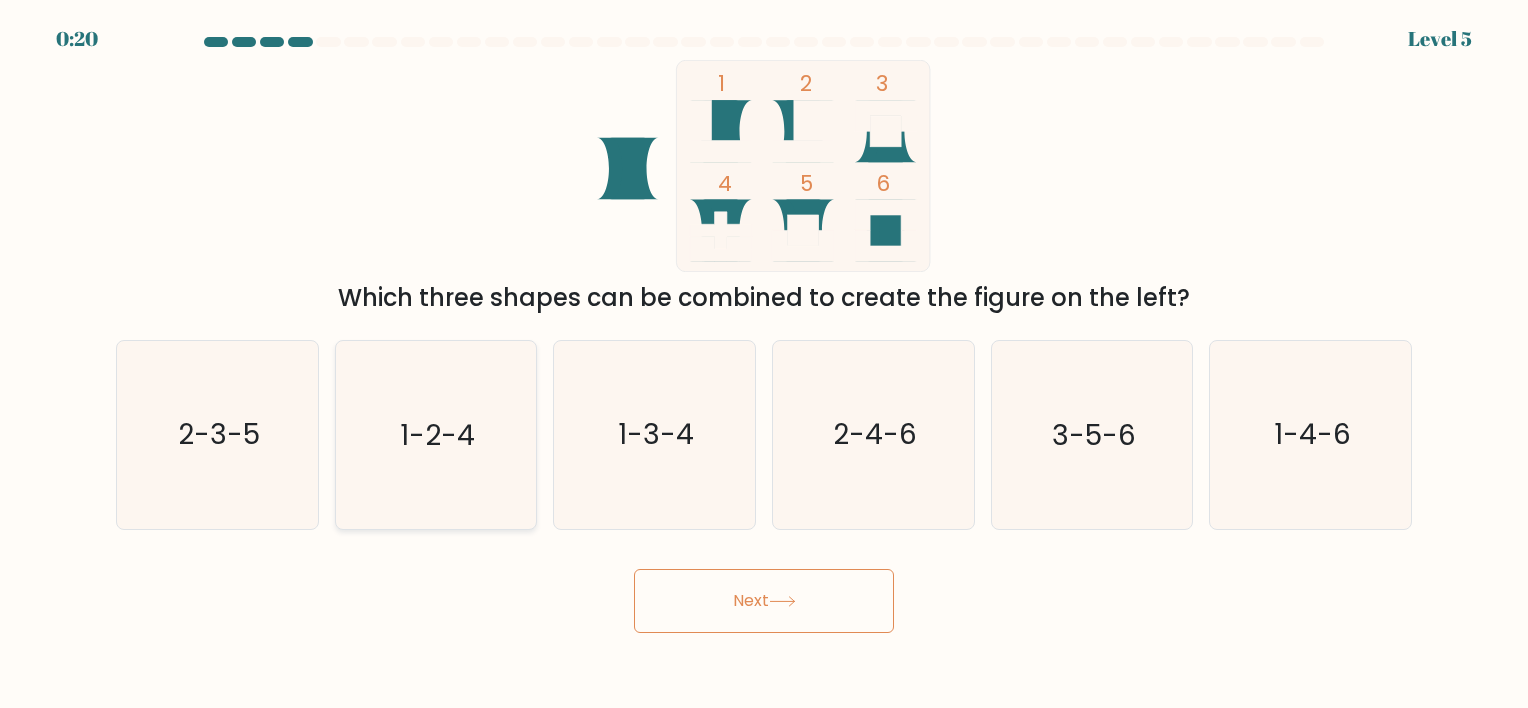 click on "1-2-4" 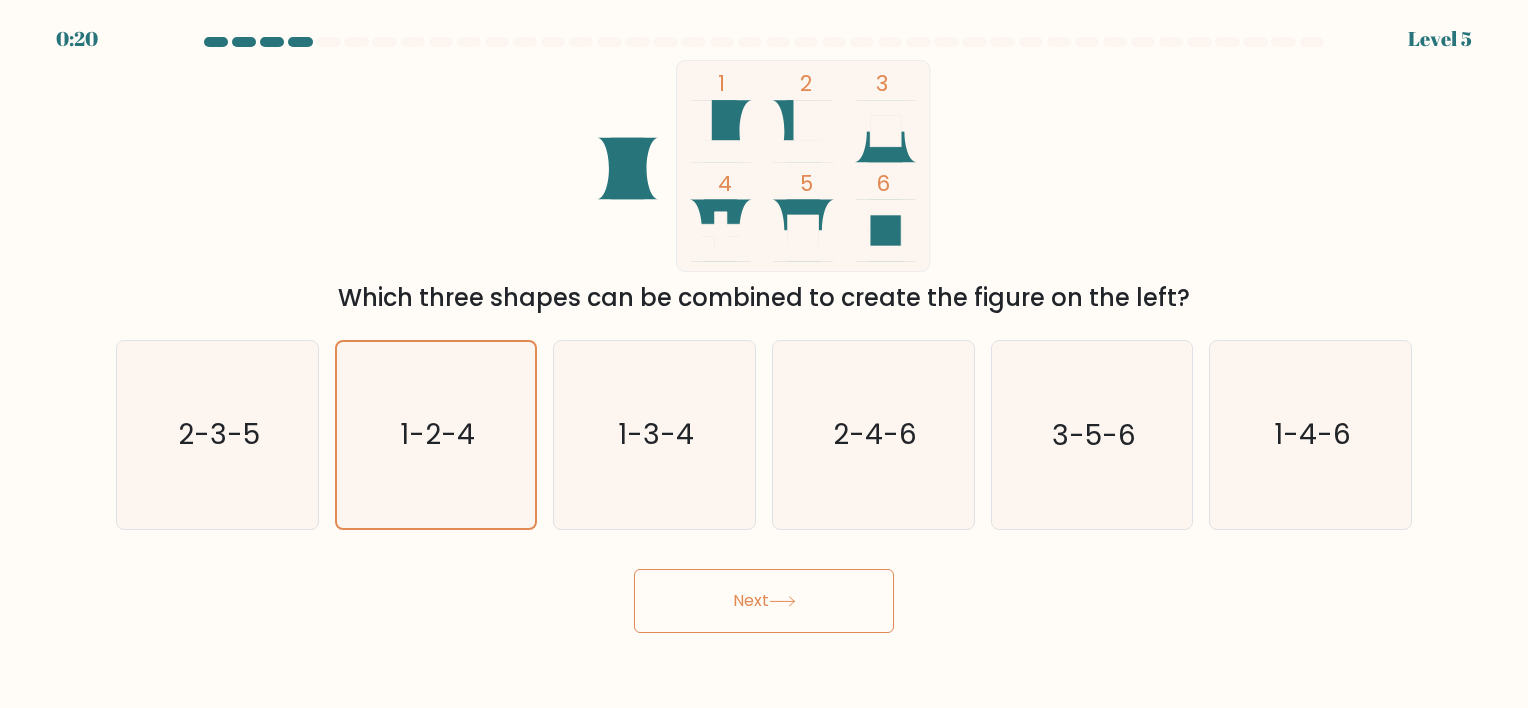 click on "Next" at bounding box center [764, 601] 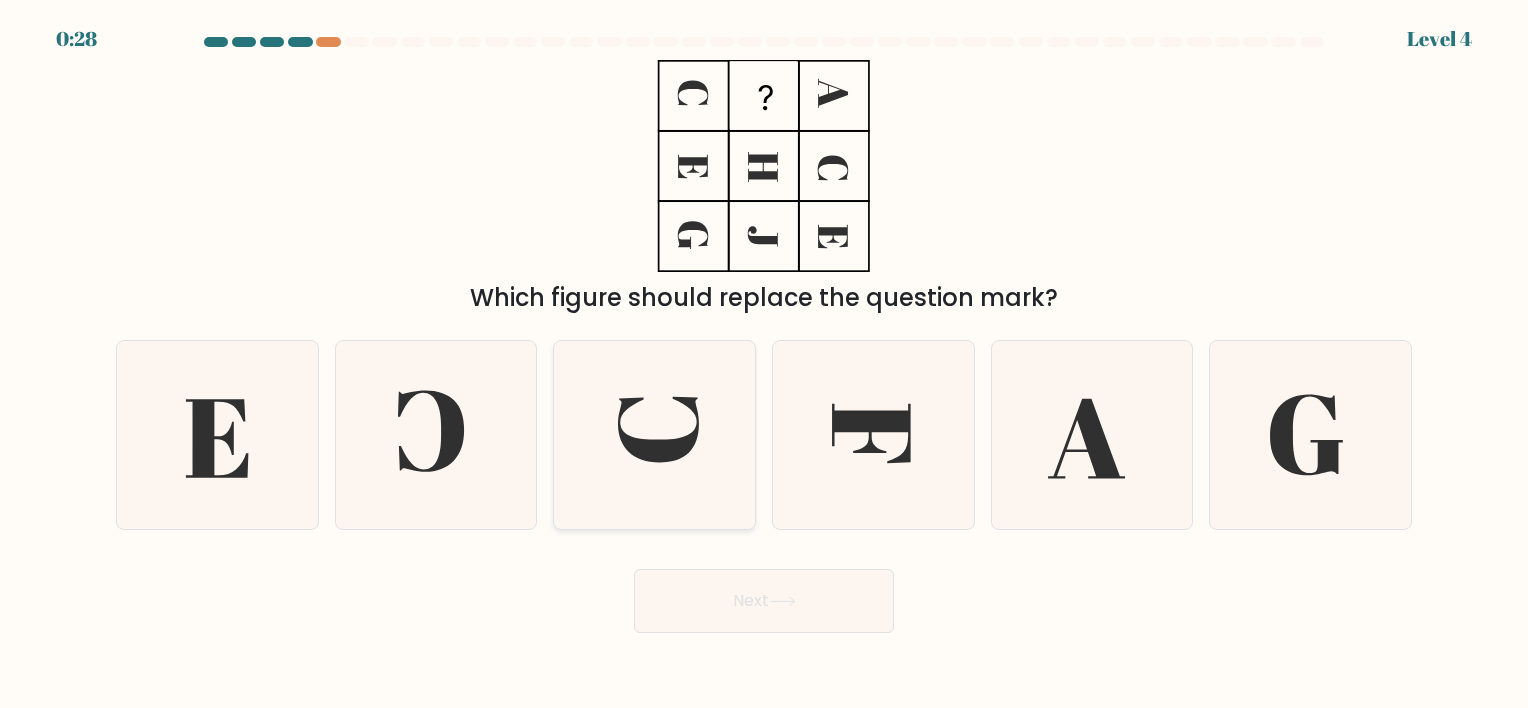 click 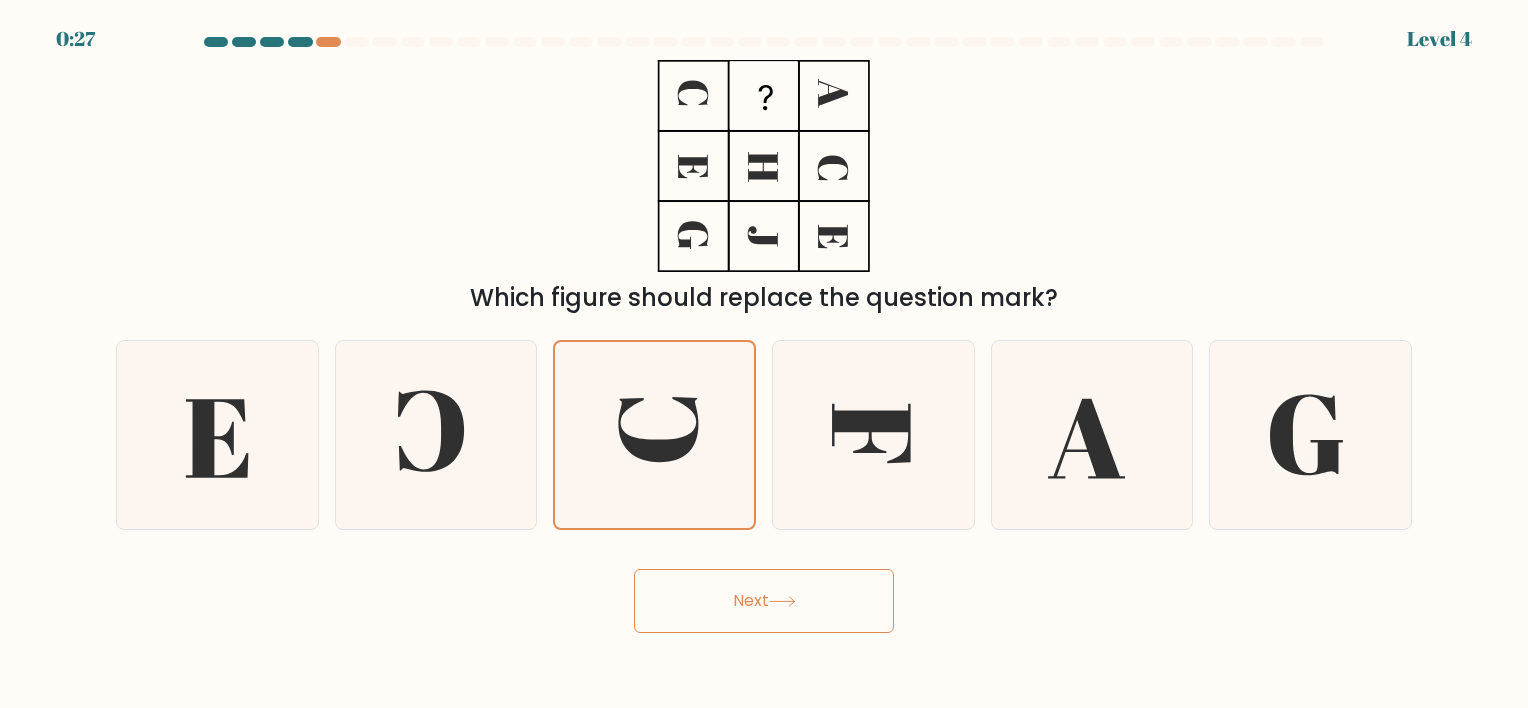 click on "Next" at bounding box center (764, 601) 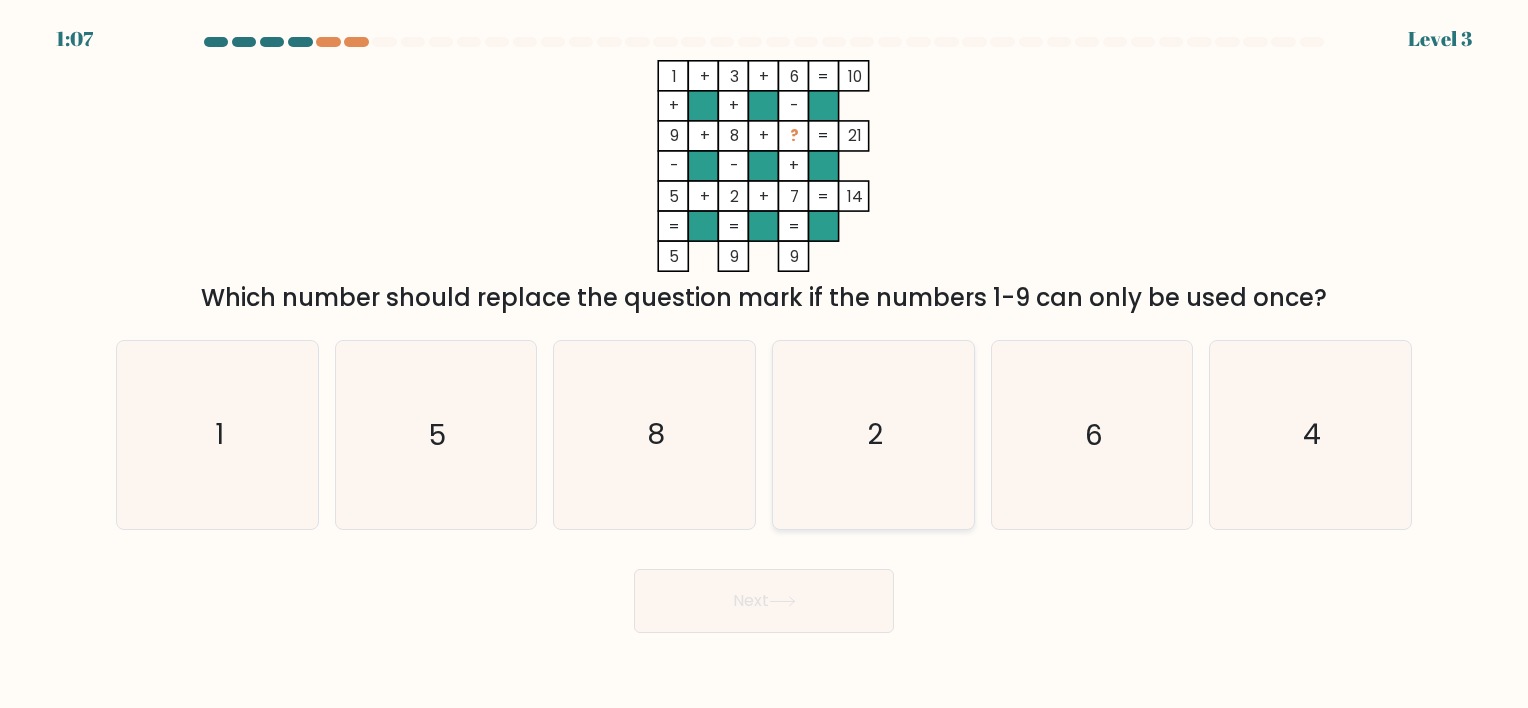 click on "2" 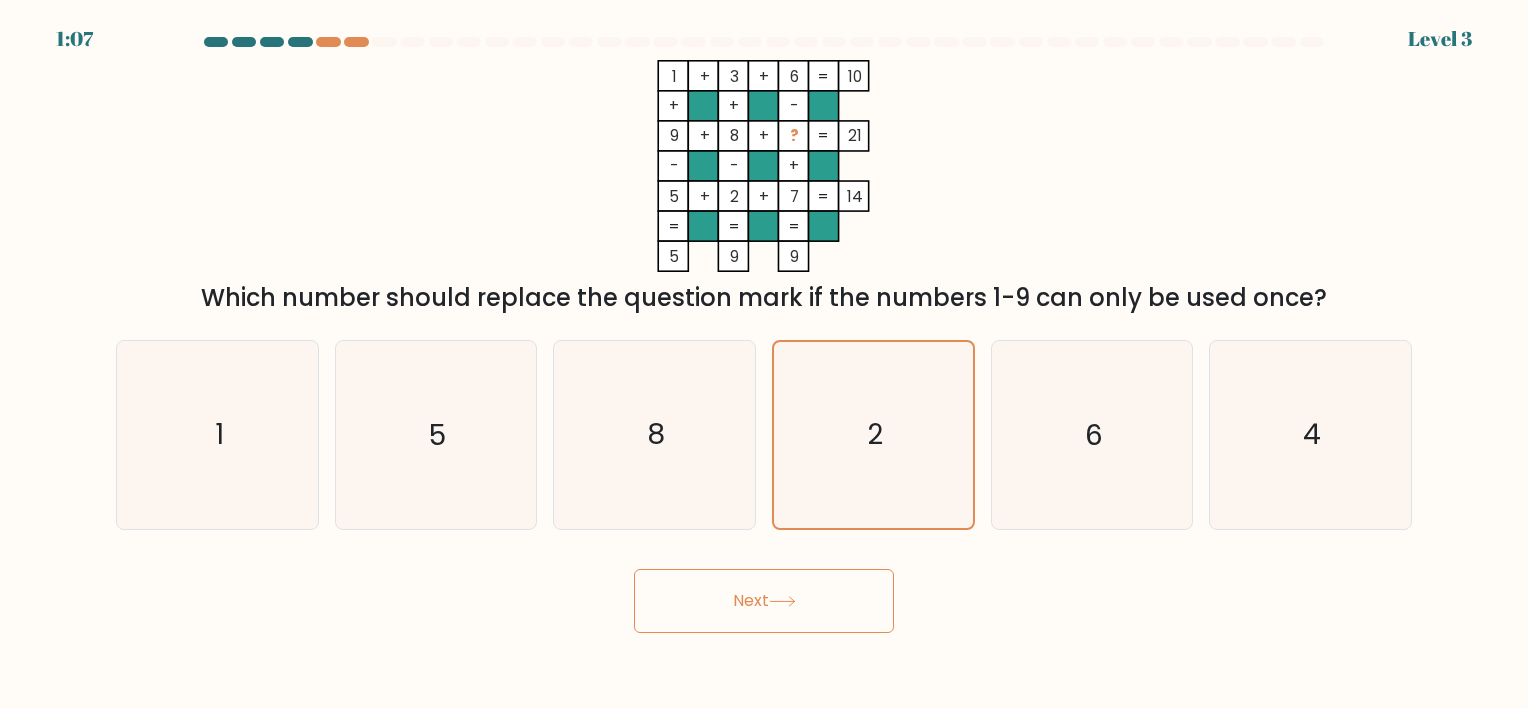 click 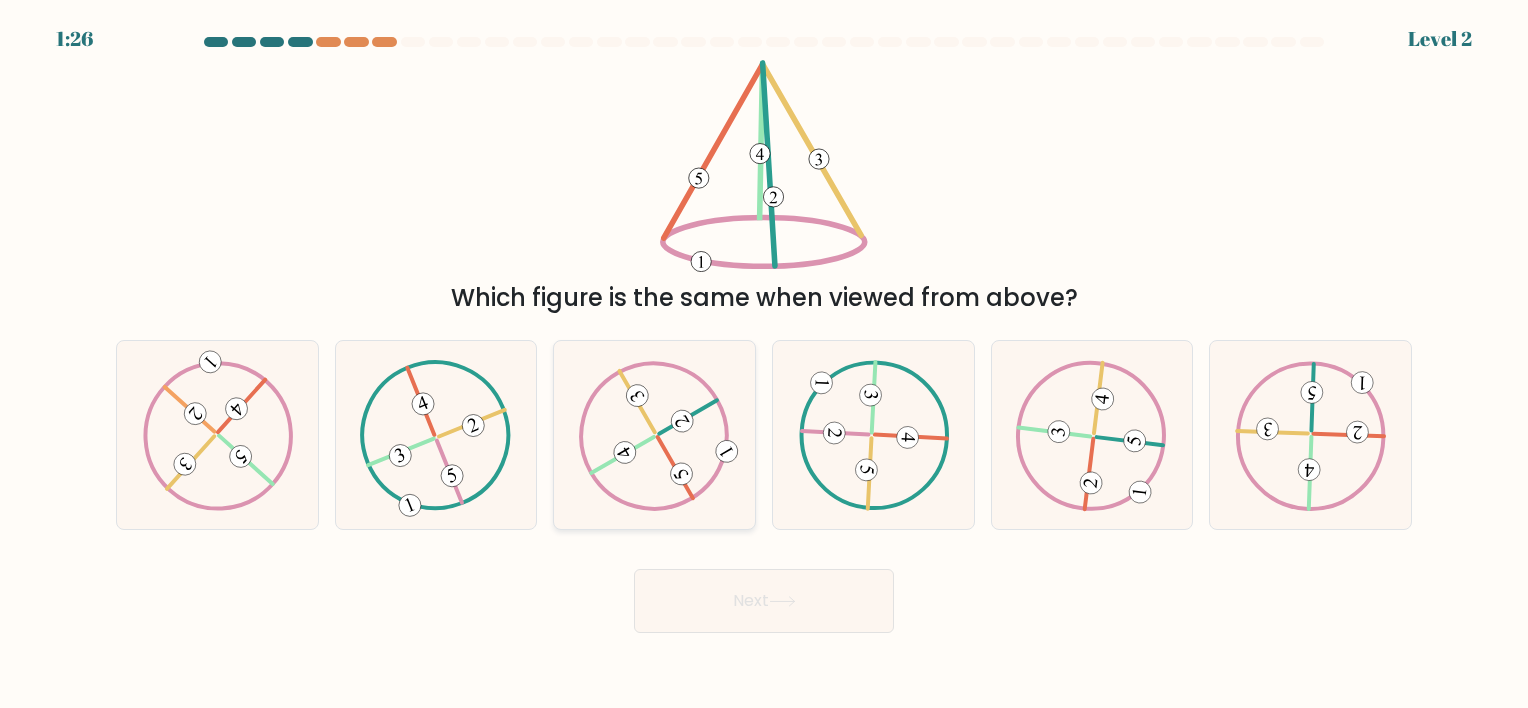 click 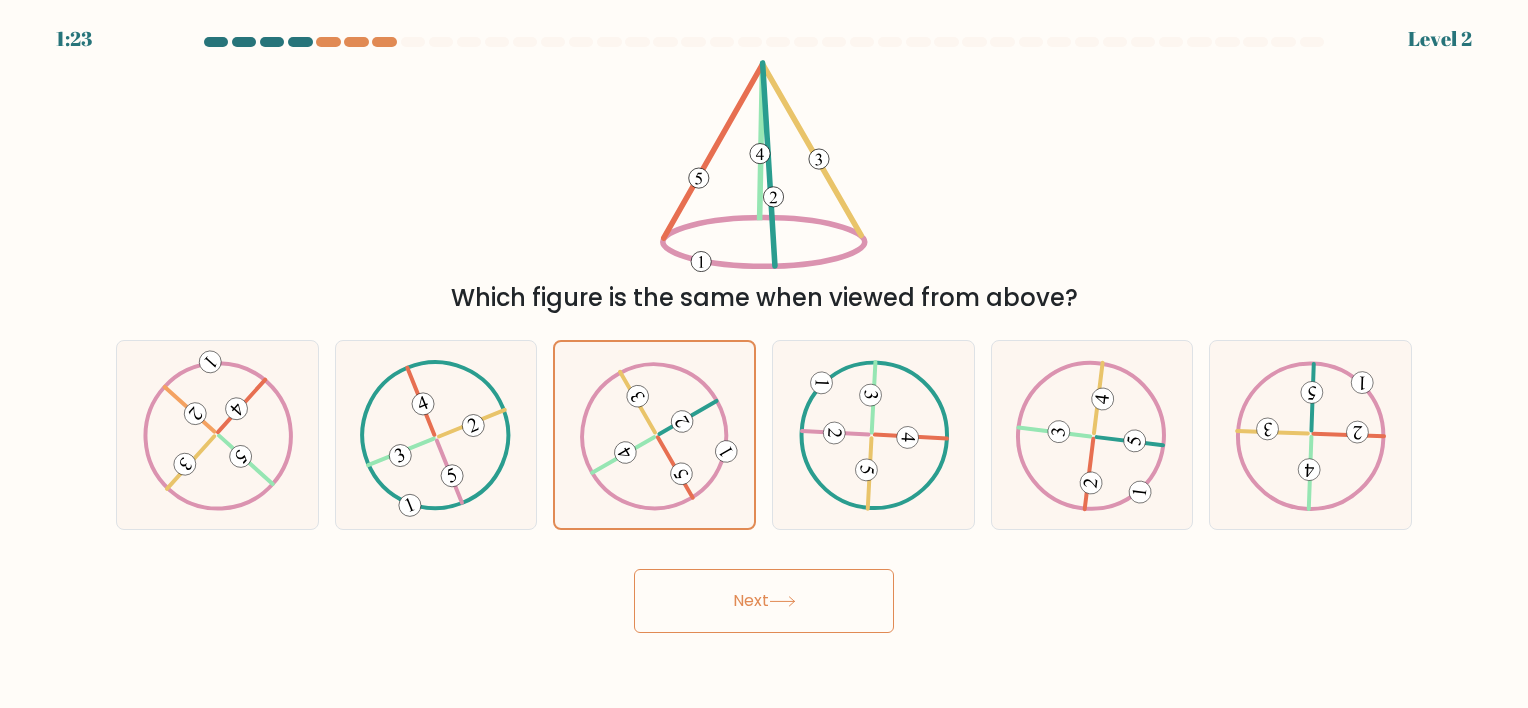 click on "Next" at bounding box center [764, 601] 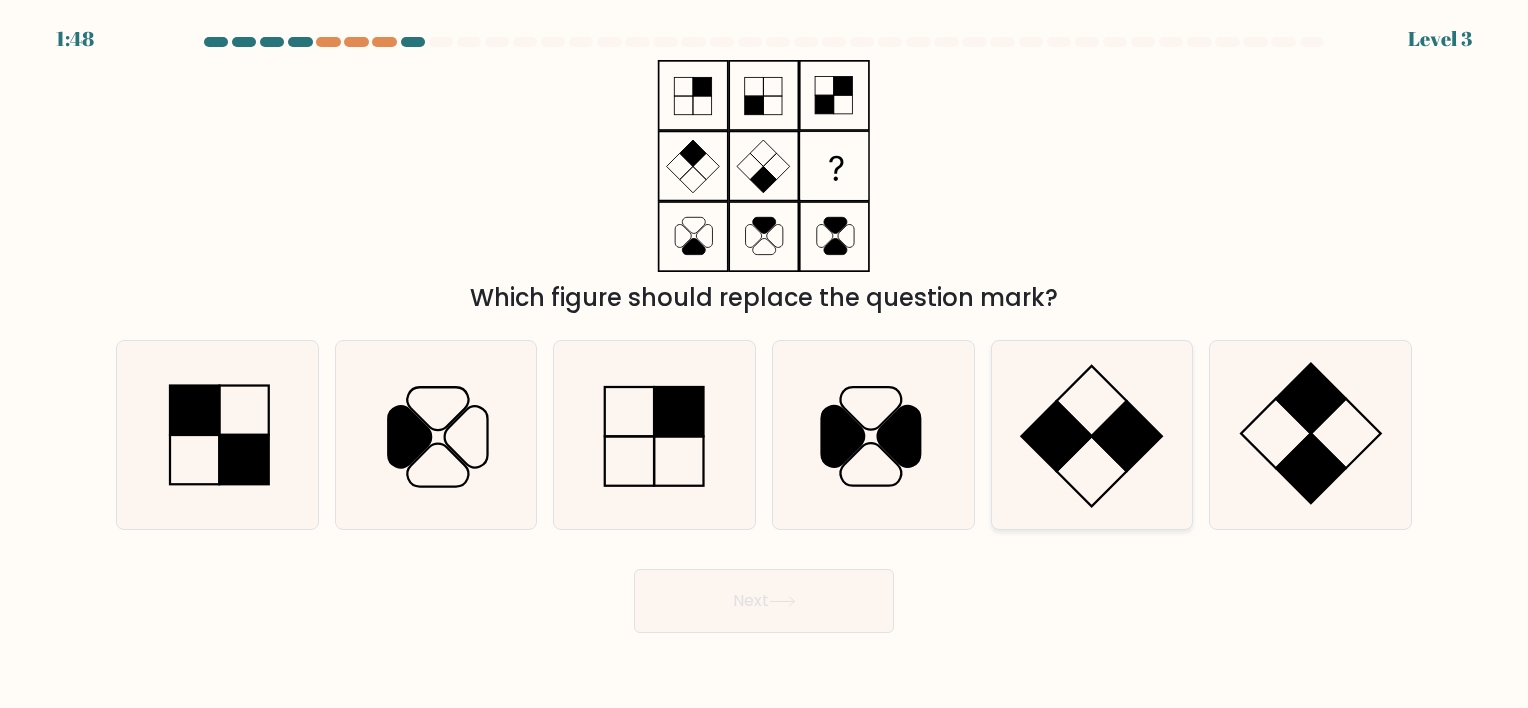 click 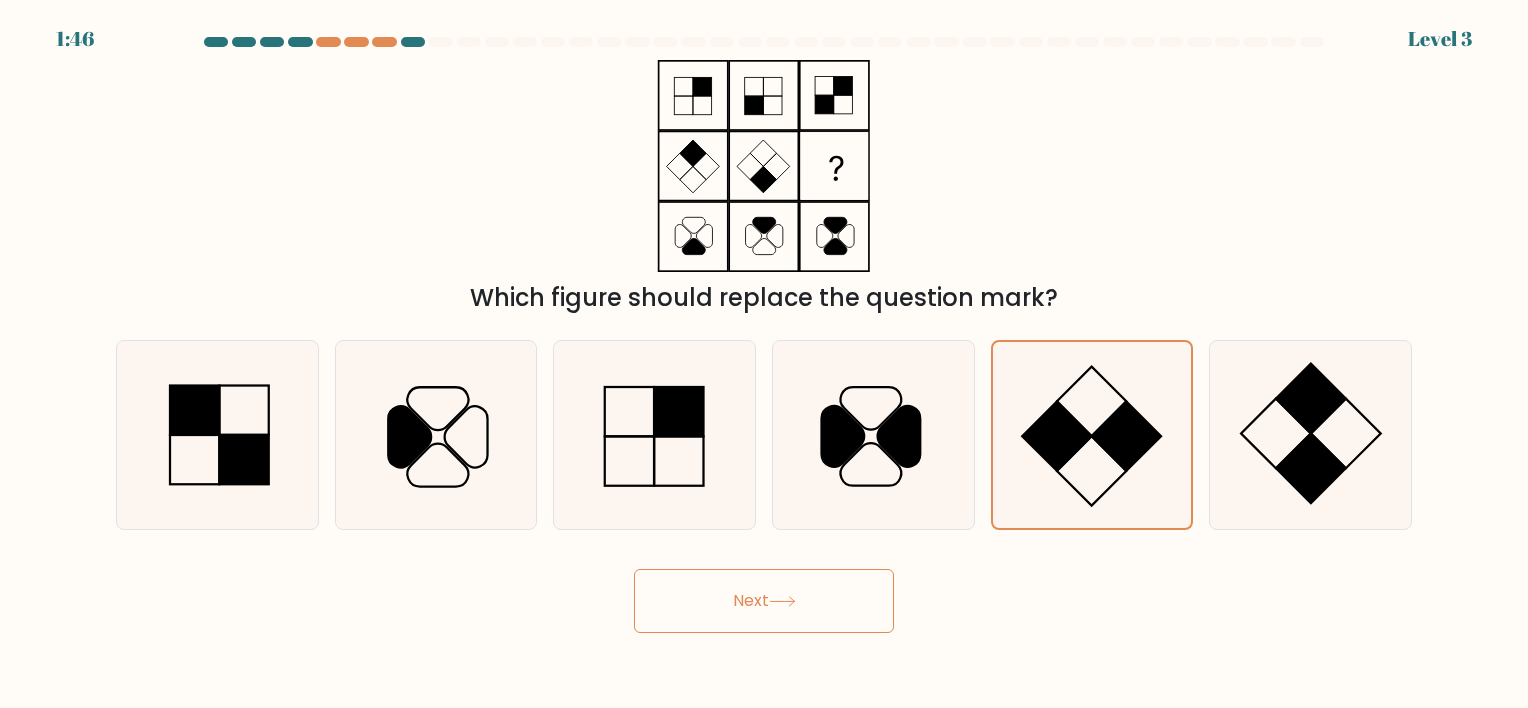 click on "Next" at bounding box center [764, 601] 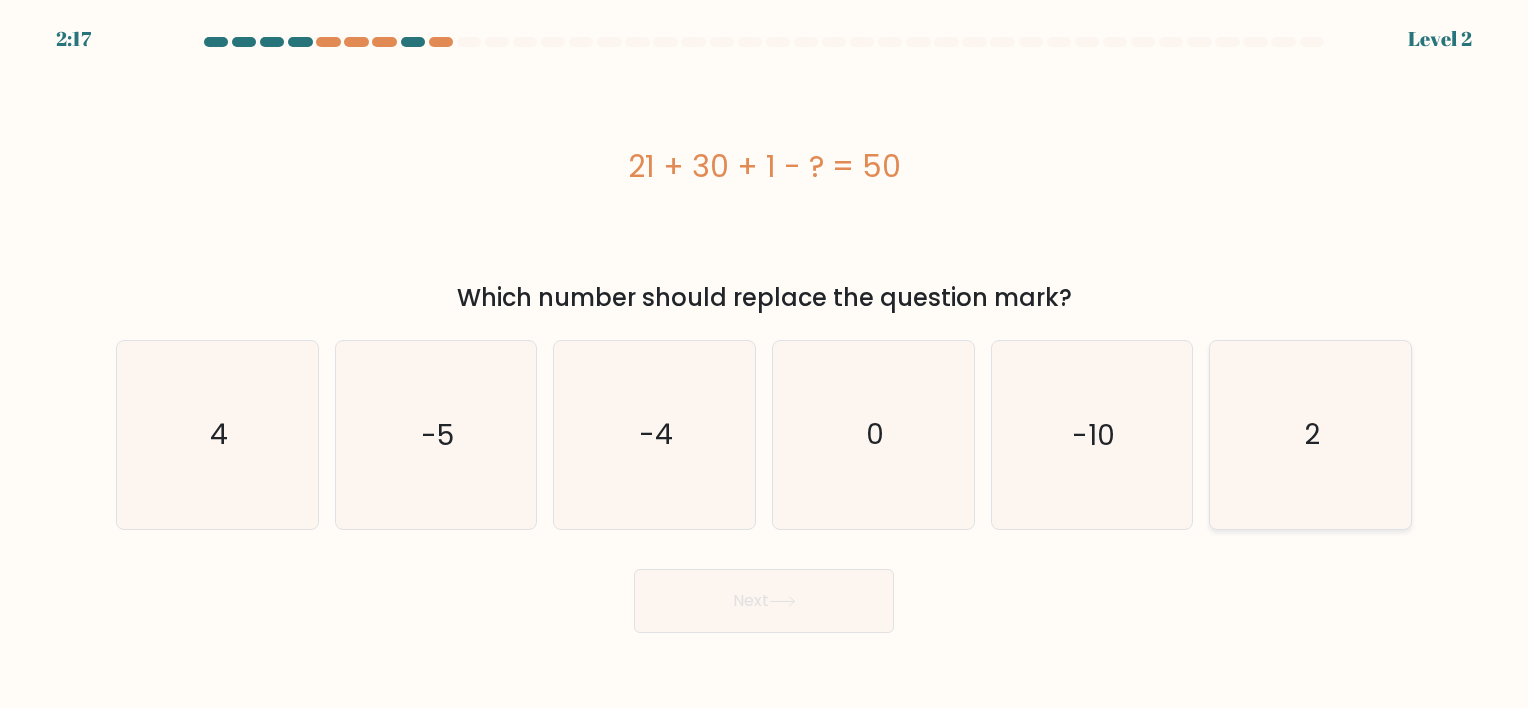 click on "2" 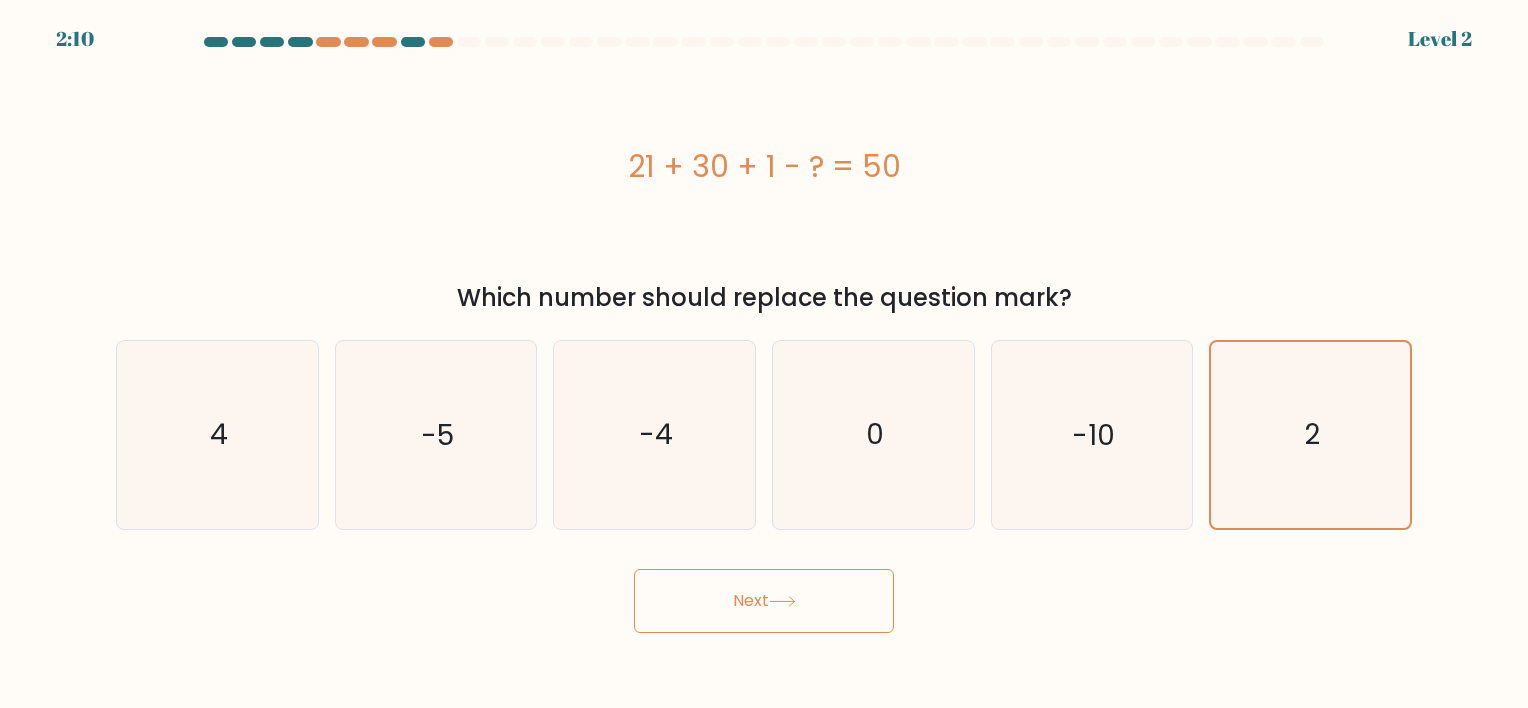 click 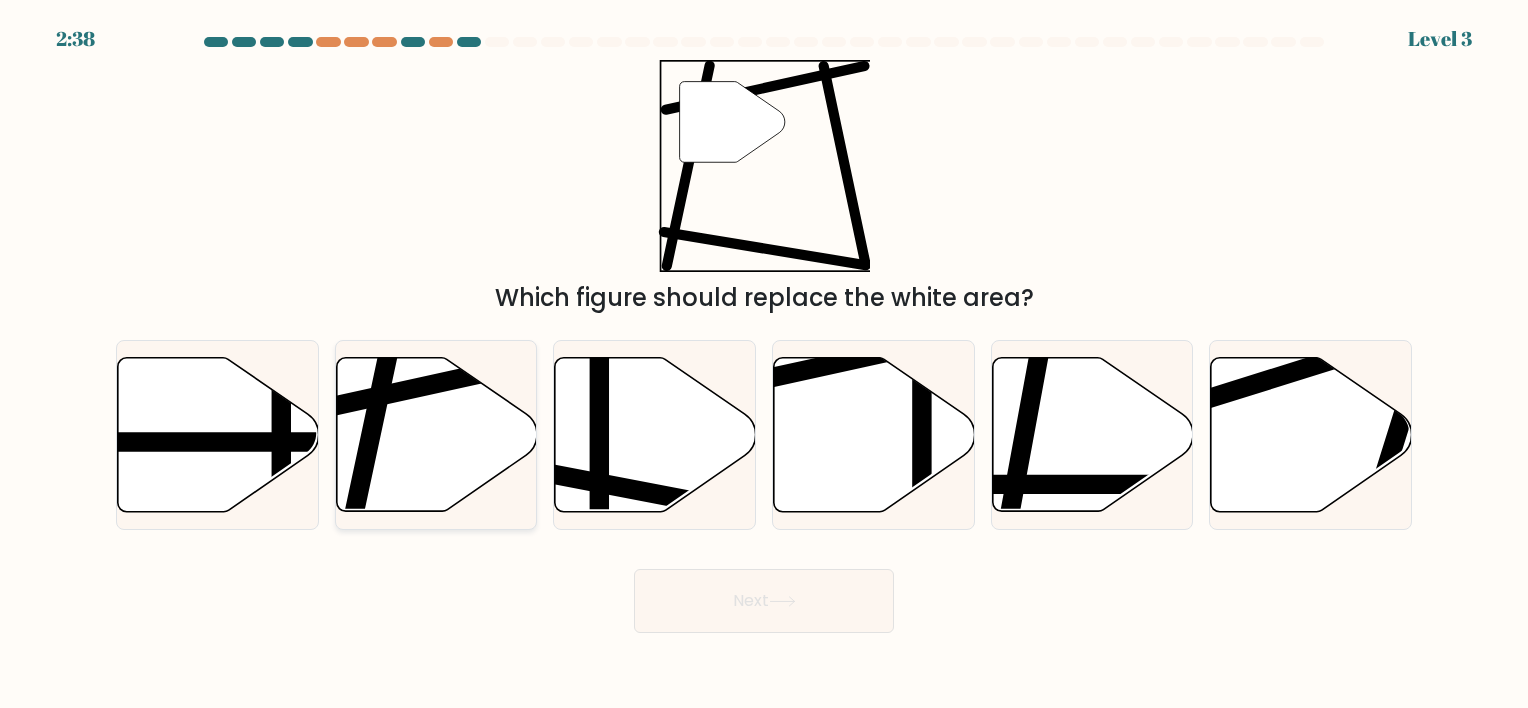 click 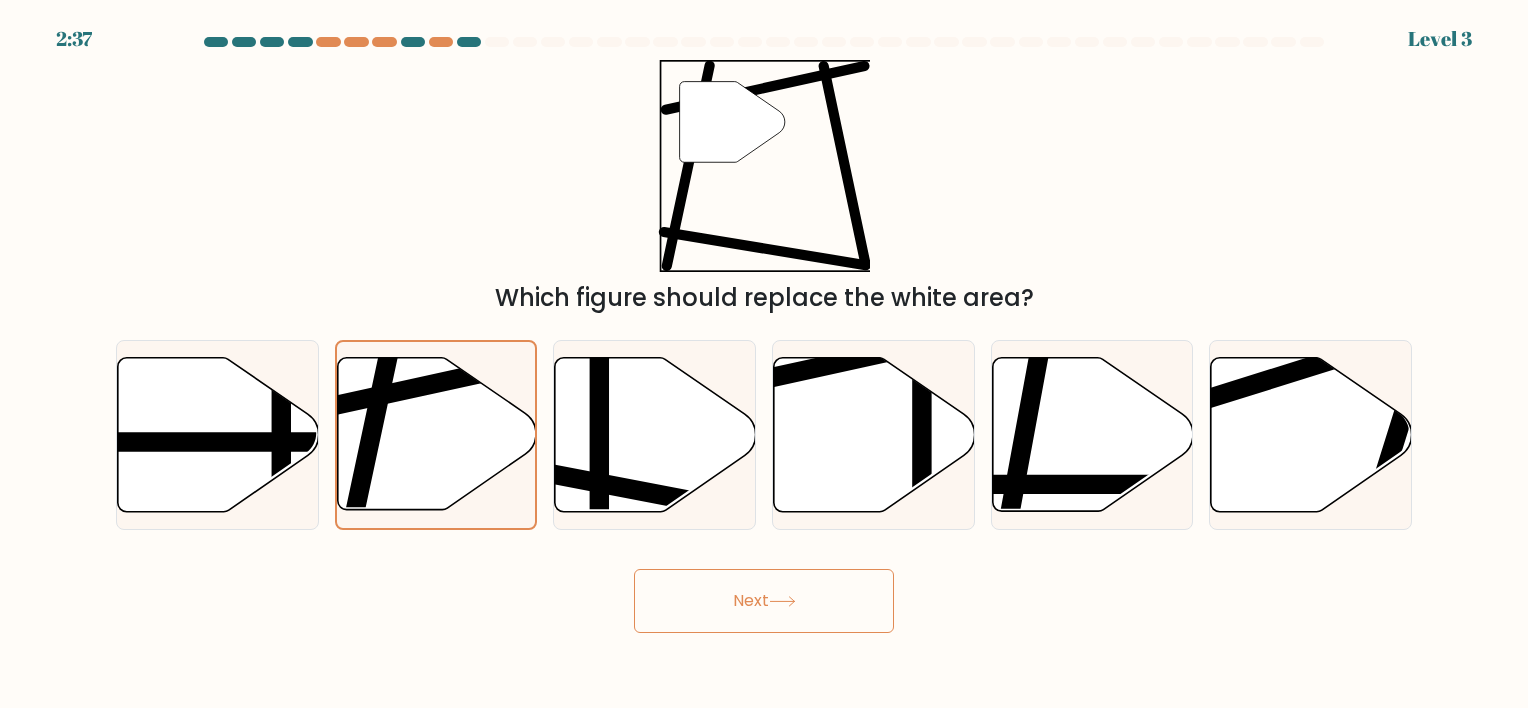 click on "Next" at bounding box center (764, 601) 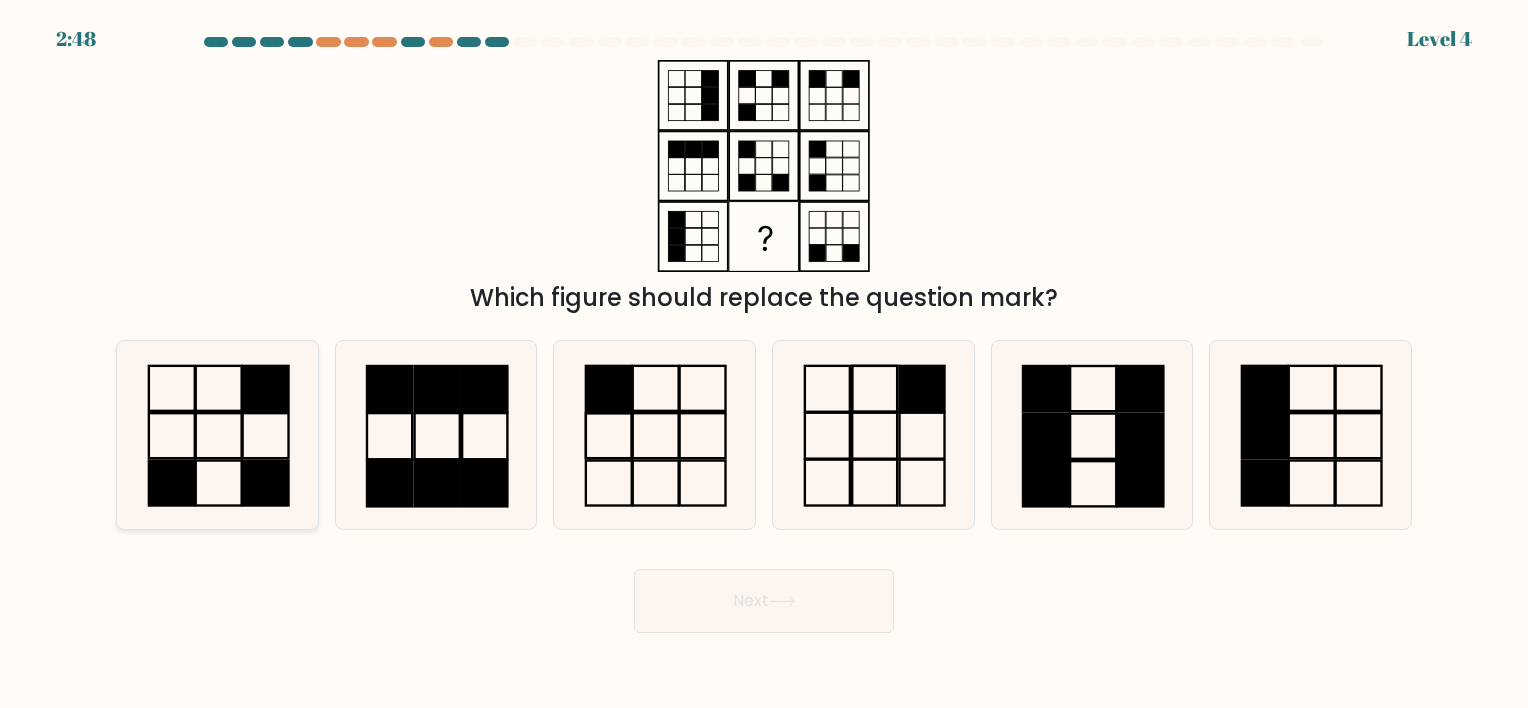 click 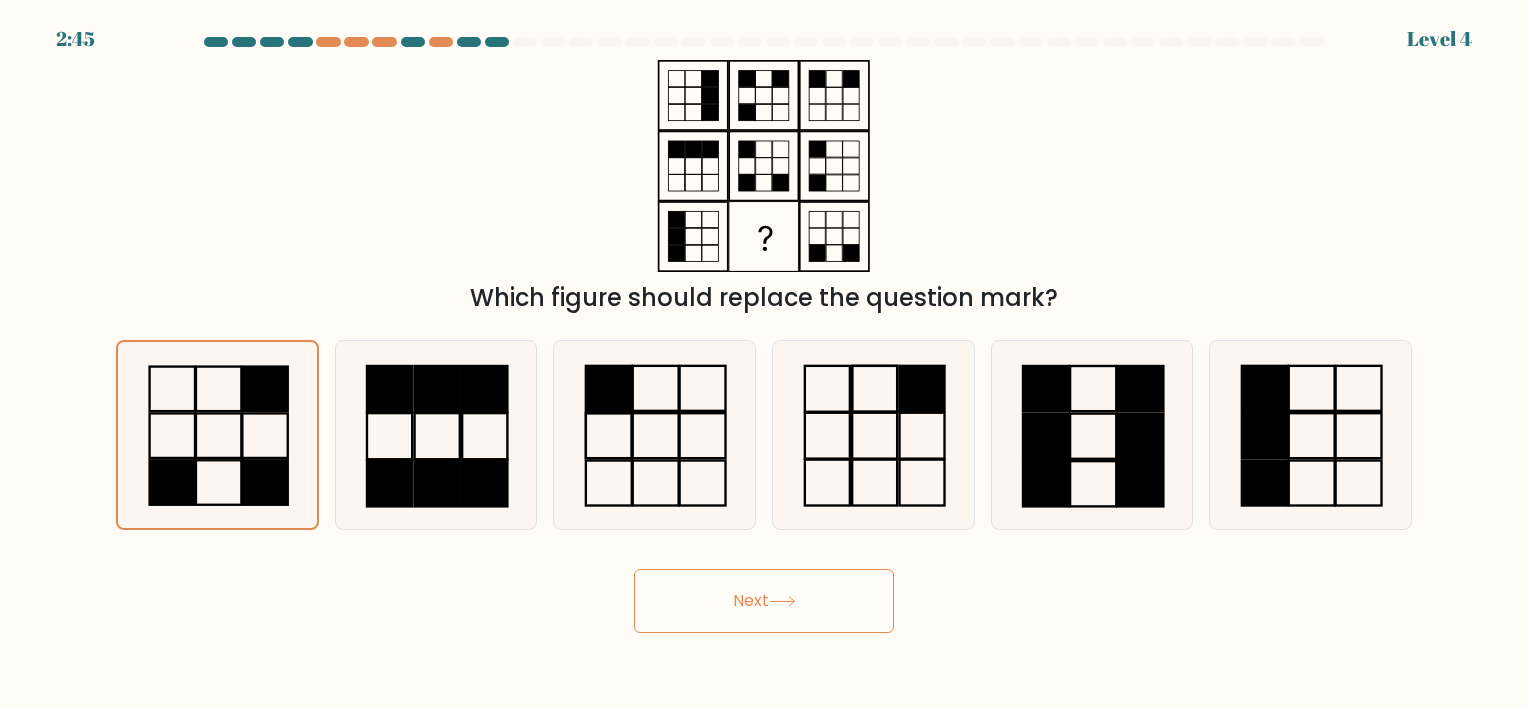 click on "Next" at bounding box center (764, 601) 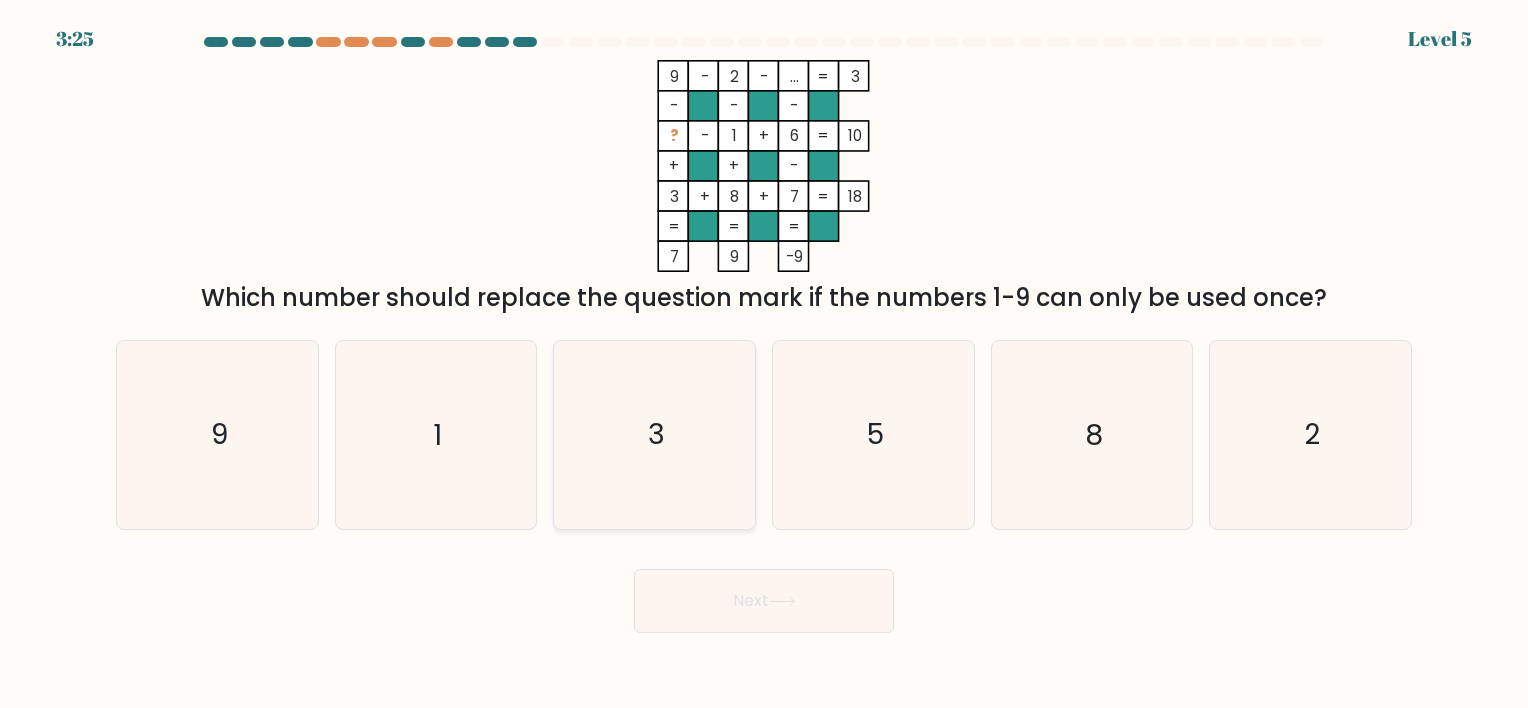 click on "3" 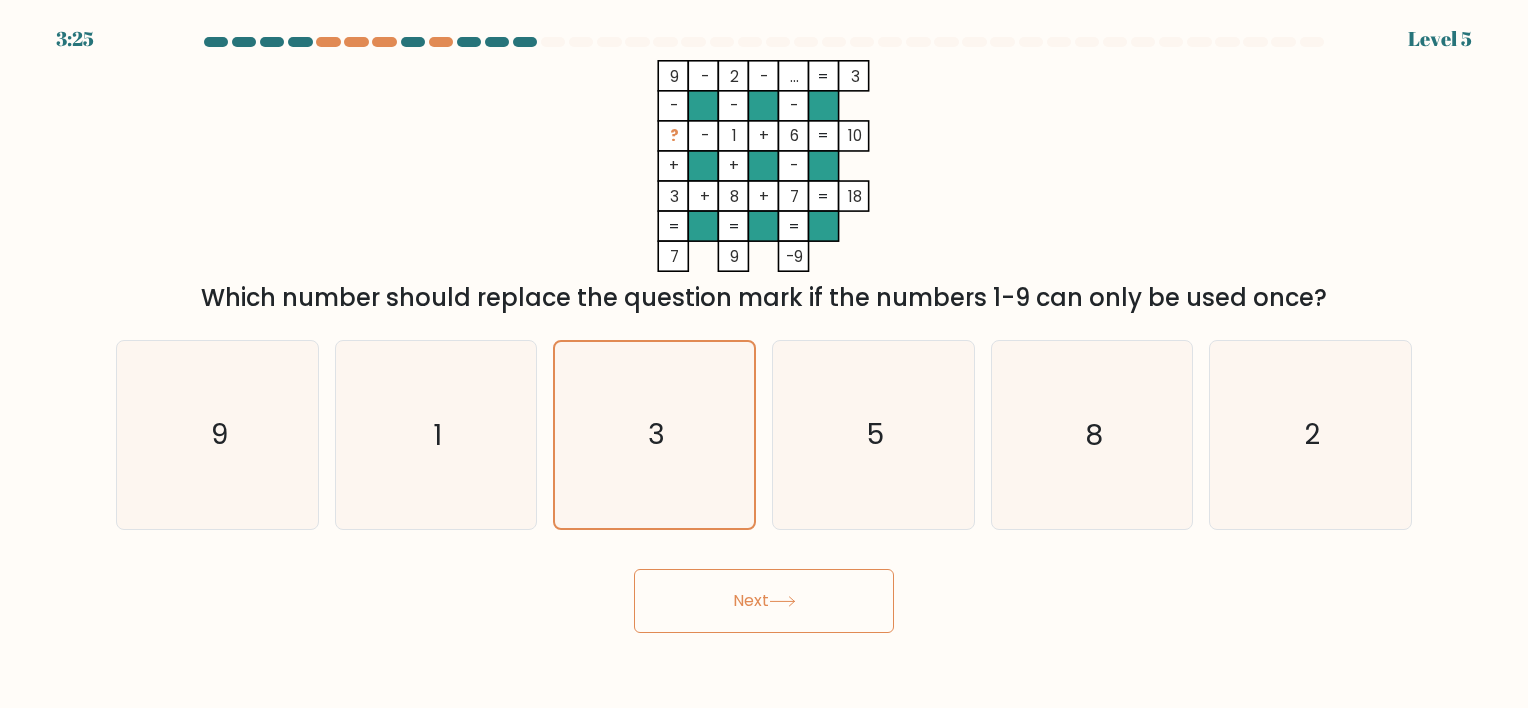 click on "Next" at bounding box center (764, 601) 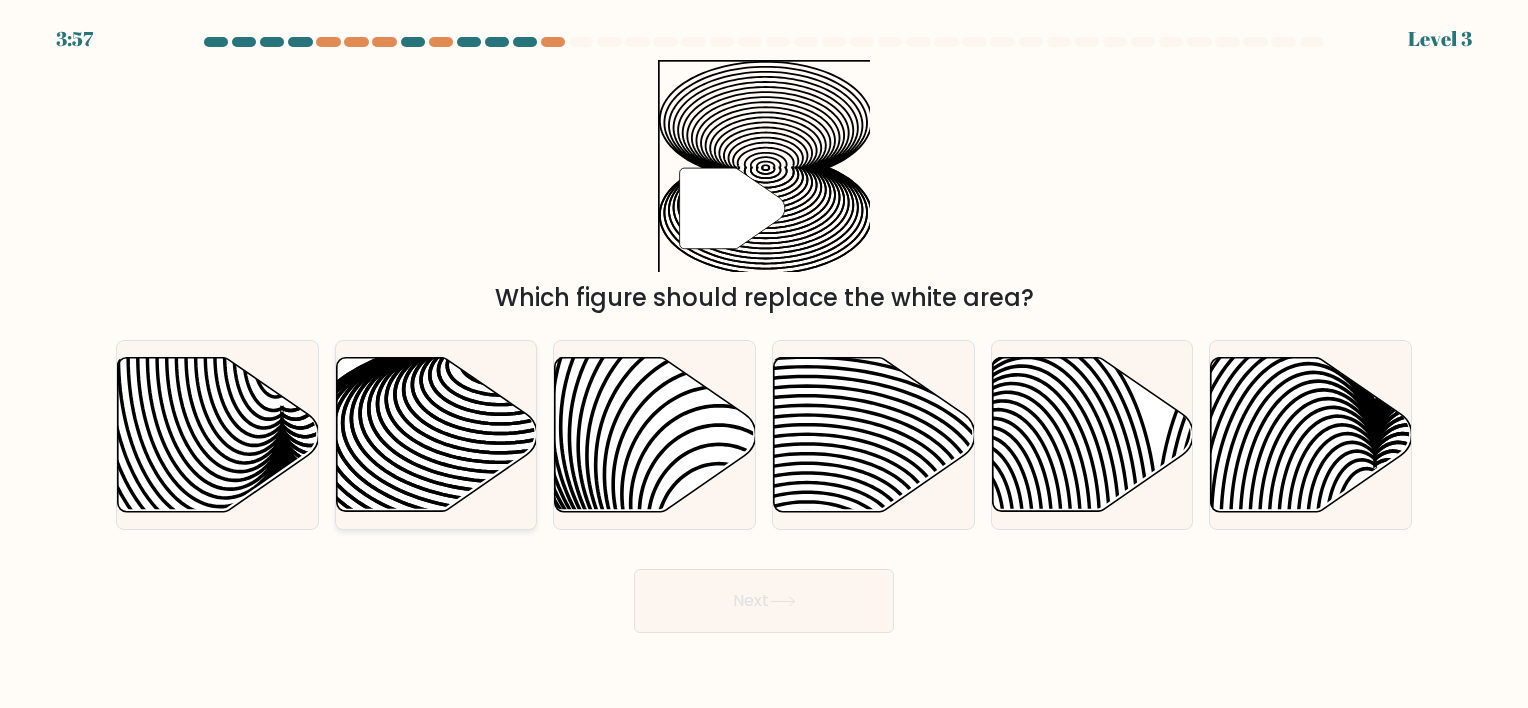 click 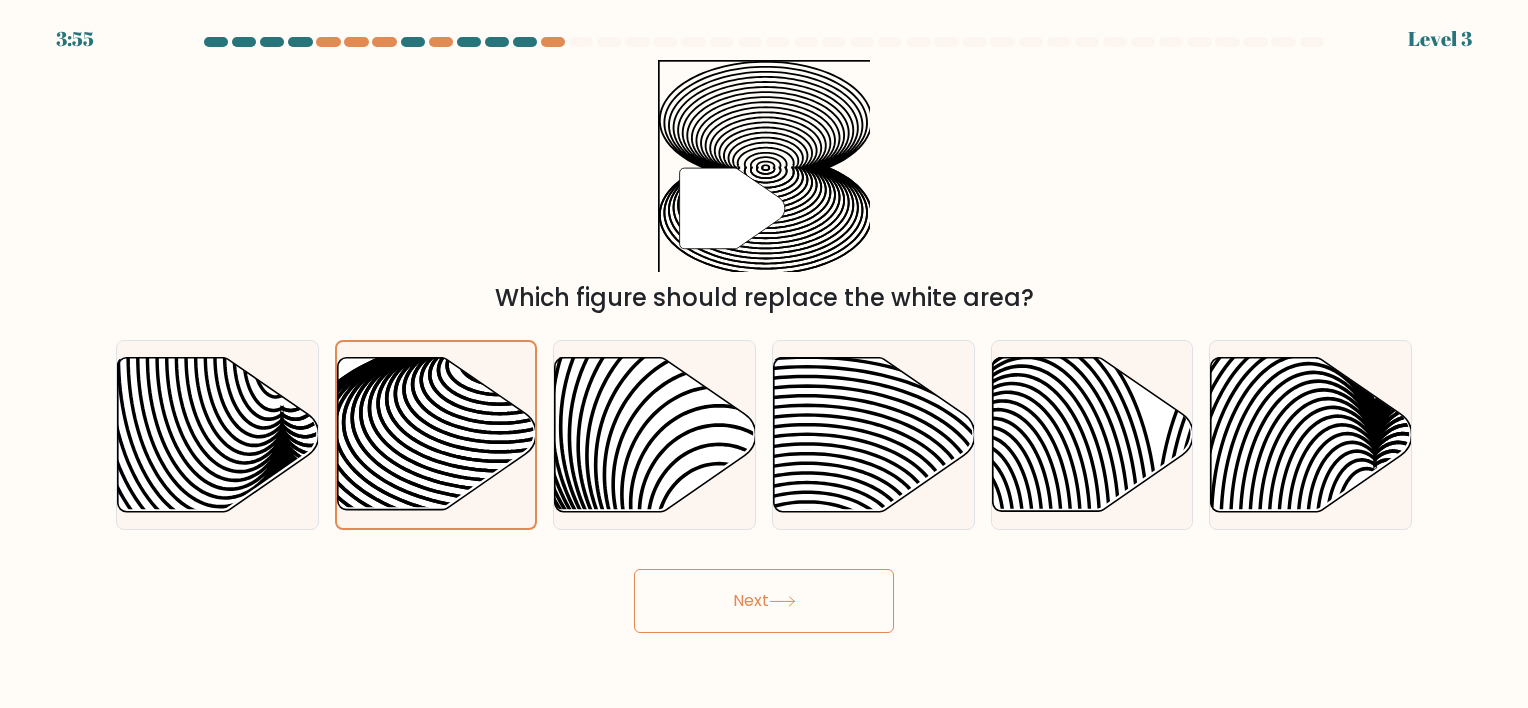 click on "Next" at bounding box center (764, 601) 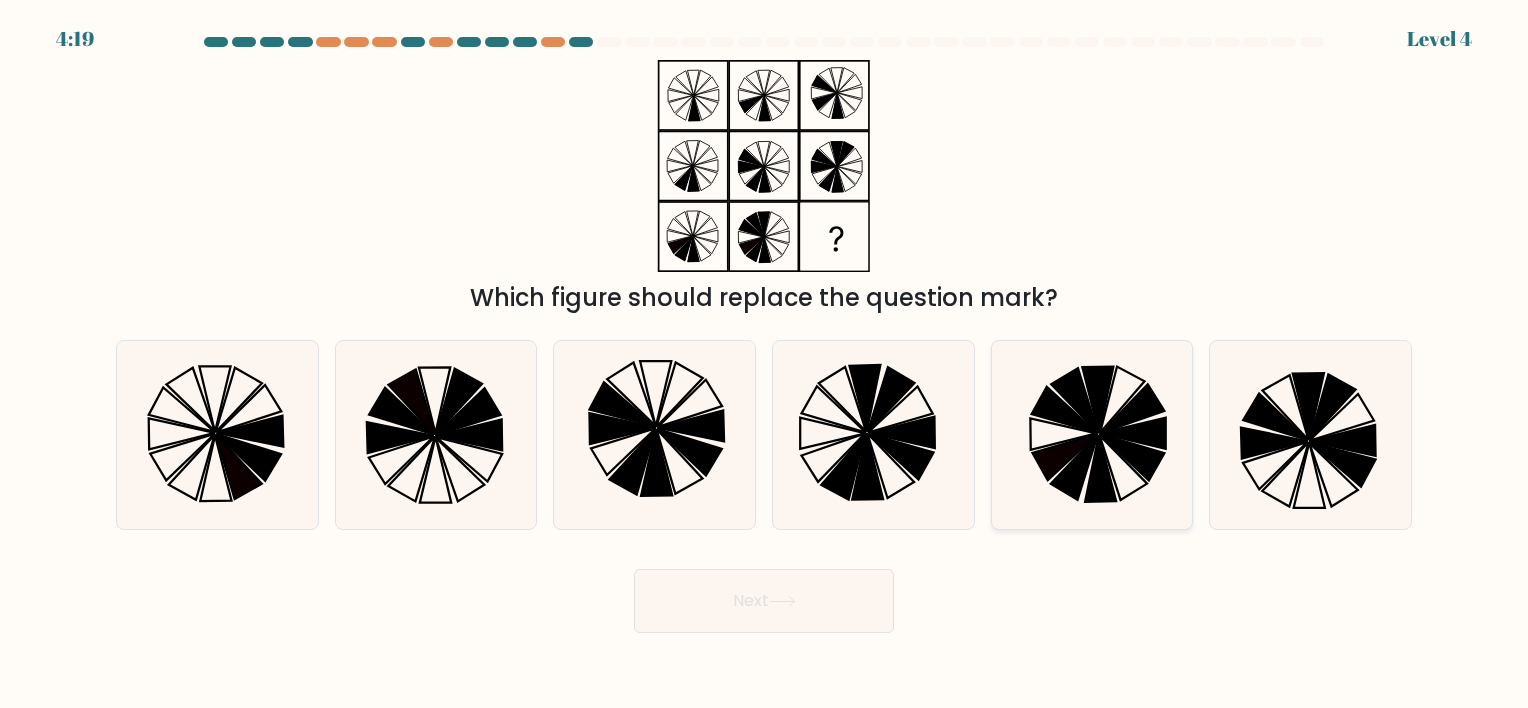 click 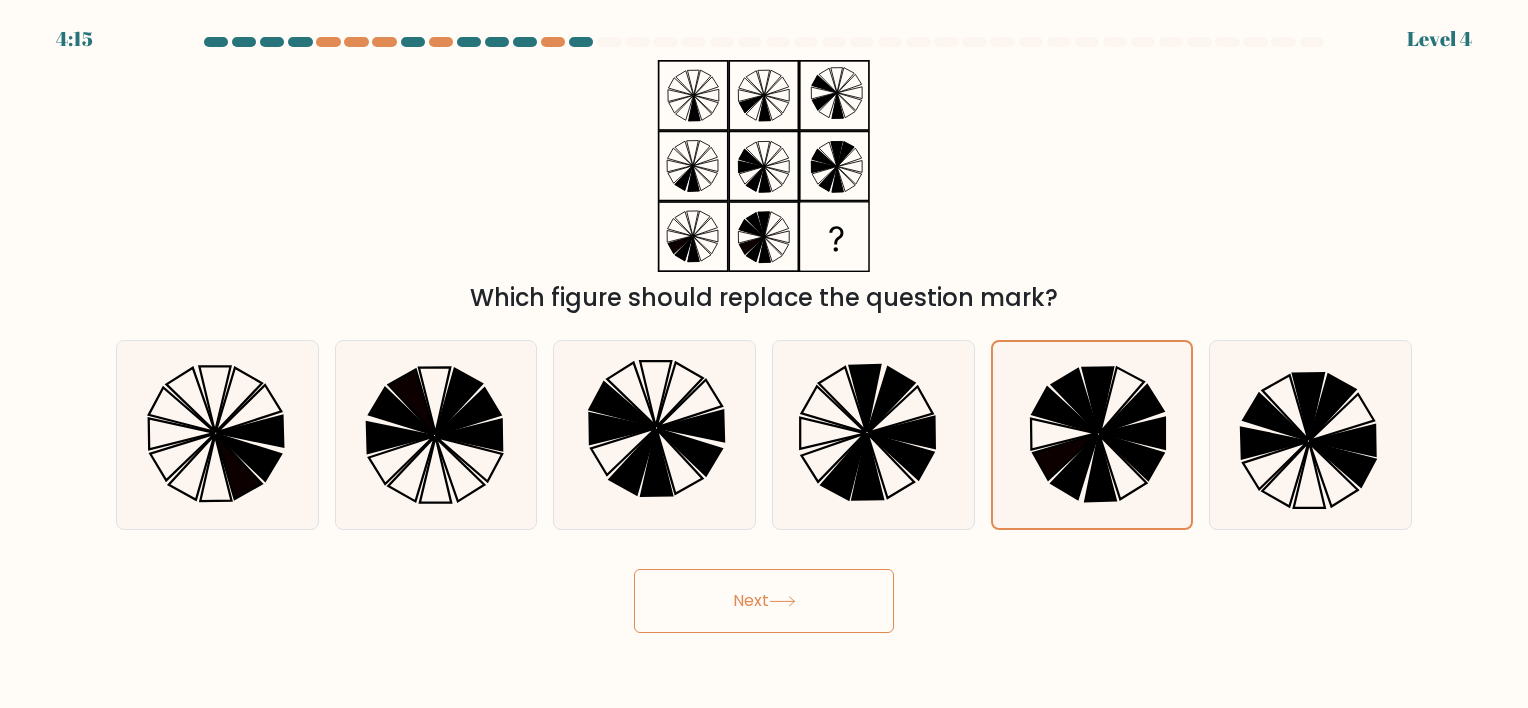click on "Next" at bounding box center (764, 601) 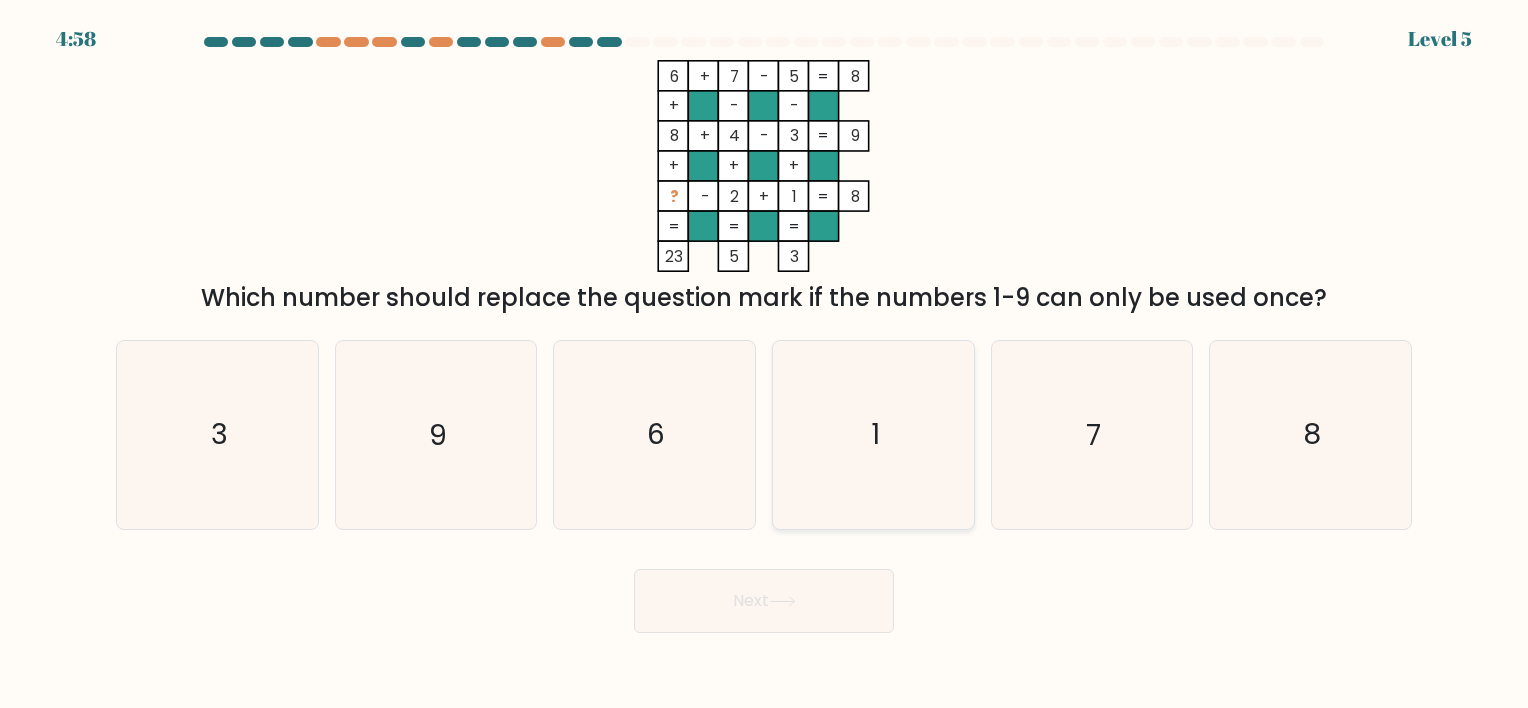 click on "1" 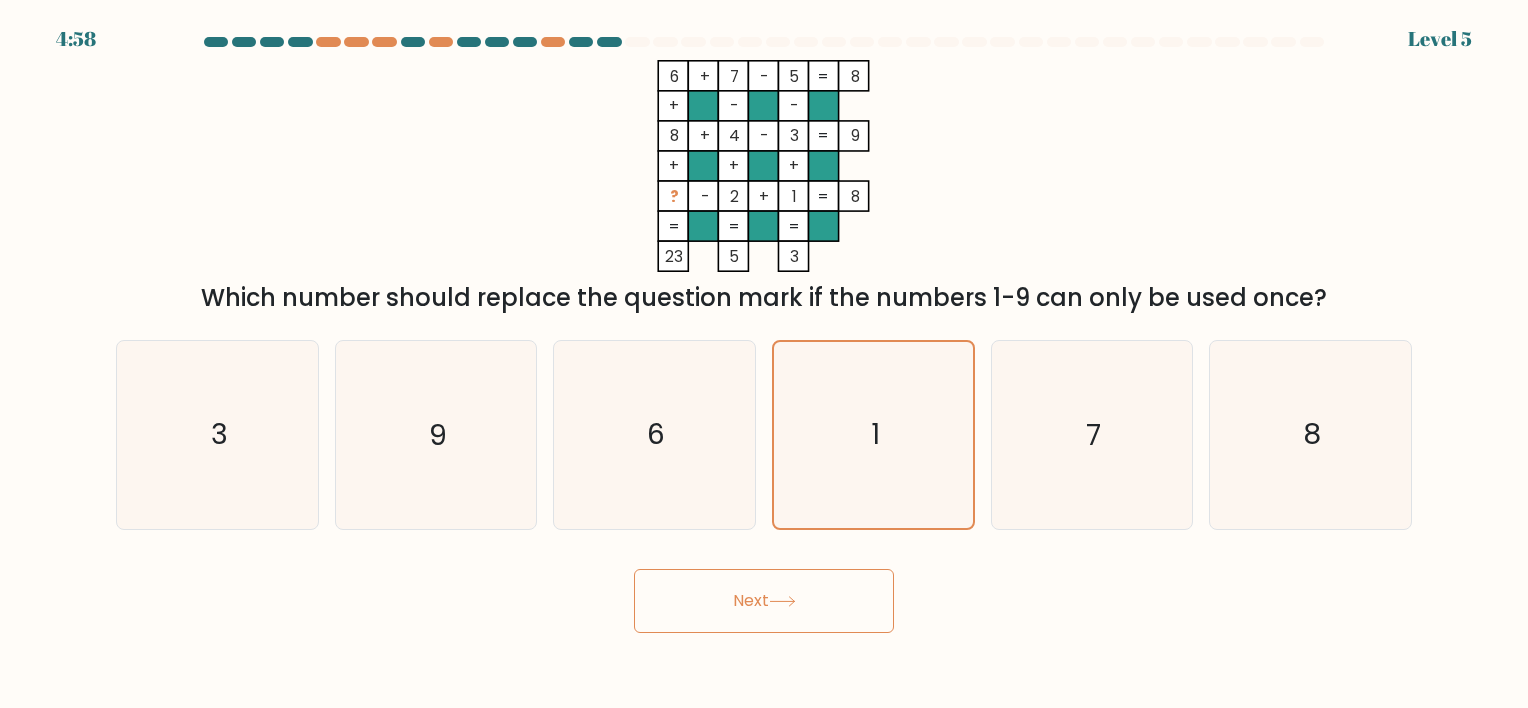 click on "Next" at bounding box center (764, 601) 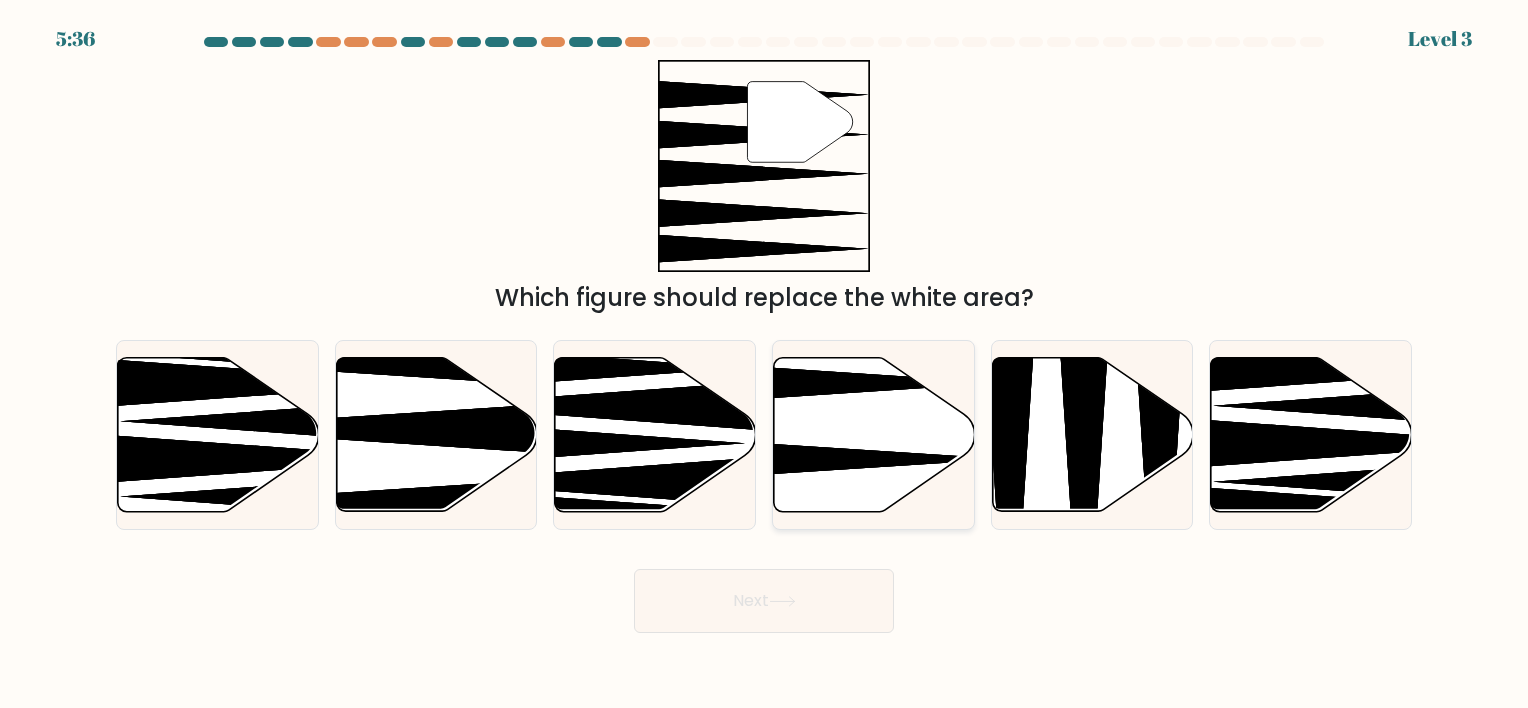 click 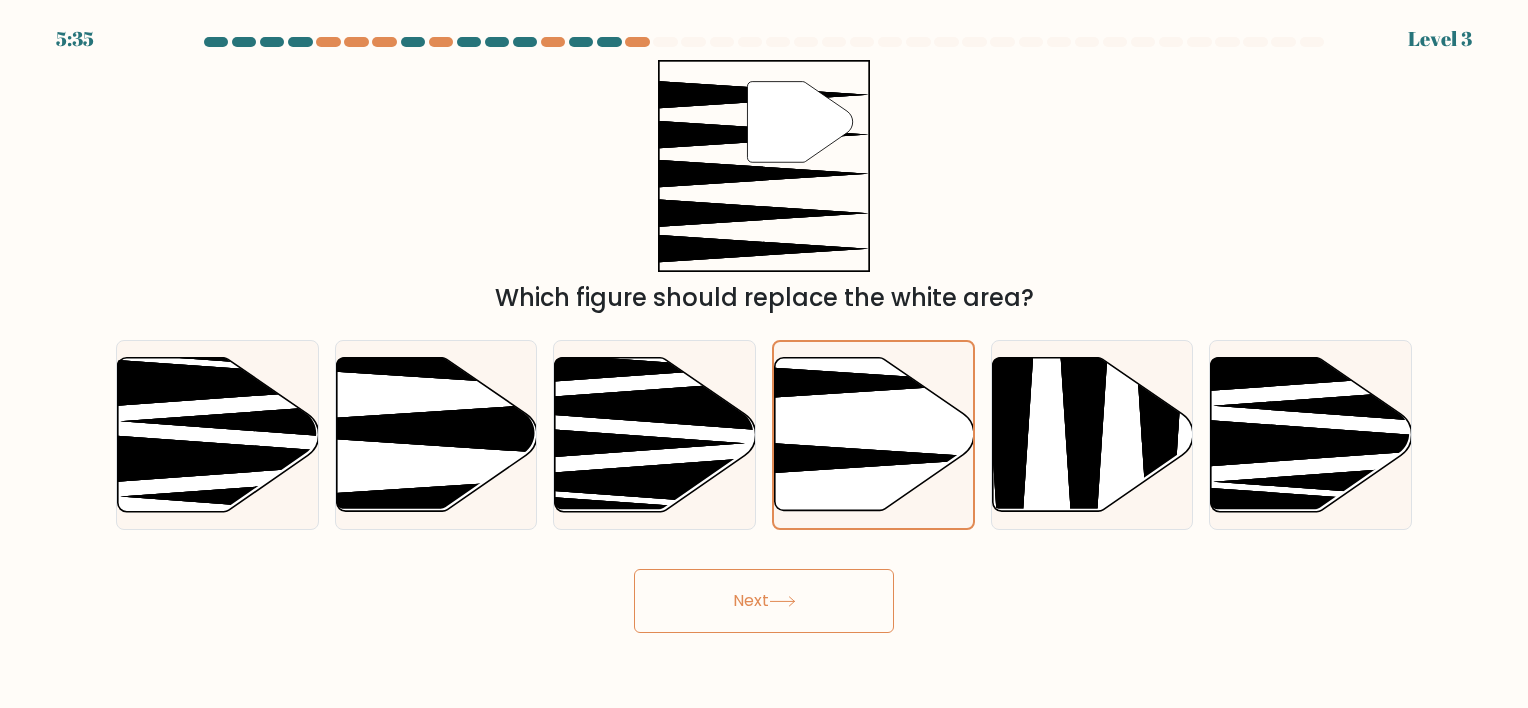 click on "Next" at bounding box center (764, 601) 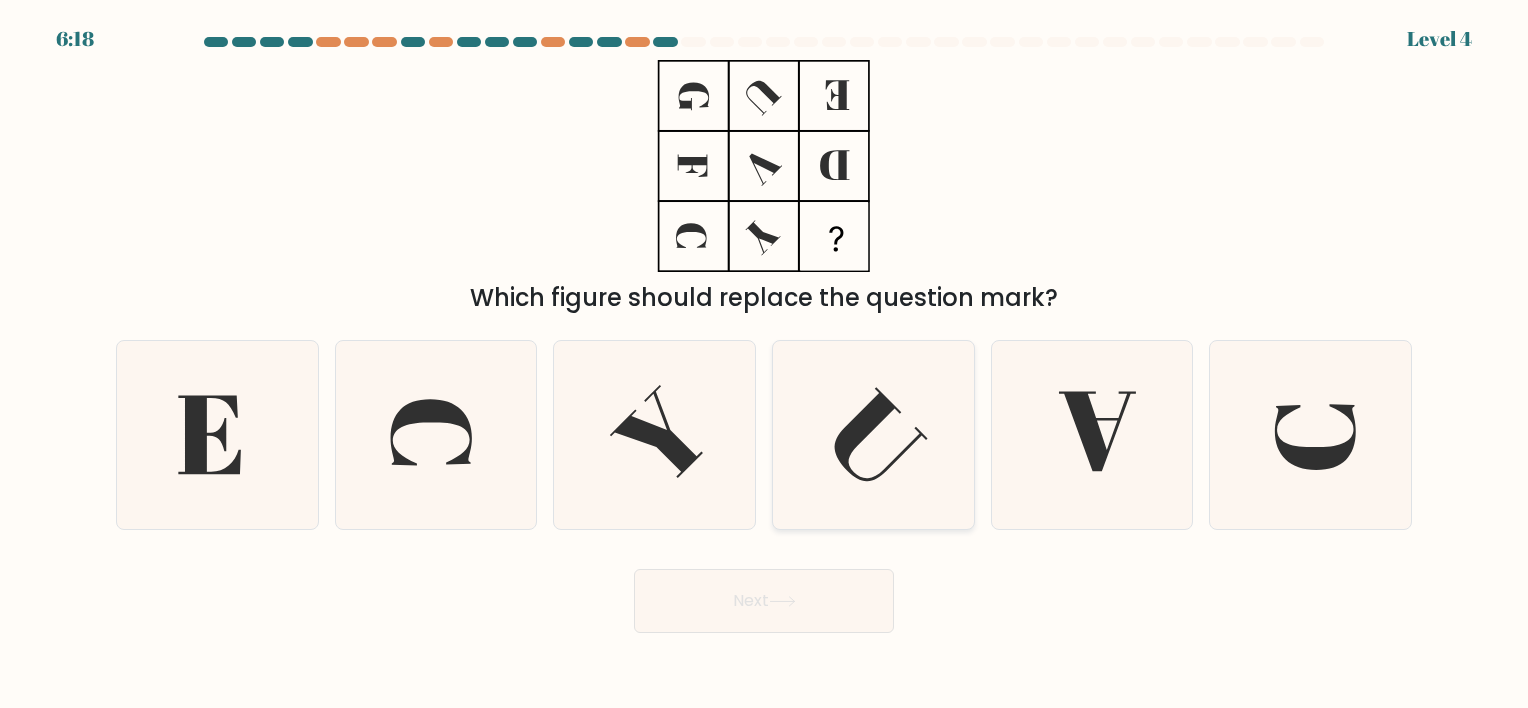 click 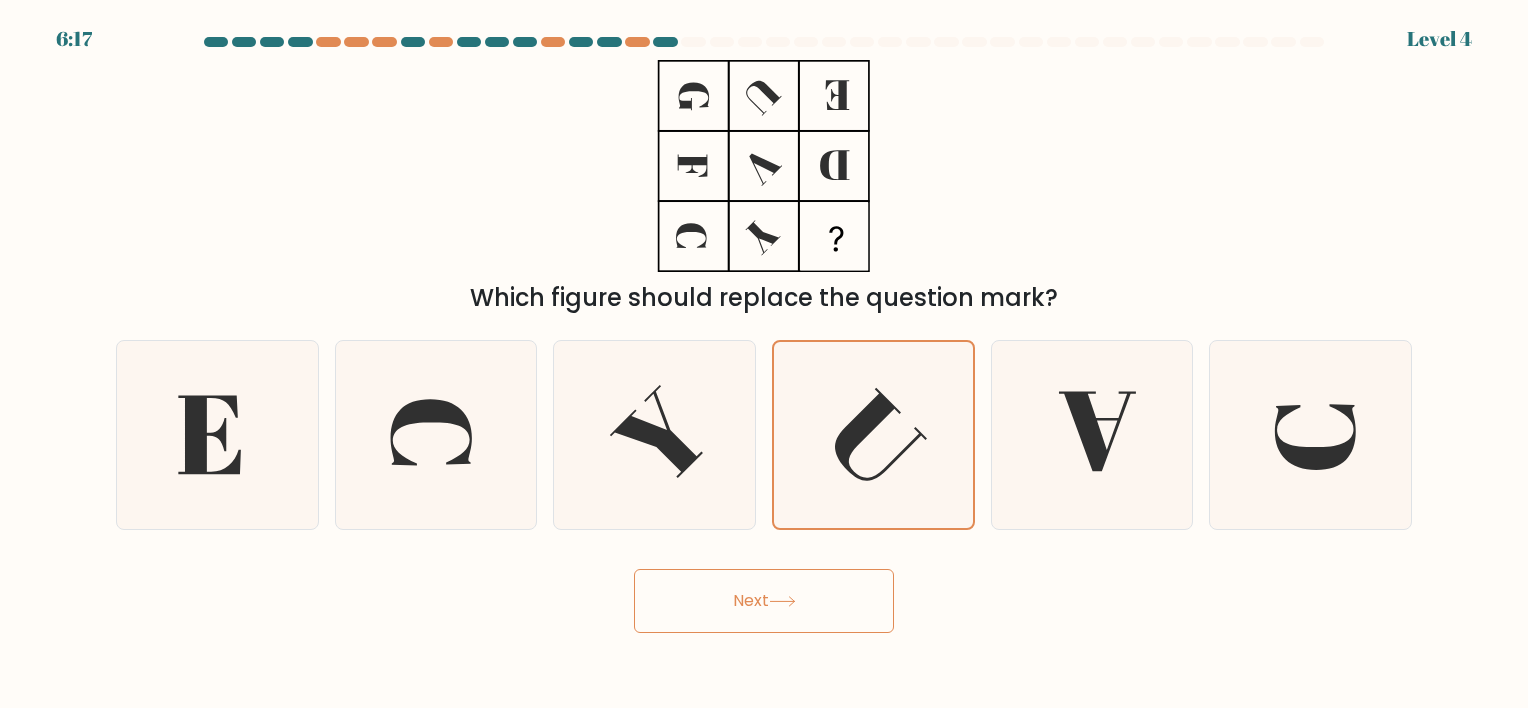 click on "Next" at bounding box center (764, 601) 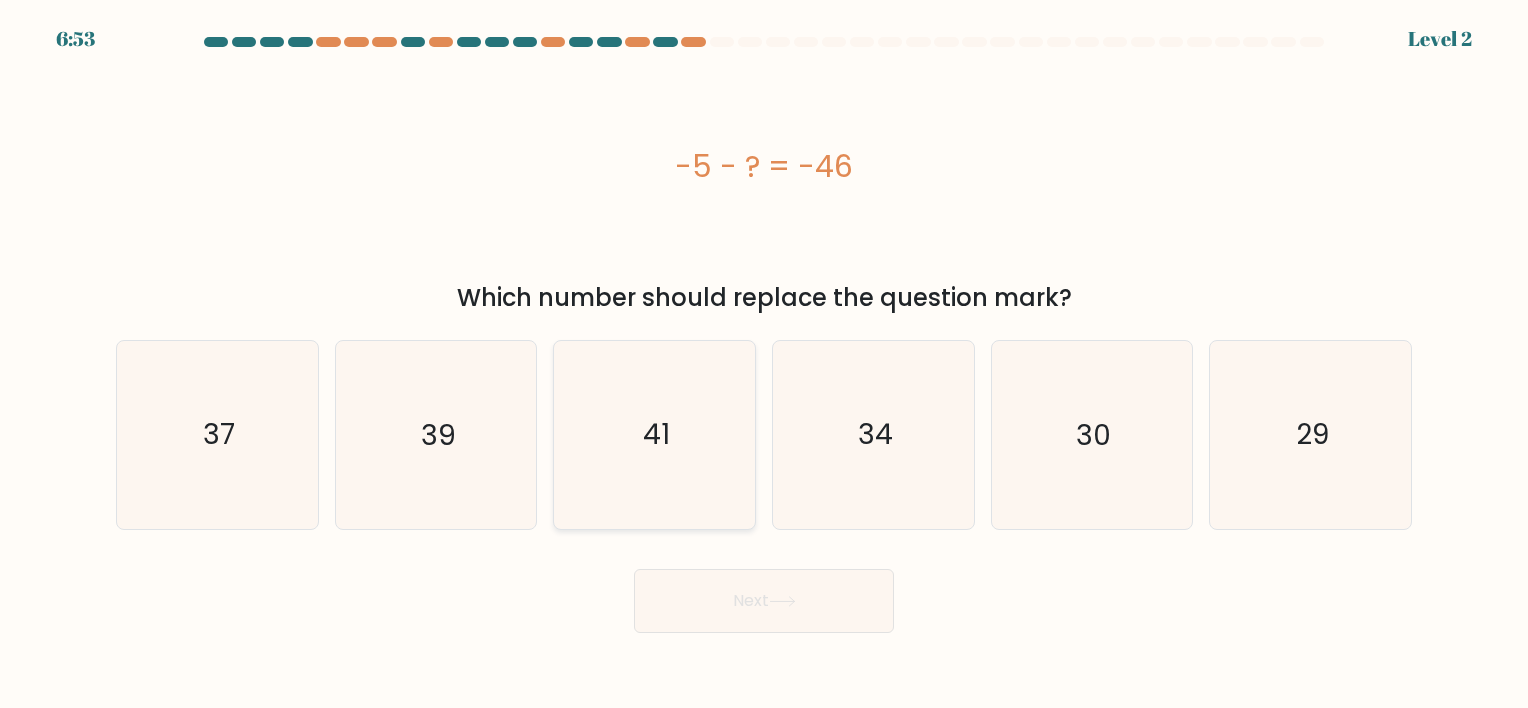 click on "41" 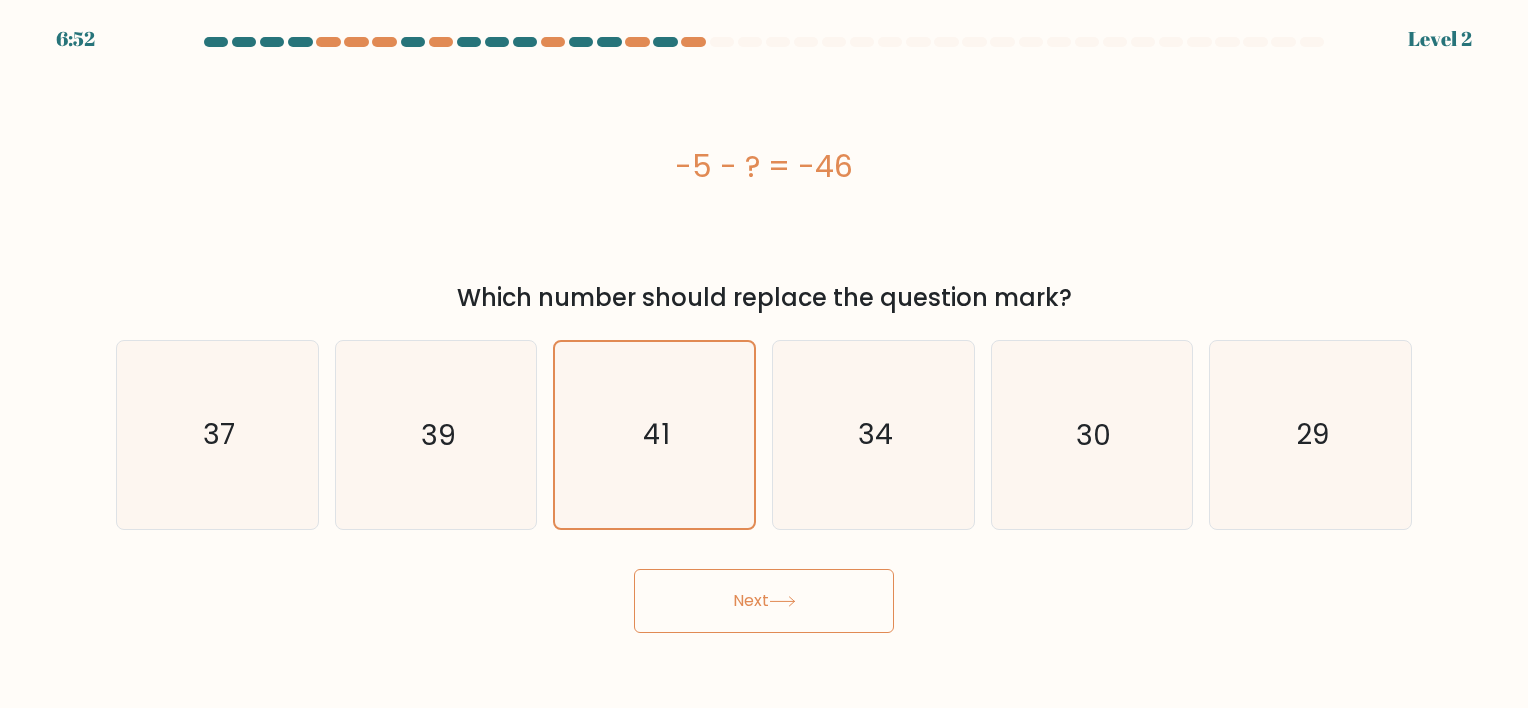 click on "Next" at bounding box center (764, 601) 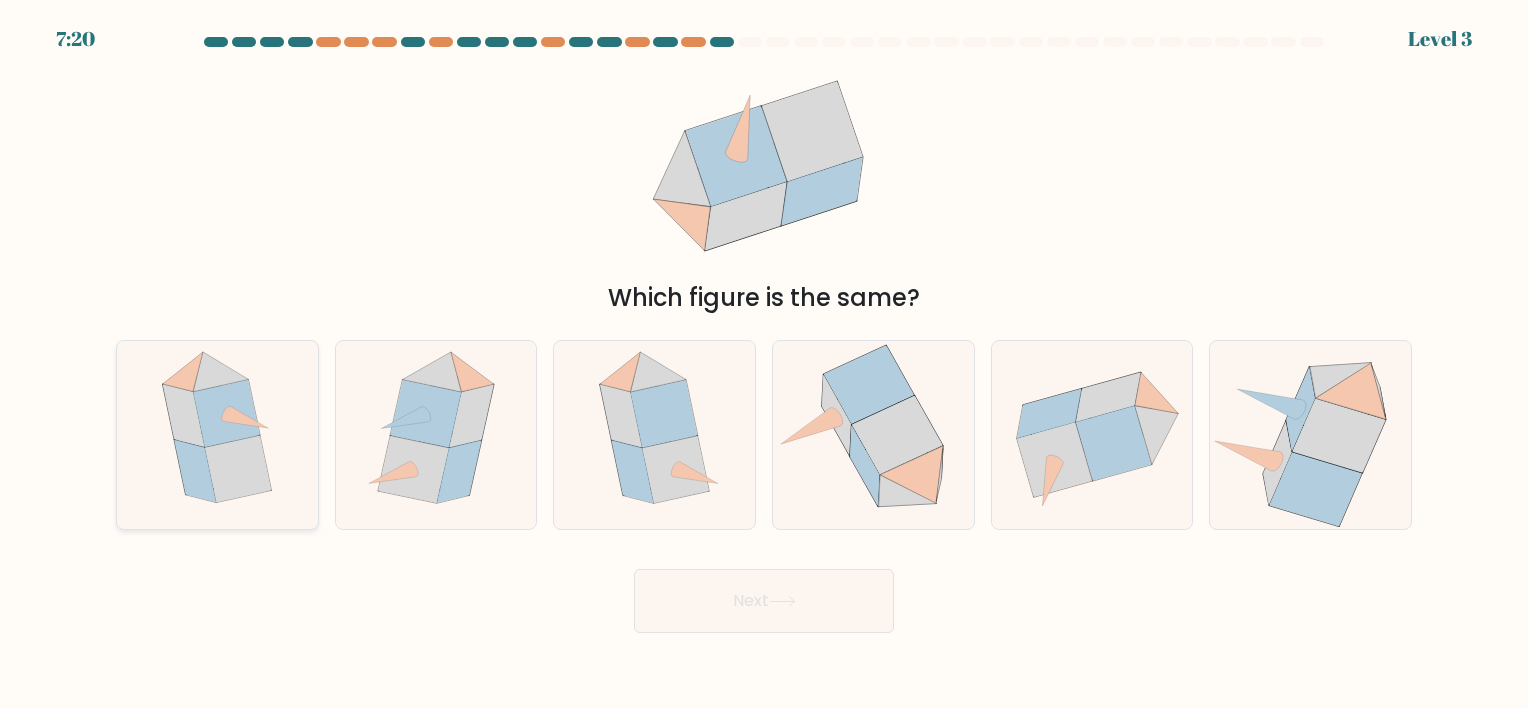 click 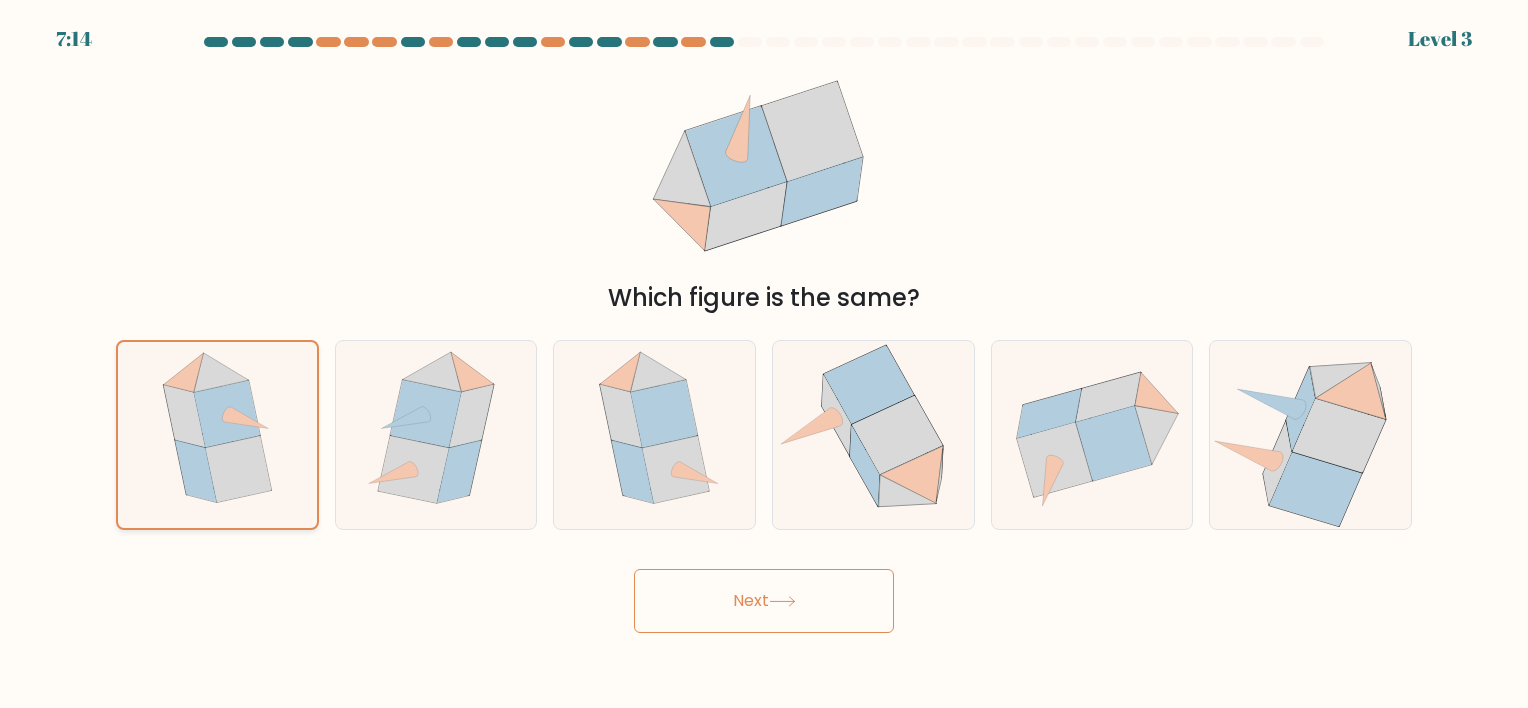 click 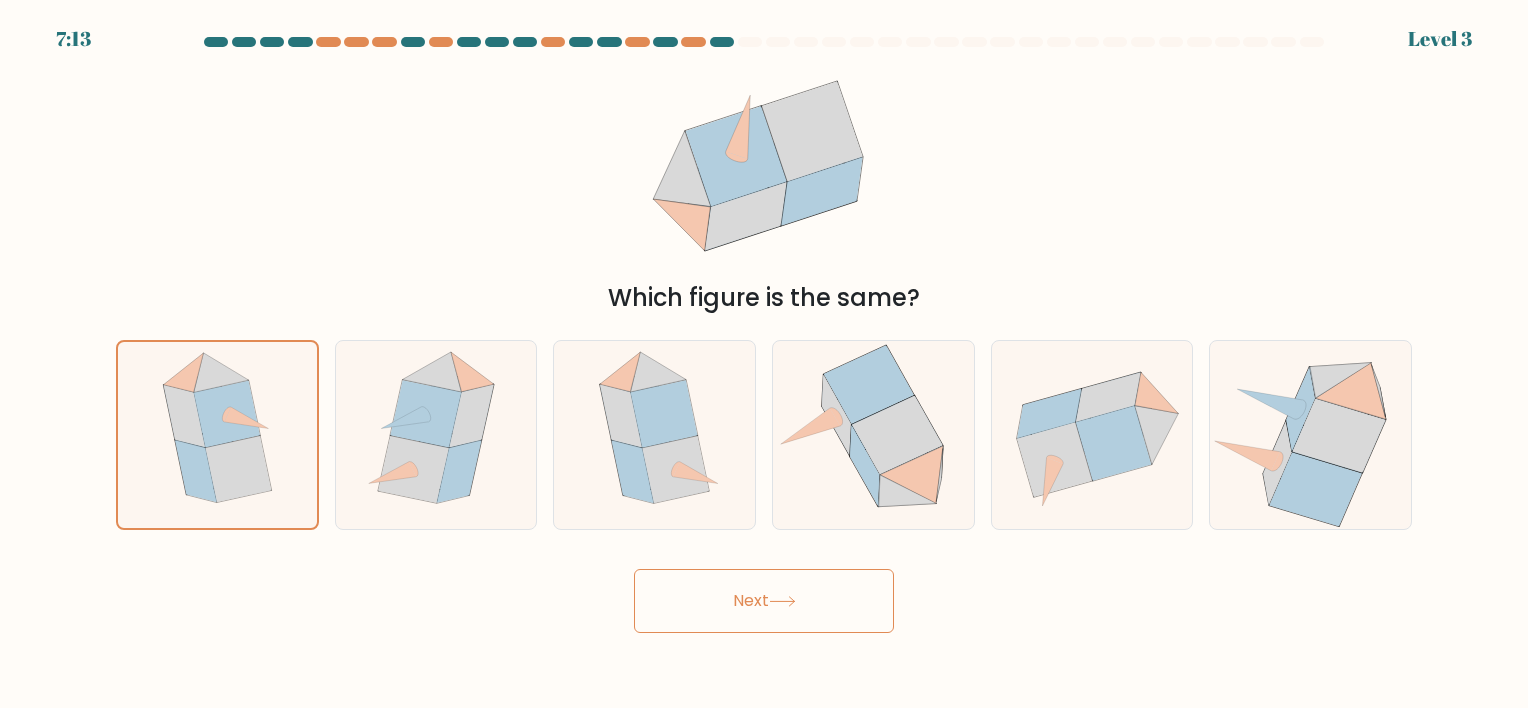 click on "Next" at bounding box center (764, 601) 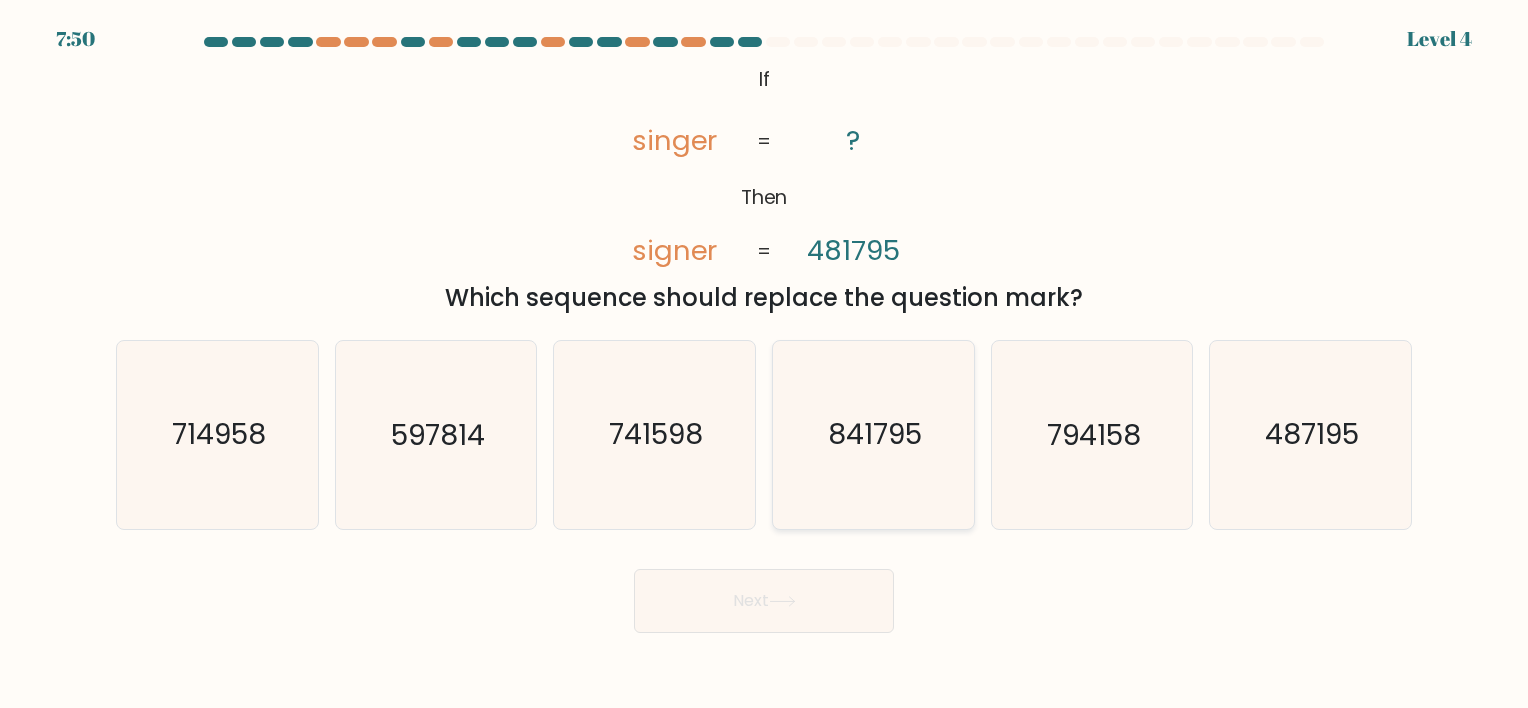click on "841795" 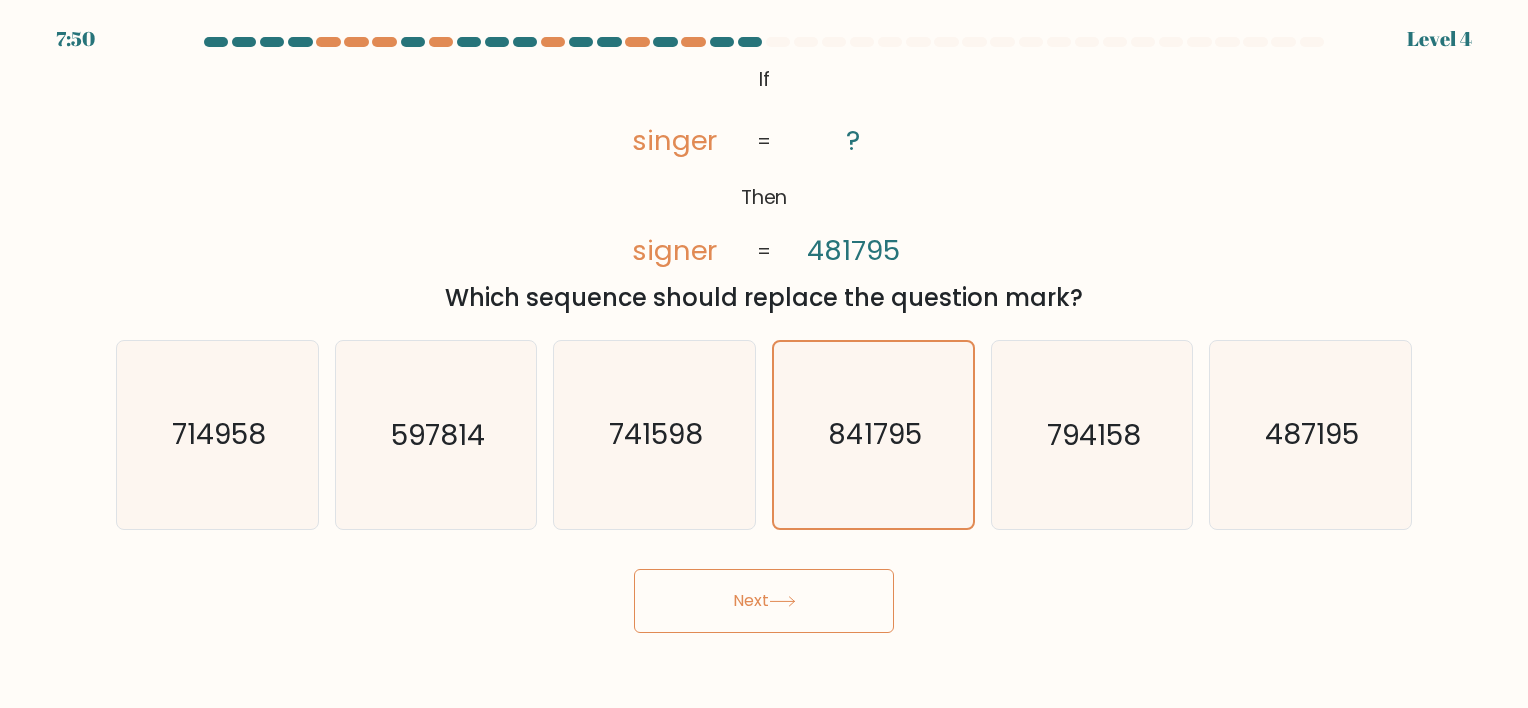 click on "Next" at bounding box center [764, 601] 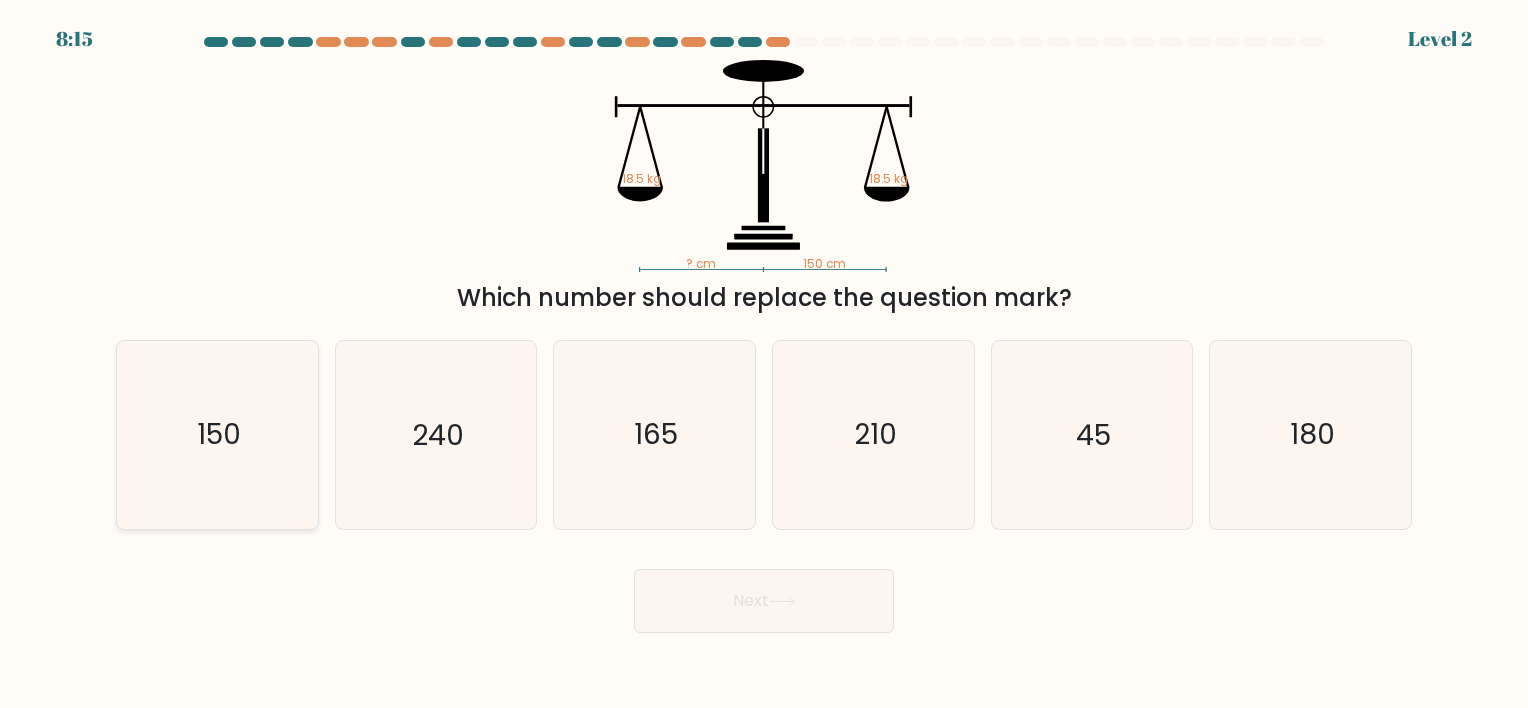 click on "150" 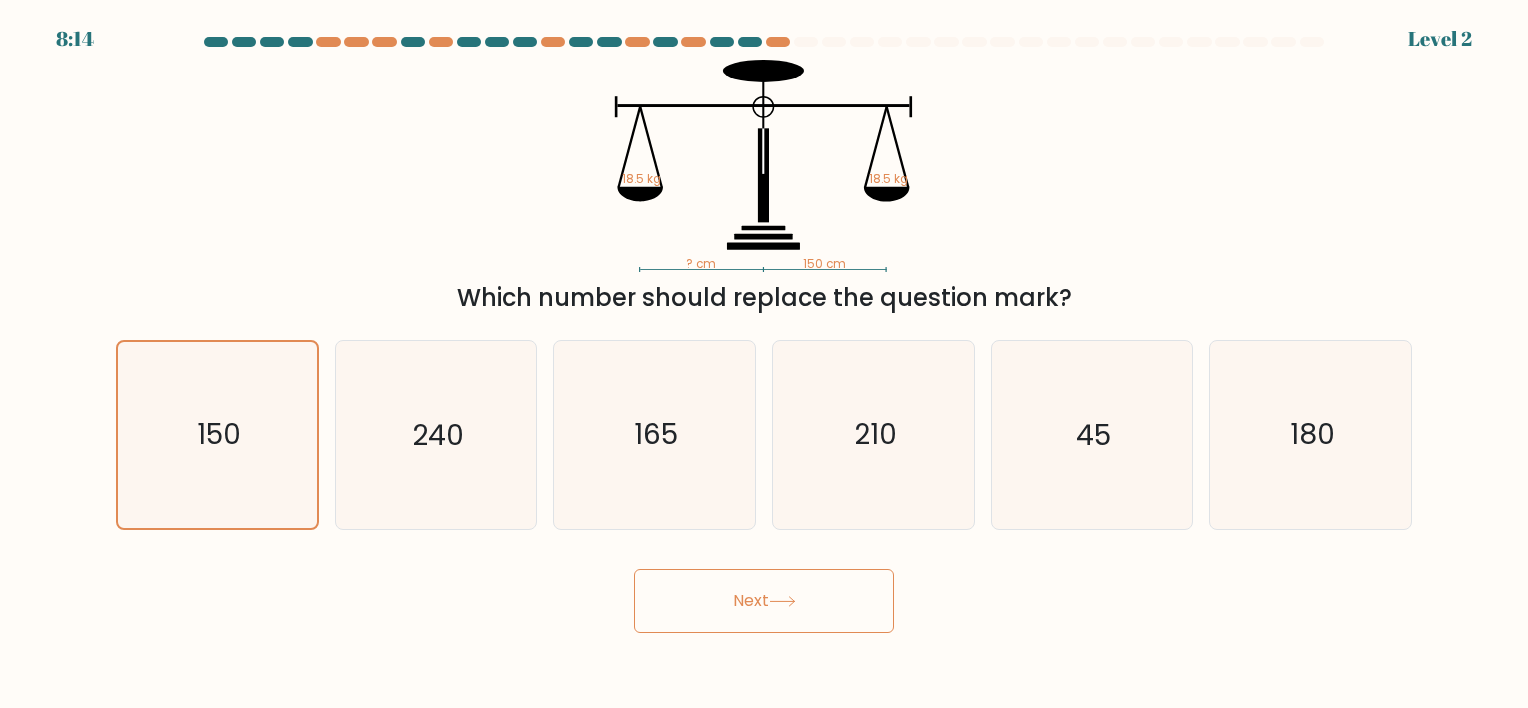 click on "Next" at bounding box center [764, 601] 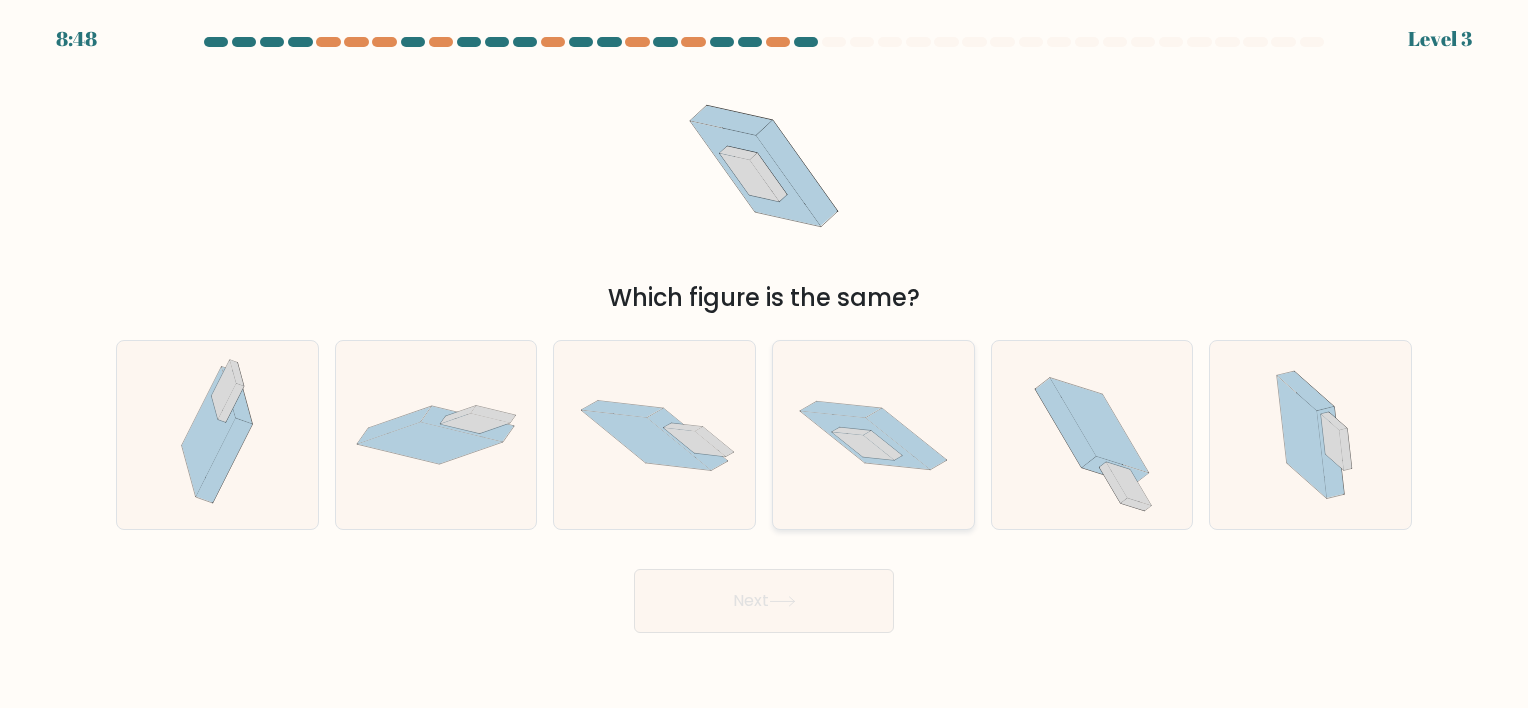 click 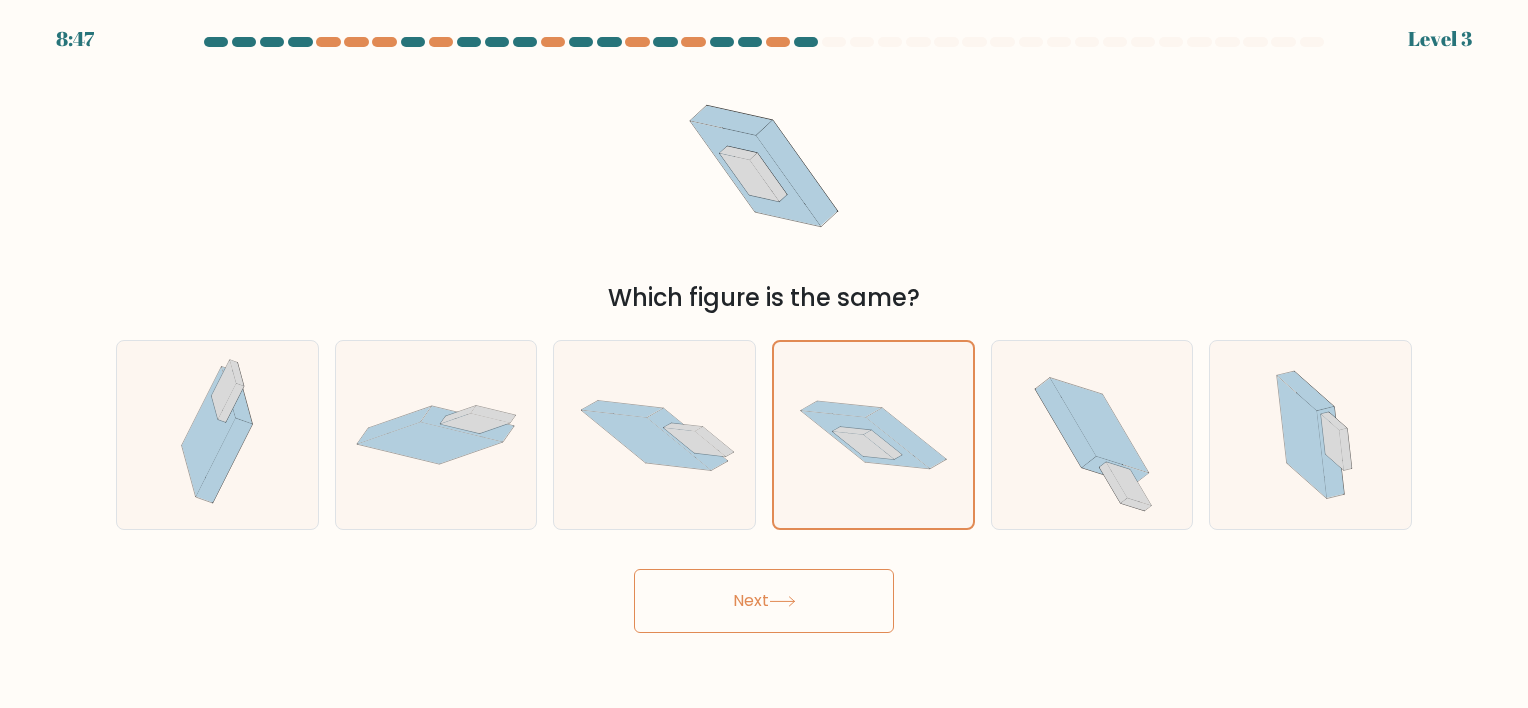 click on "Next" at bounding box center (764, 601) 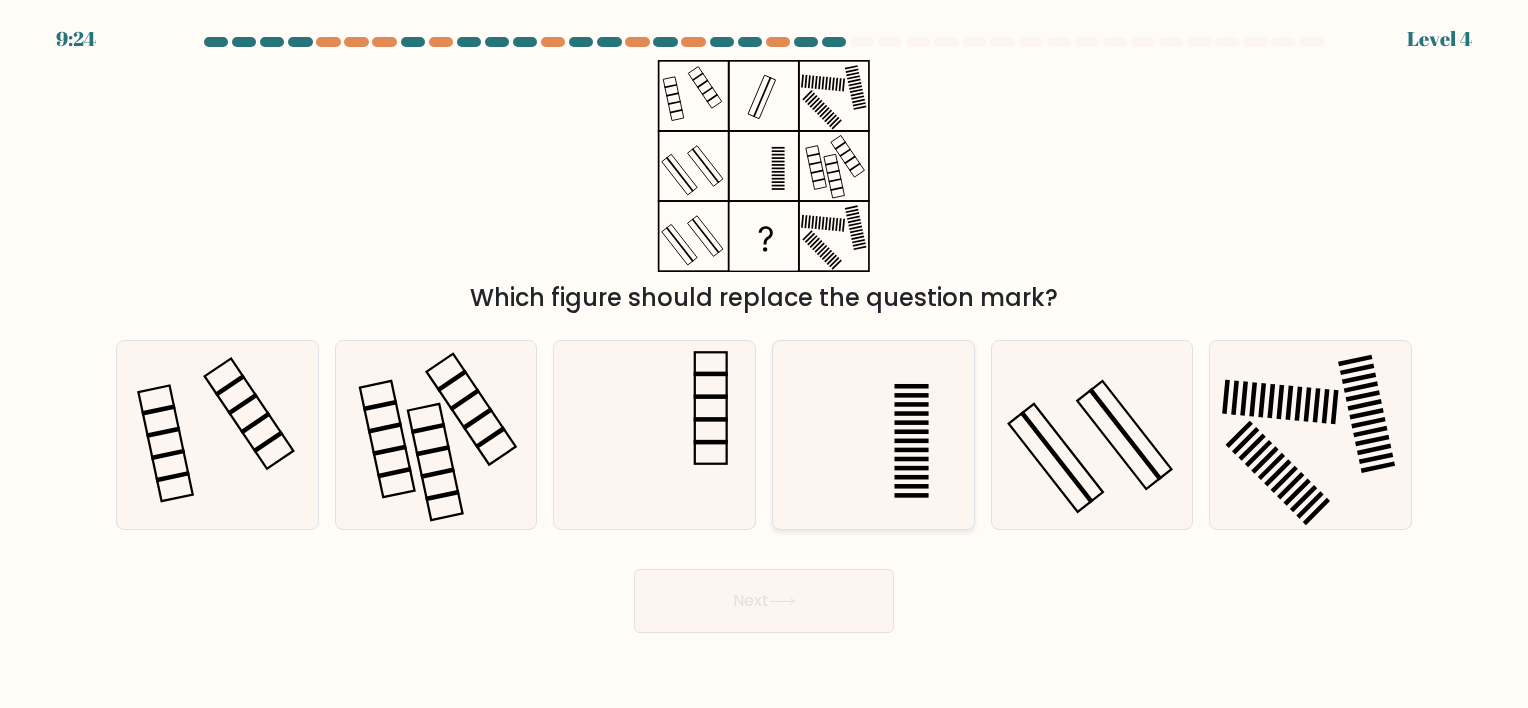 click 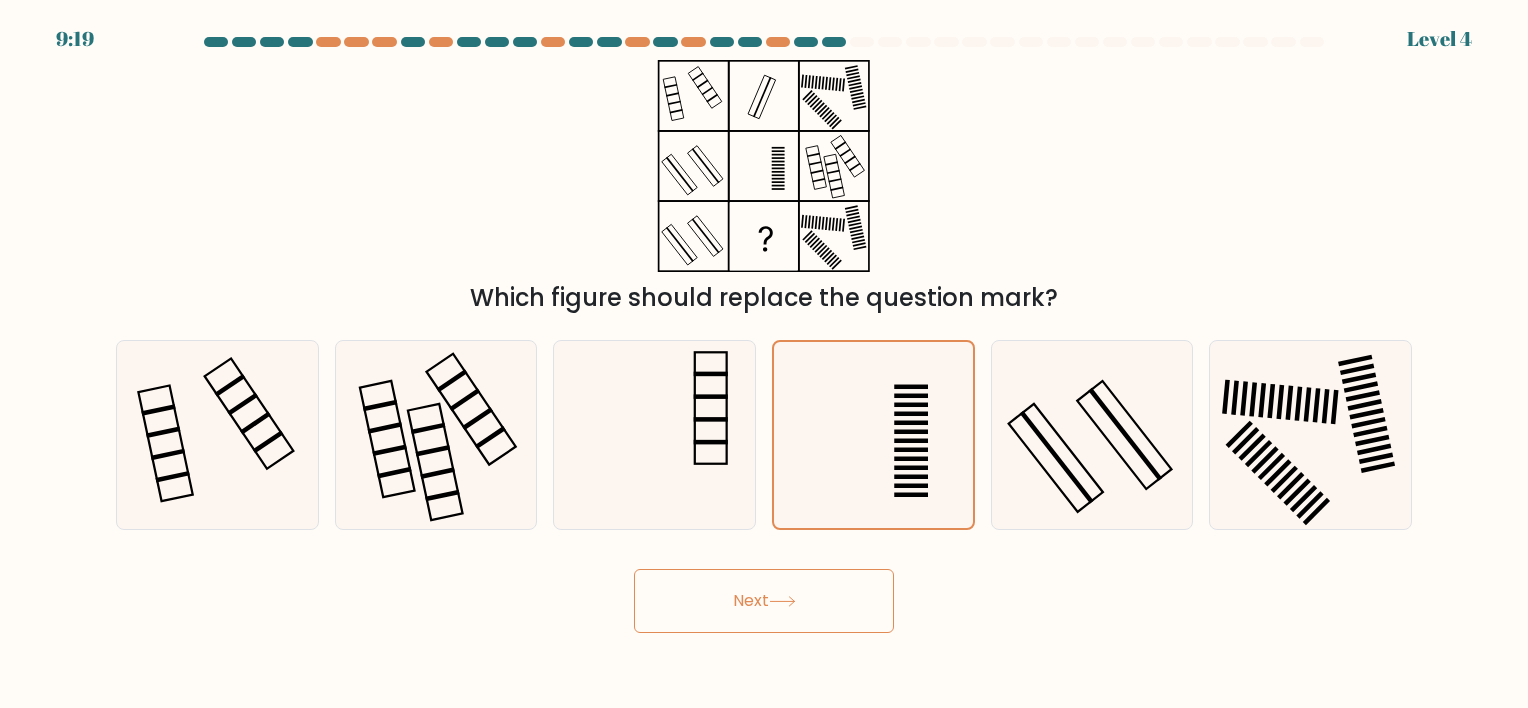 click on "Next" at bounding box center (764, 601) 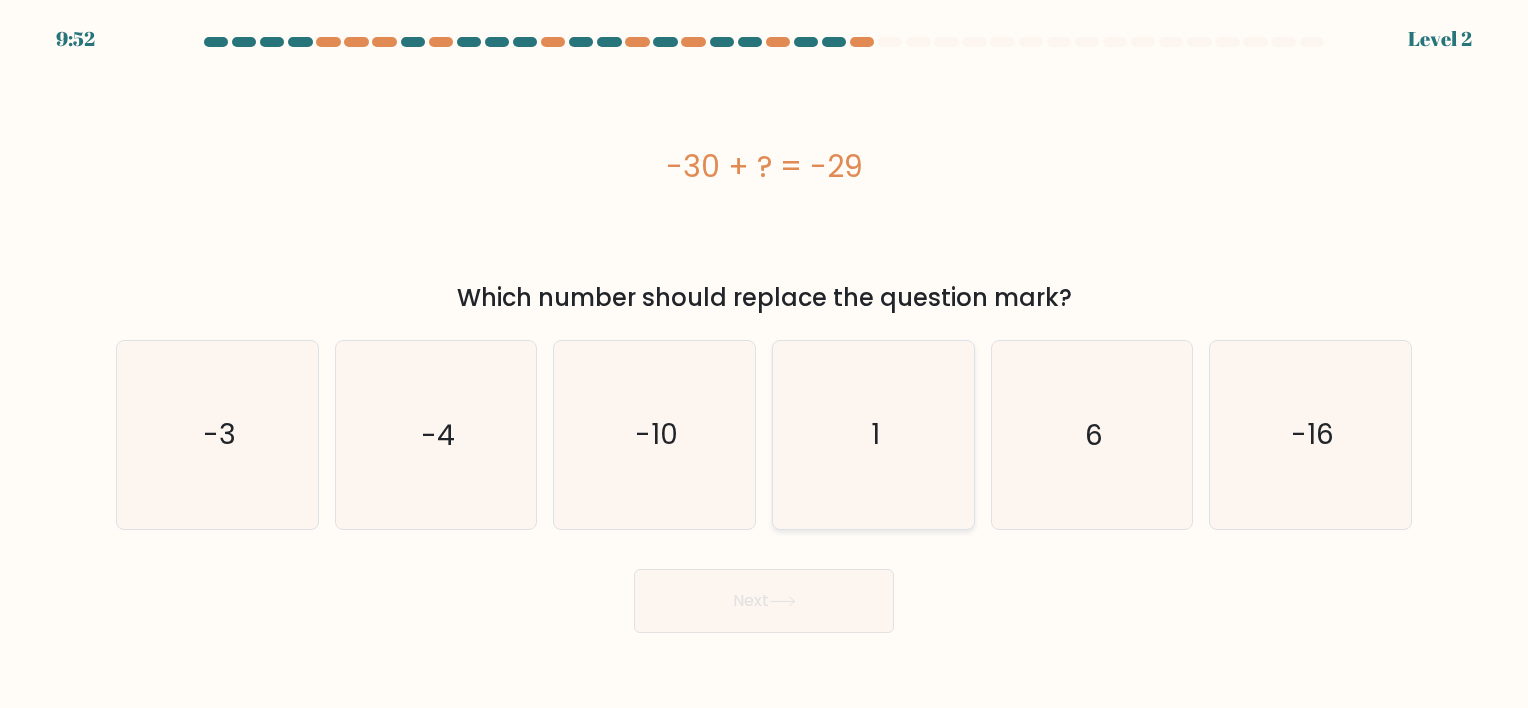 click on "1" 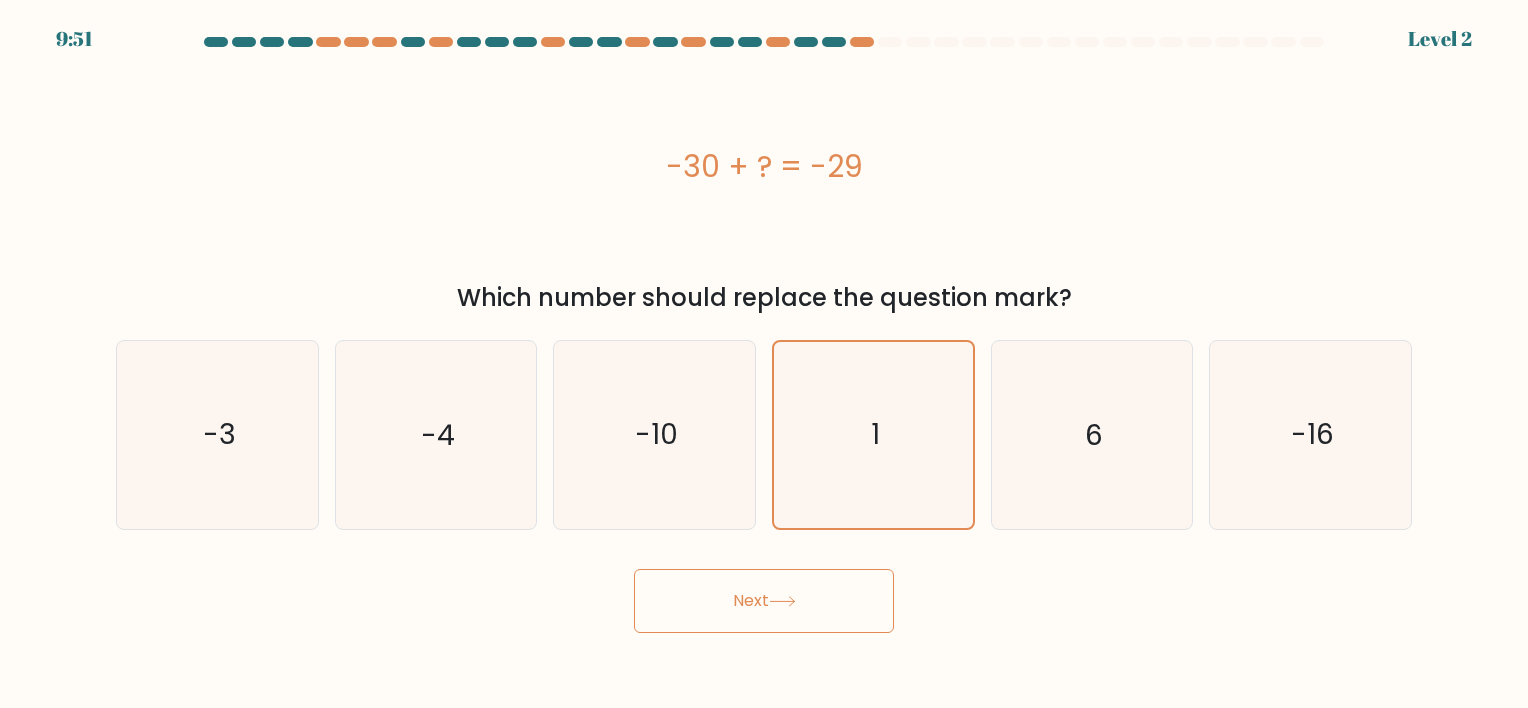 click on "Next" at bounding box center (764, 601) 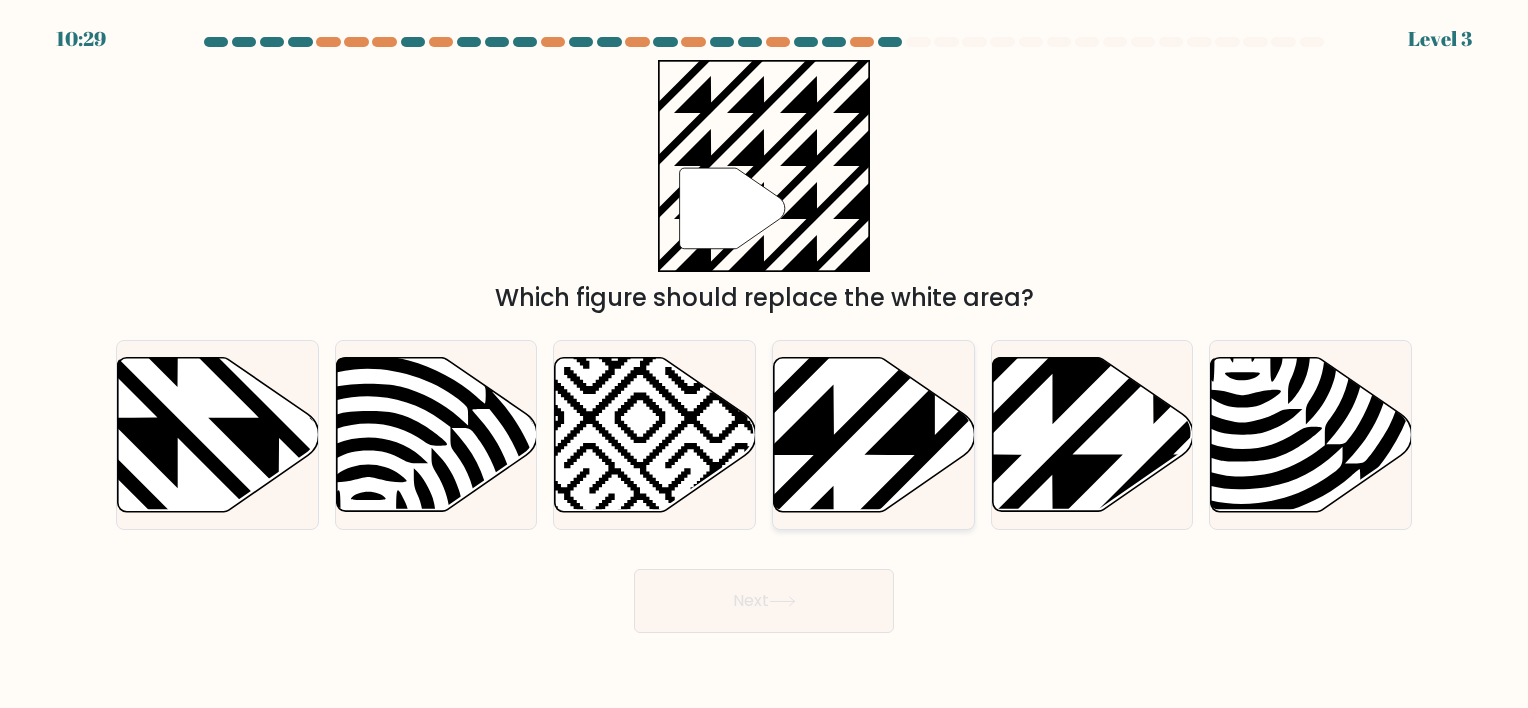 click 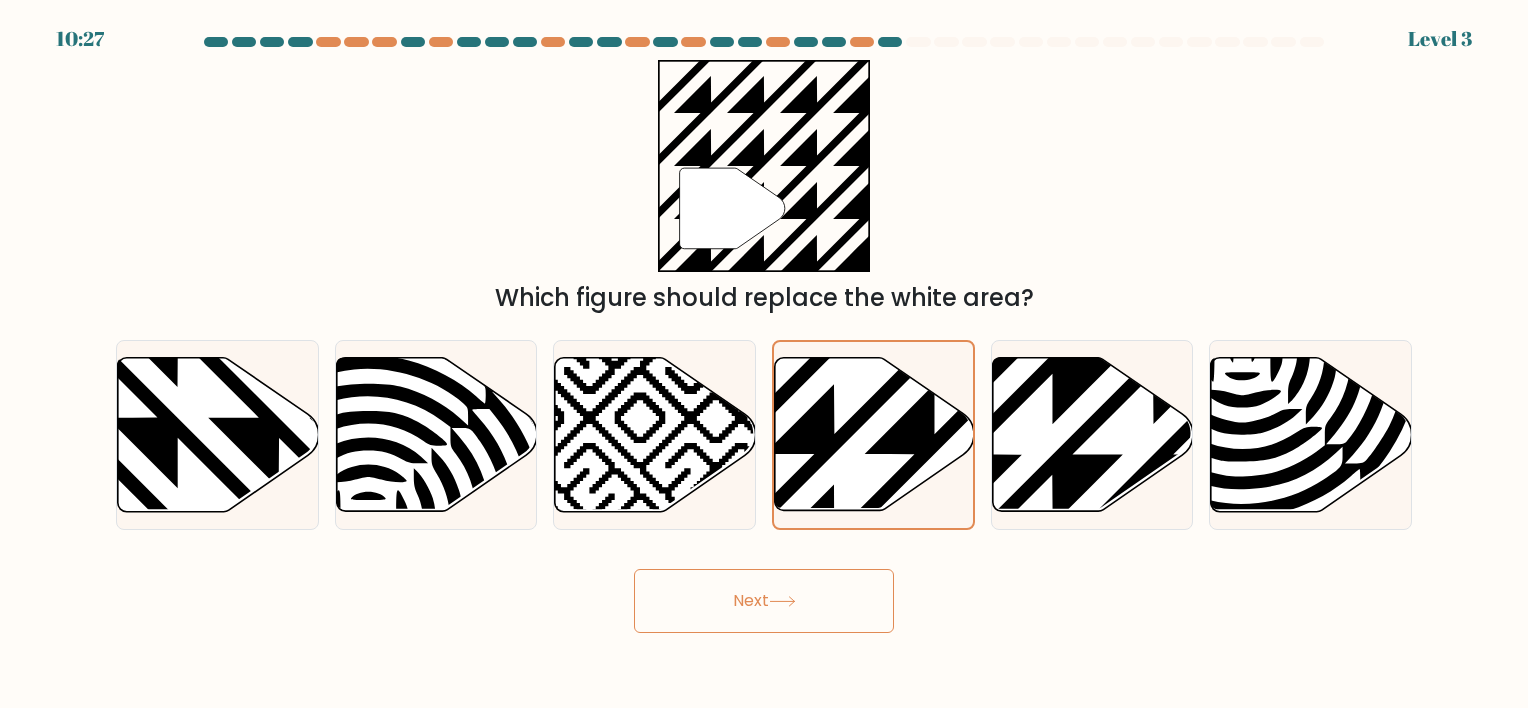 click on "Next" at bounding box center [764, 601] 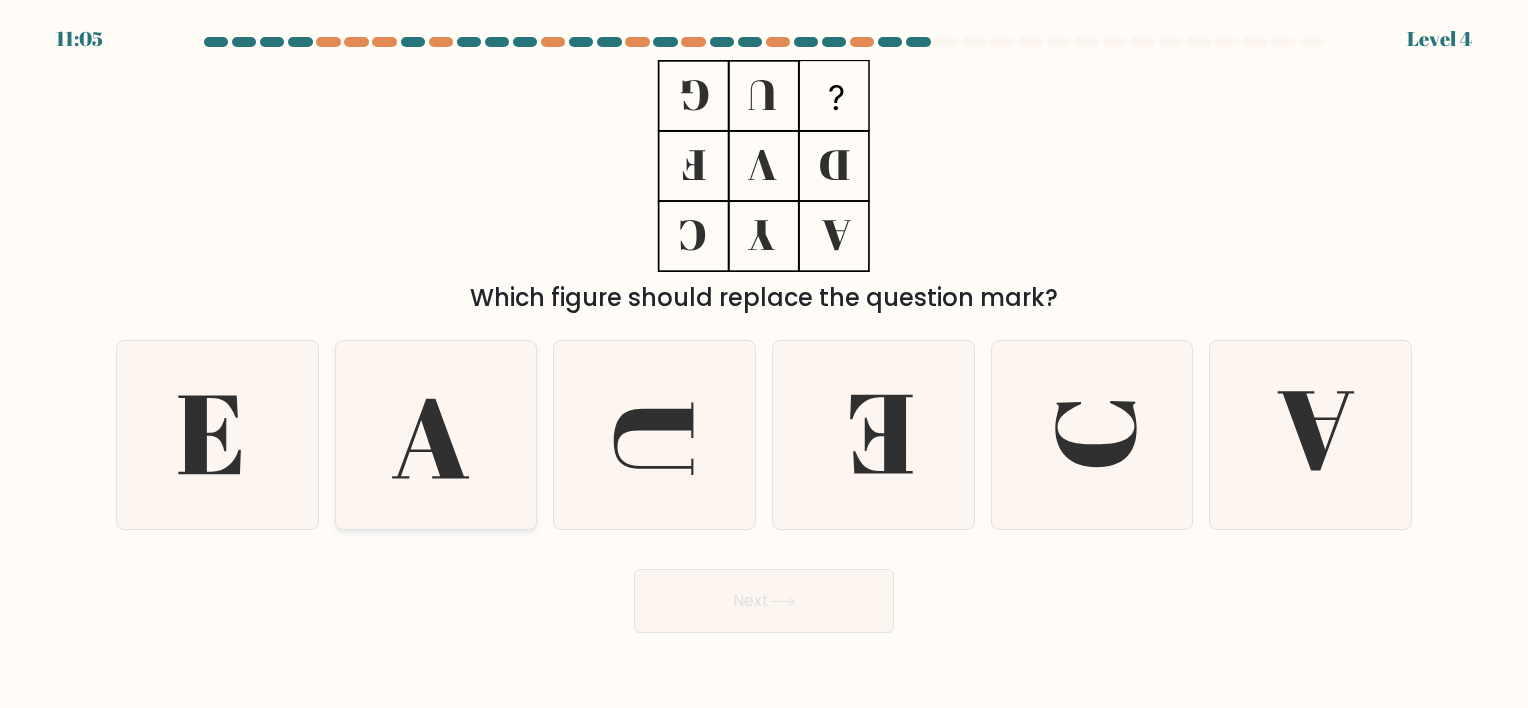 click 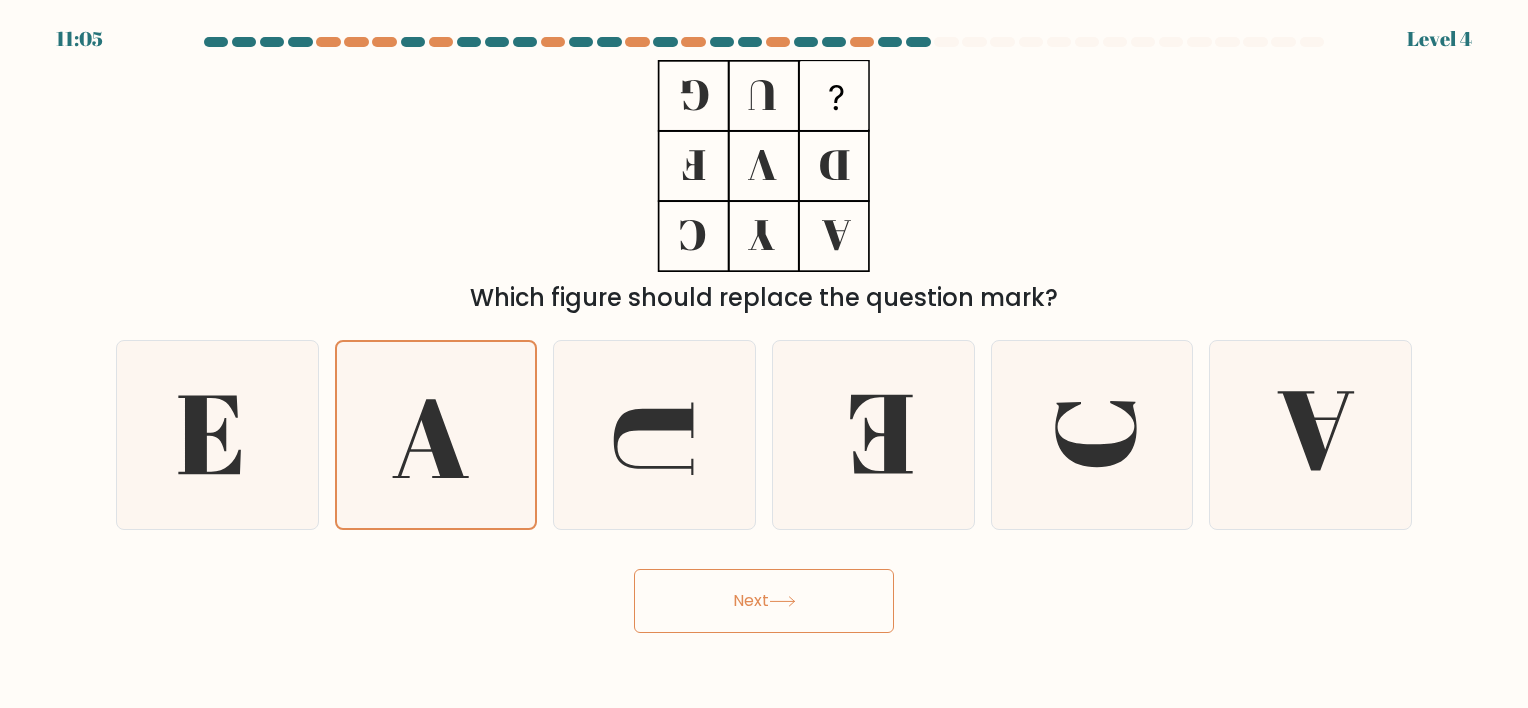 click on "Next" at bounding box center [764, 601] 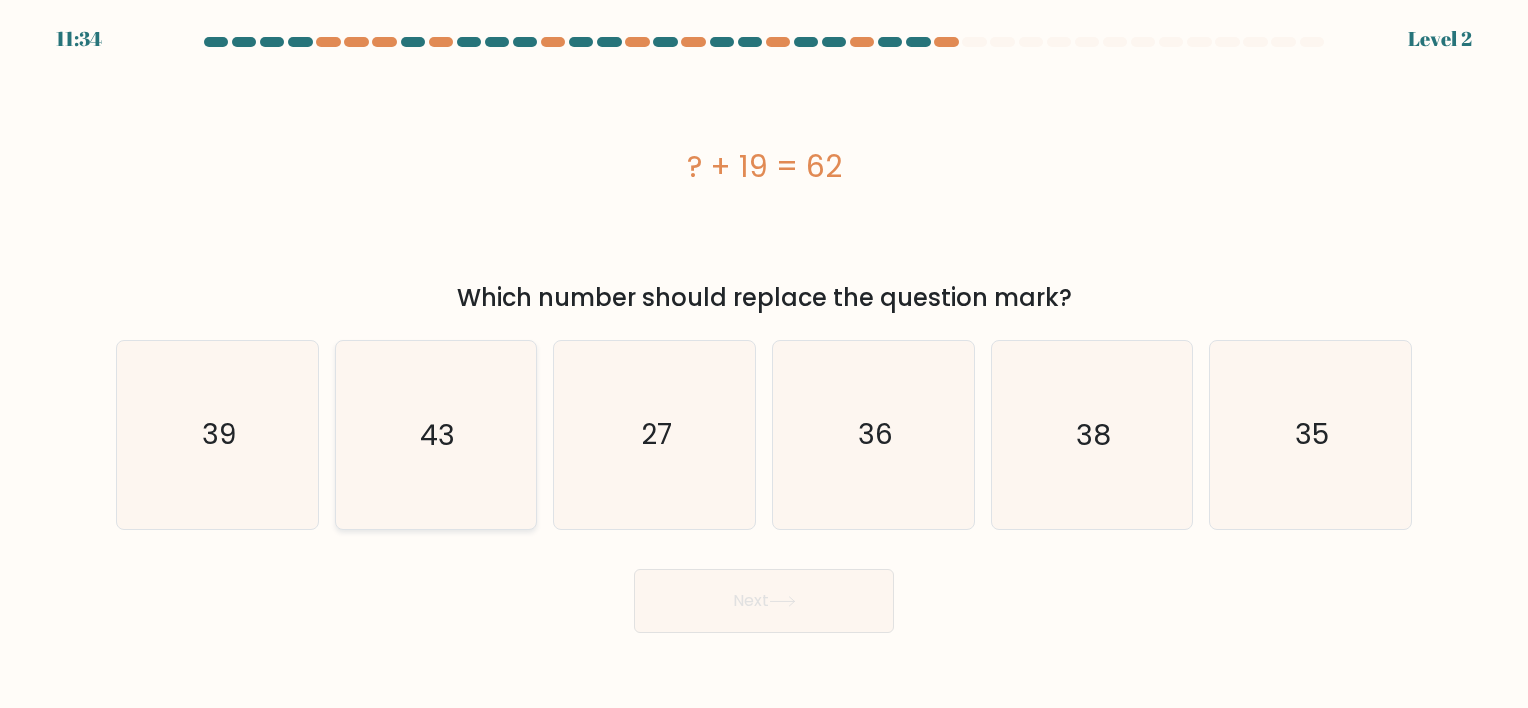 click on "43" 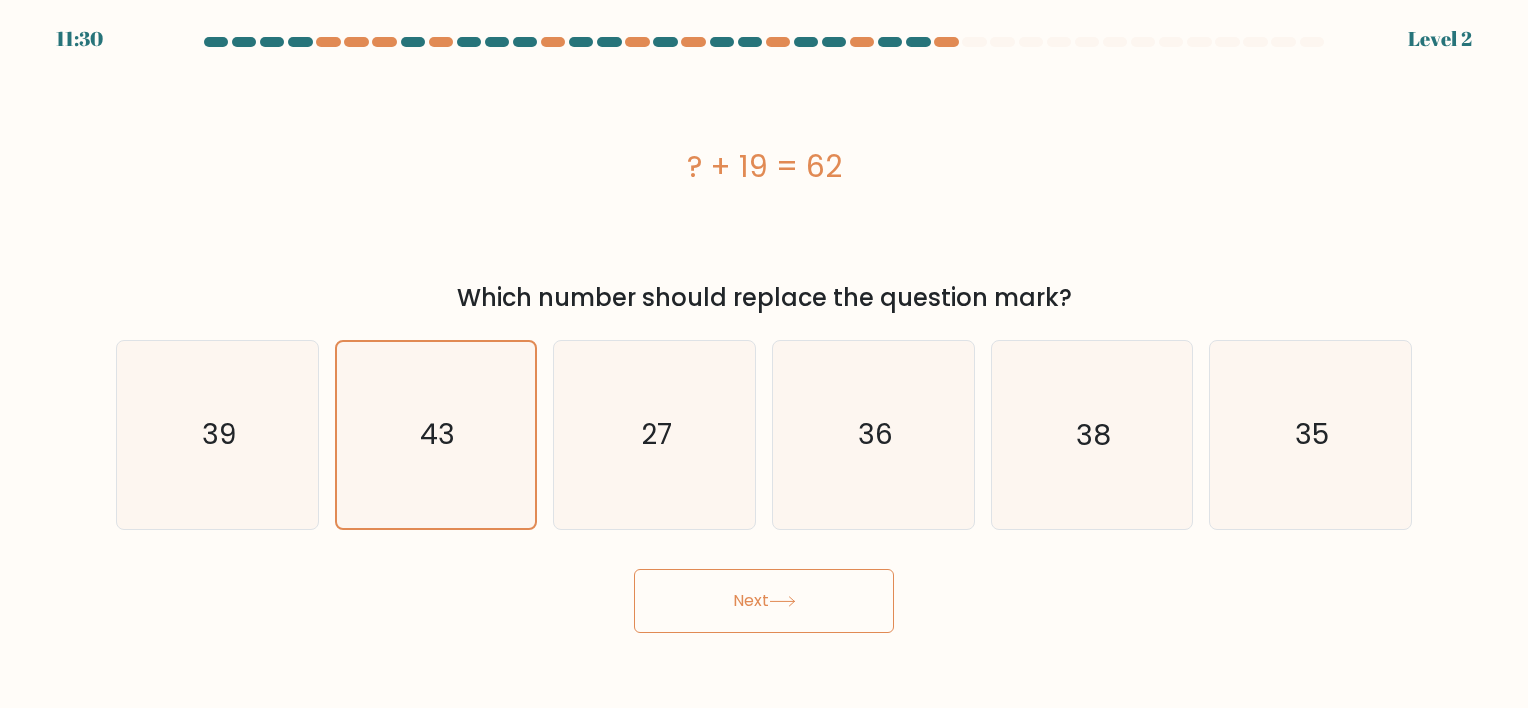 click 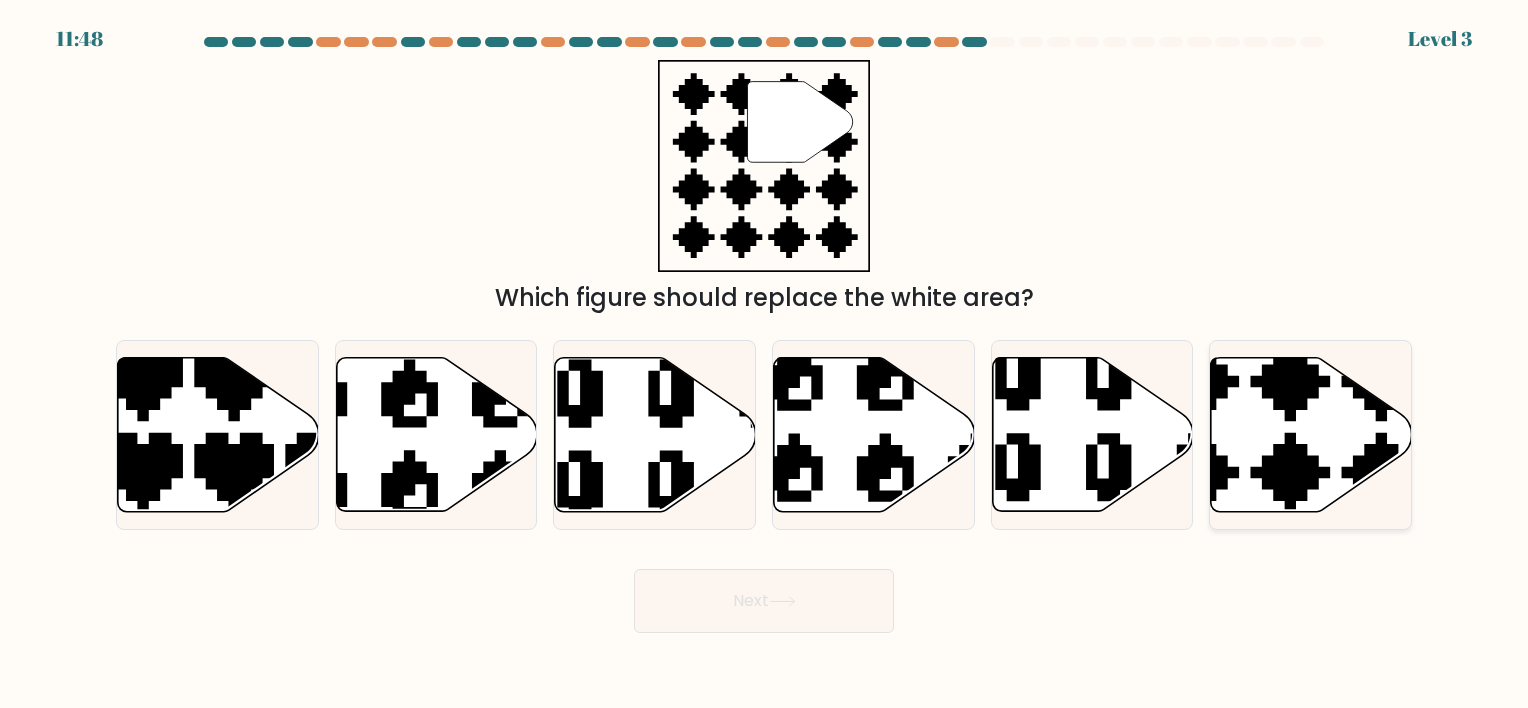 click 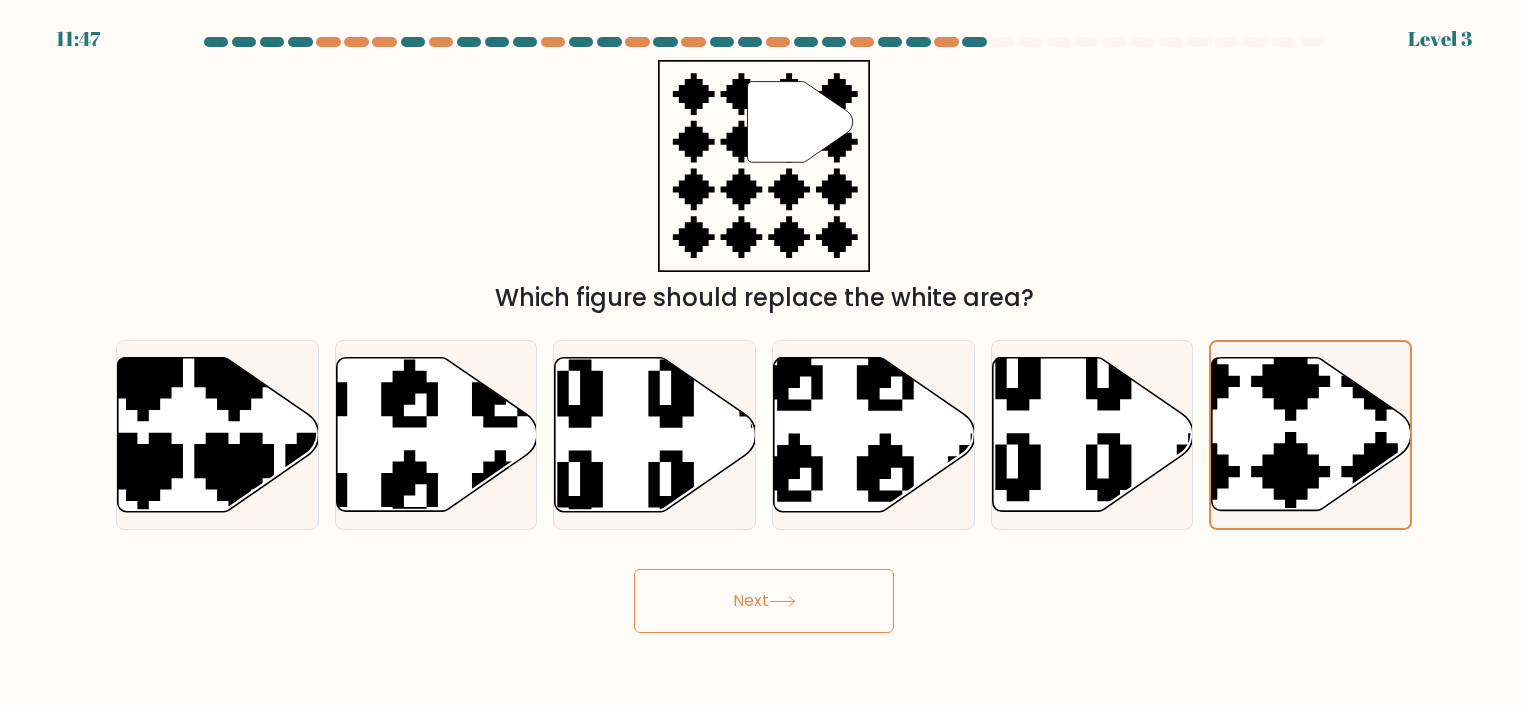 click on "Next" at bounding box center (764, 601) 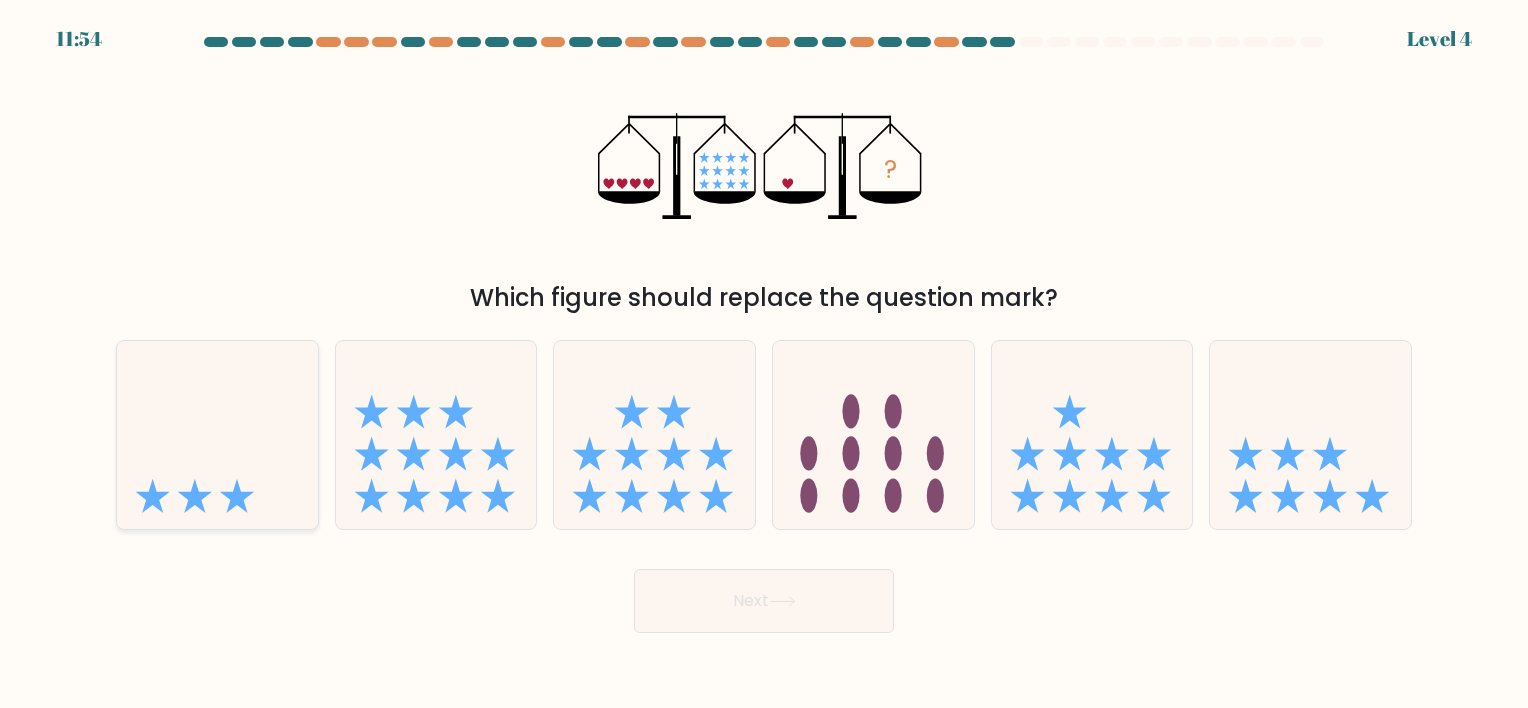 click 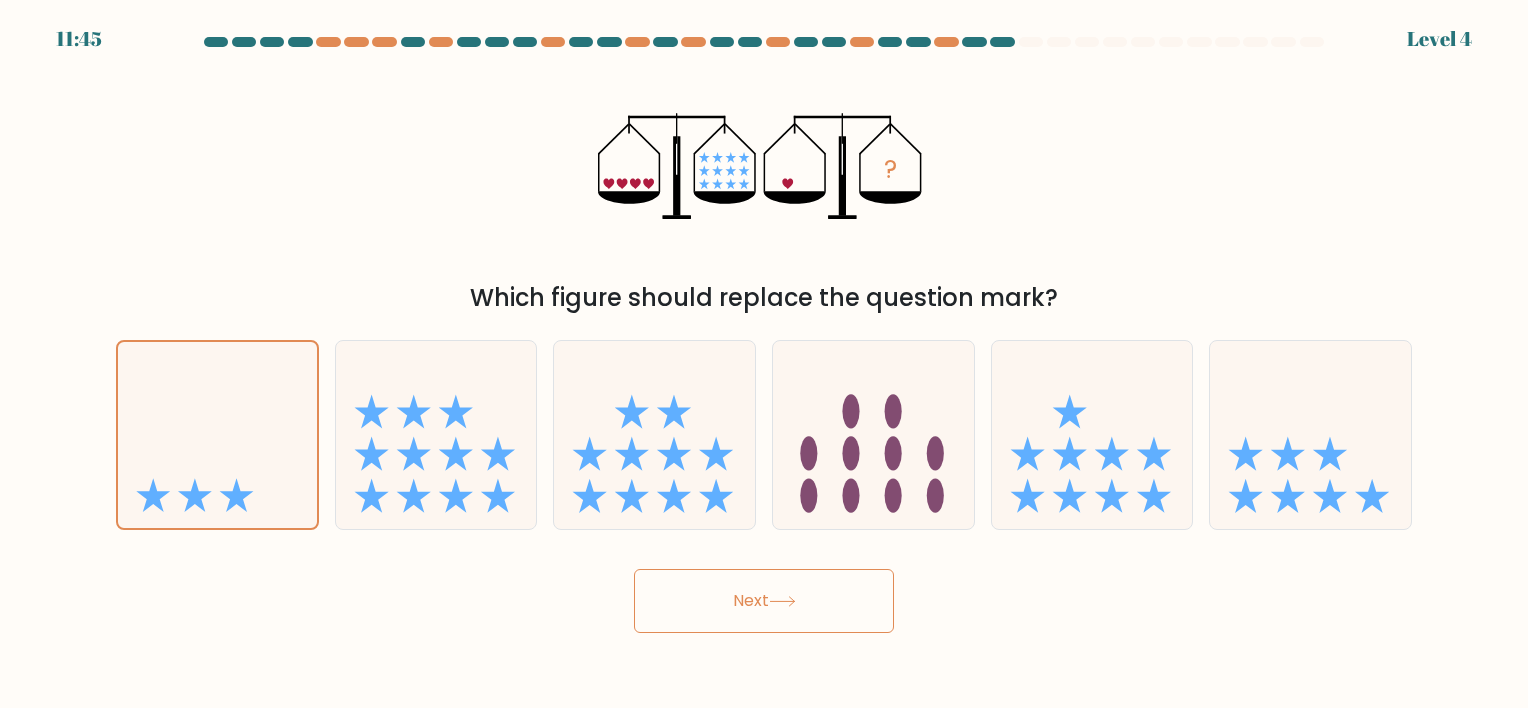 click on "Next" at bounding box center (764, 601) 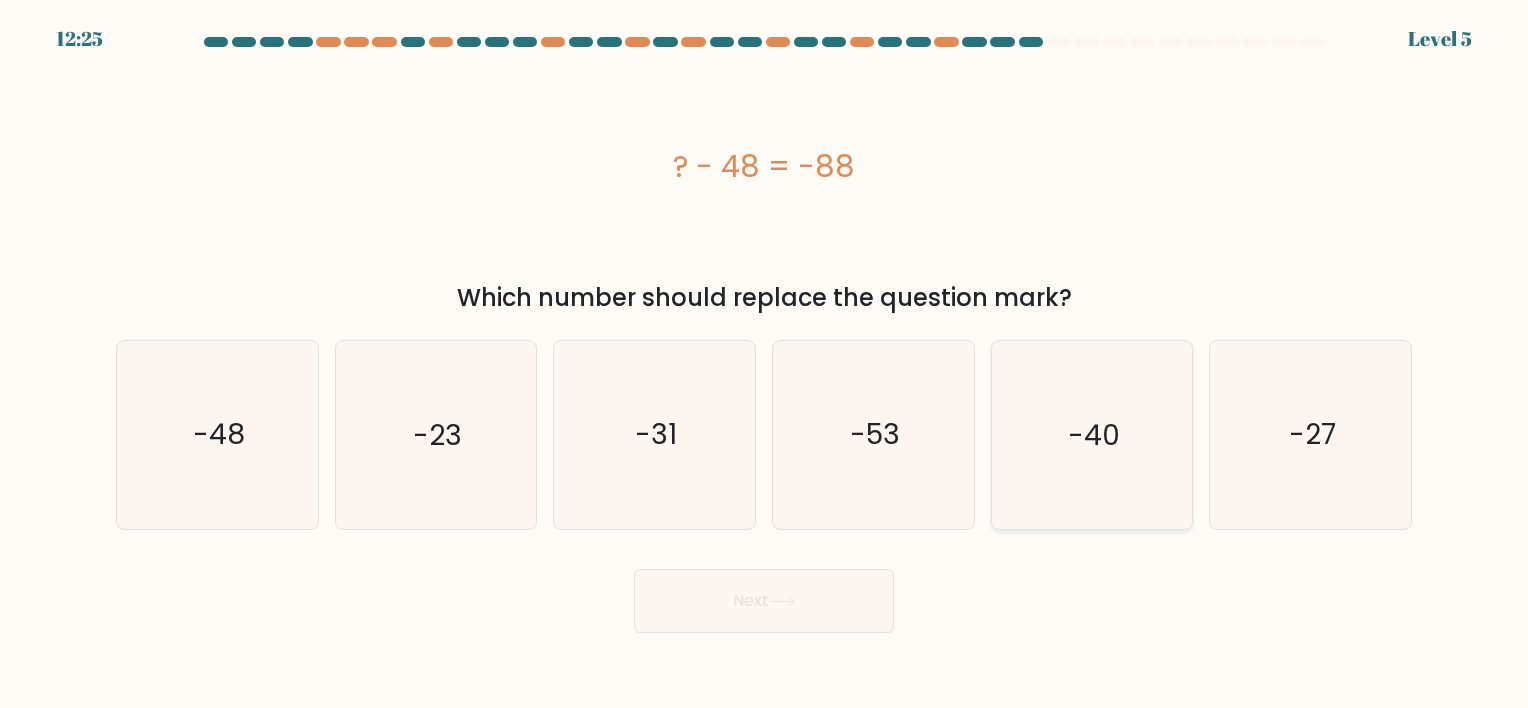 click on "-40" 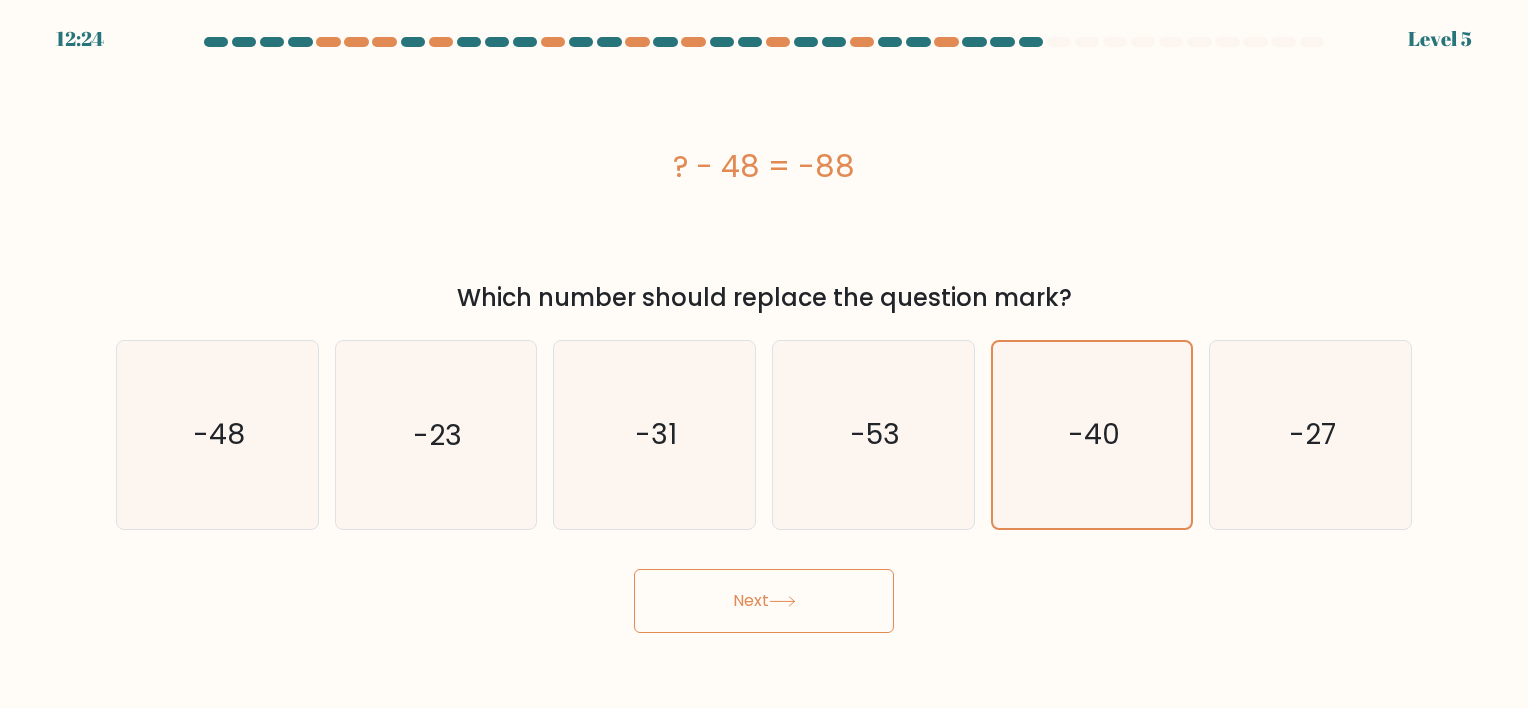 click on "Next" at bounding box center [764, 601] 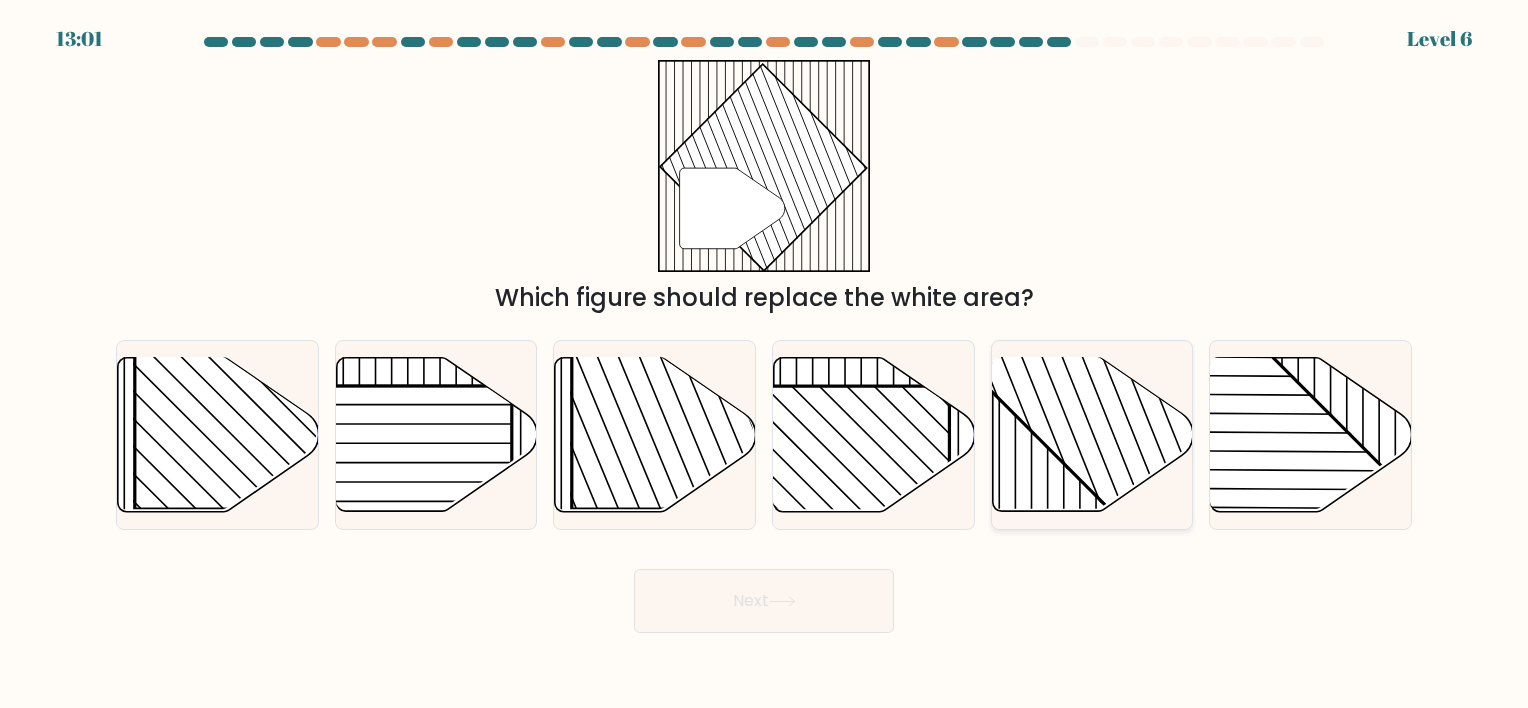 click 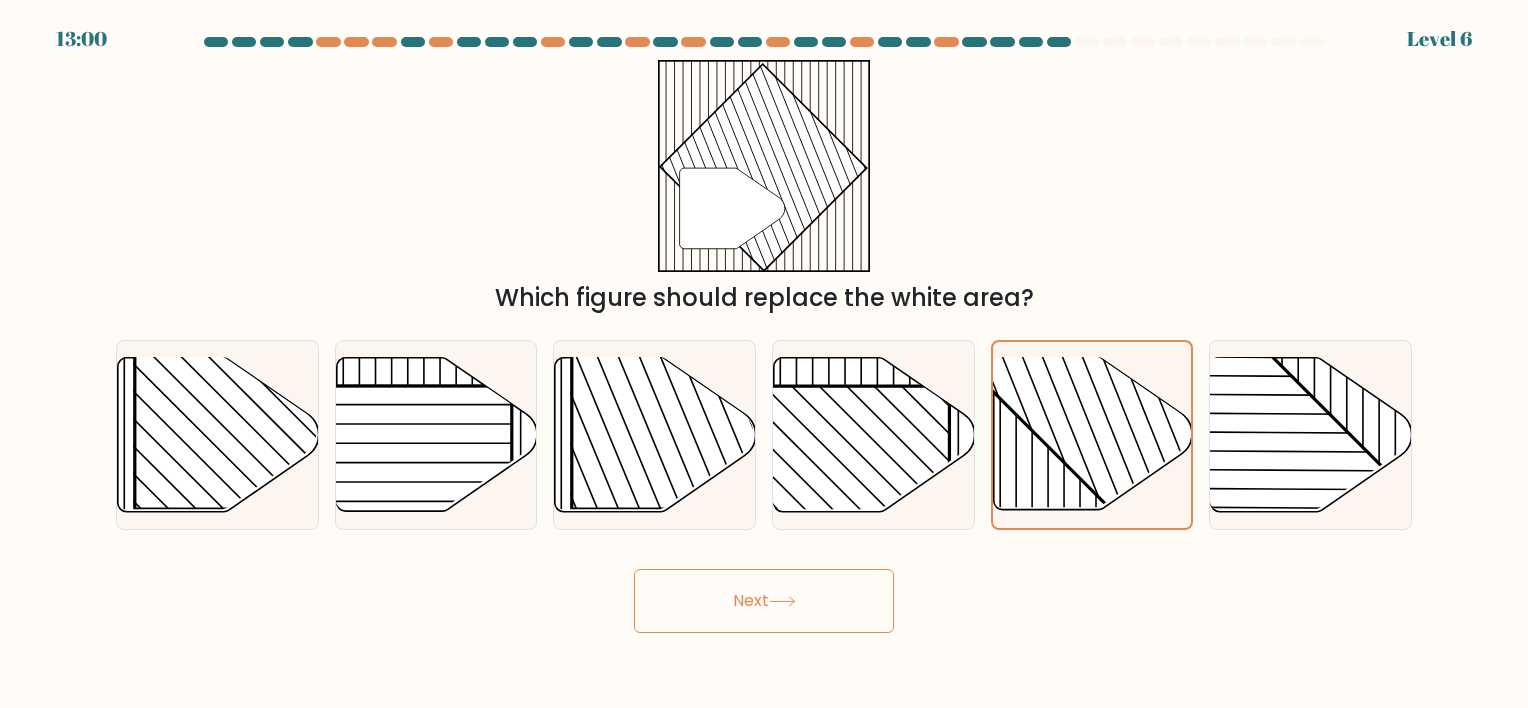 click on "Next" at bounding box center (764, 601) 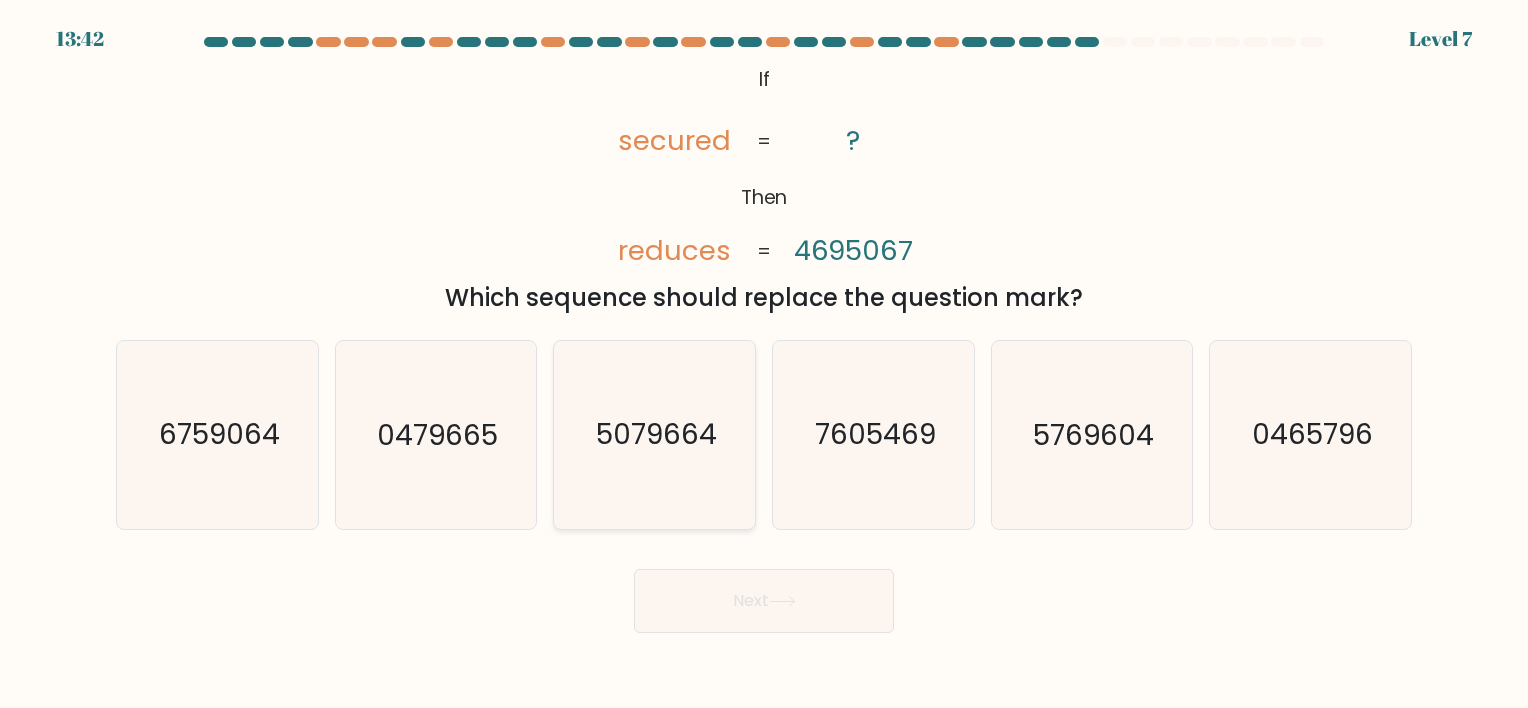 click on "5079664" 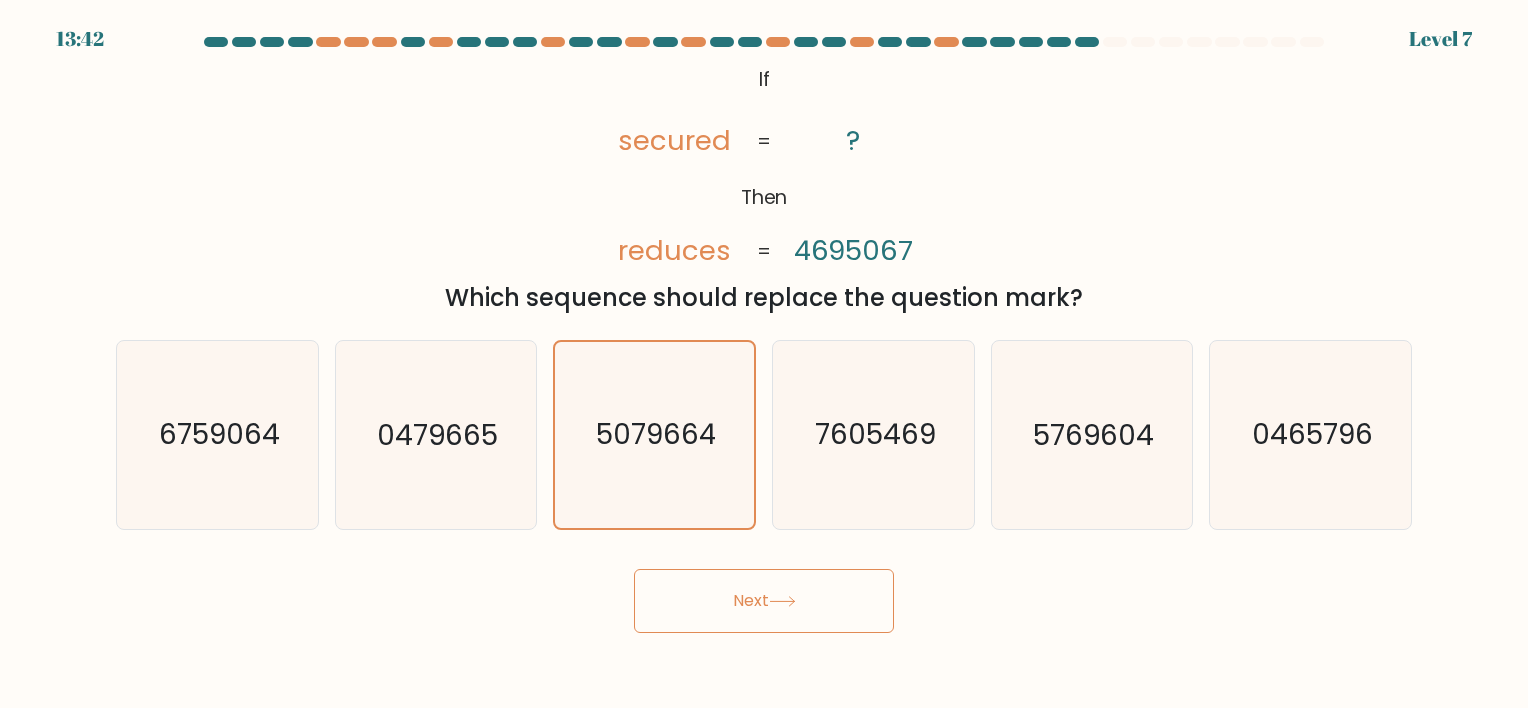 click on "Next" at bounding box center [764, 601] 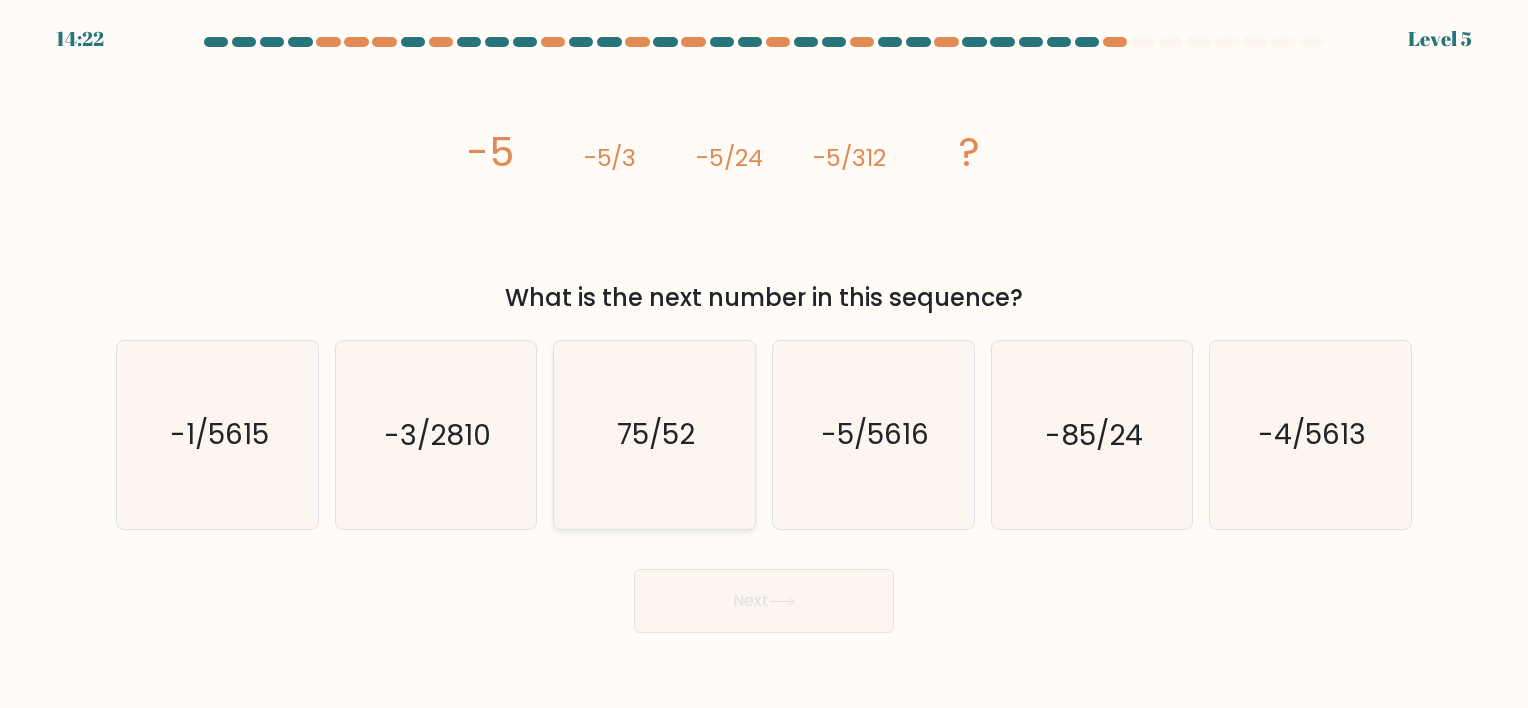 click on "75/52" 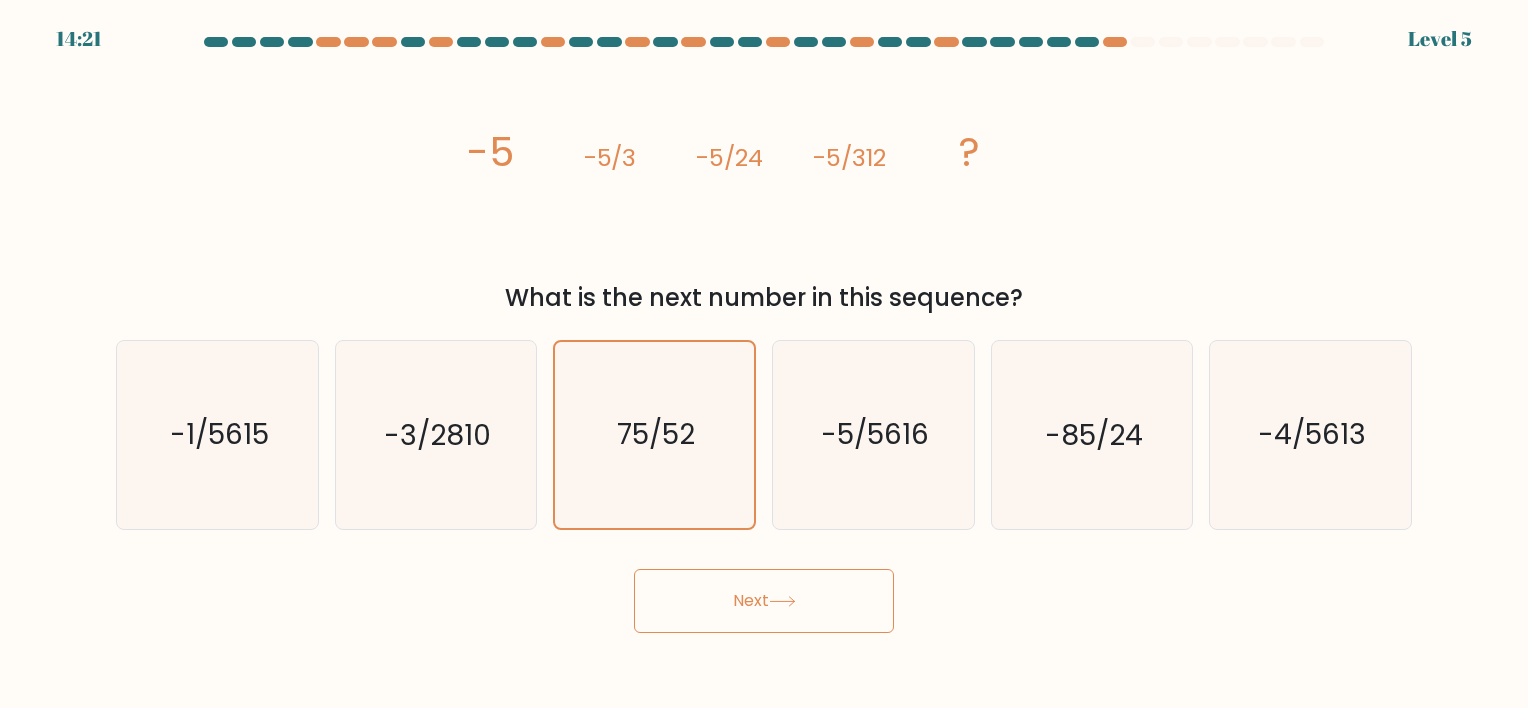 click on "Next" at bounding box center (764, 601) 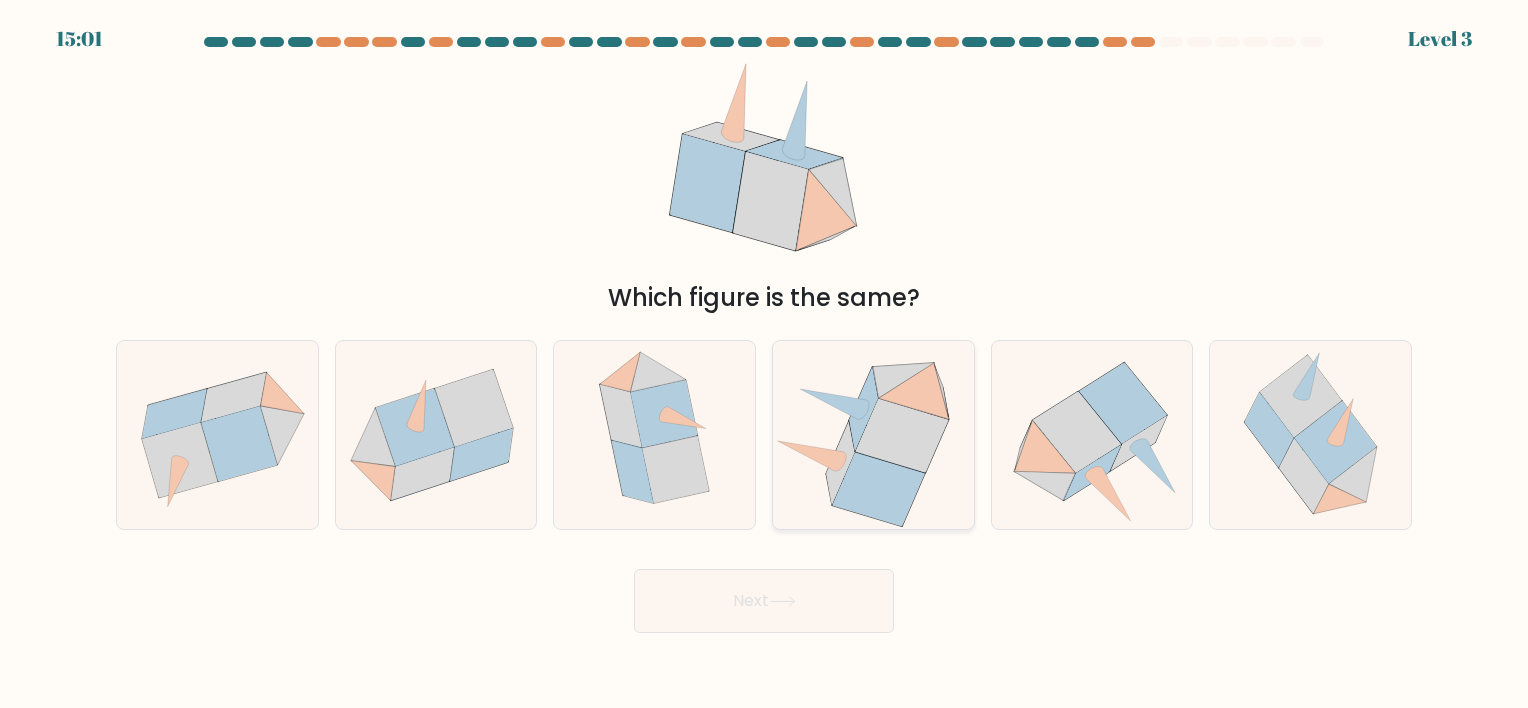 click 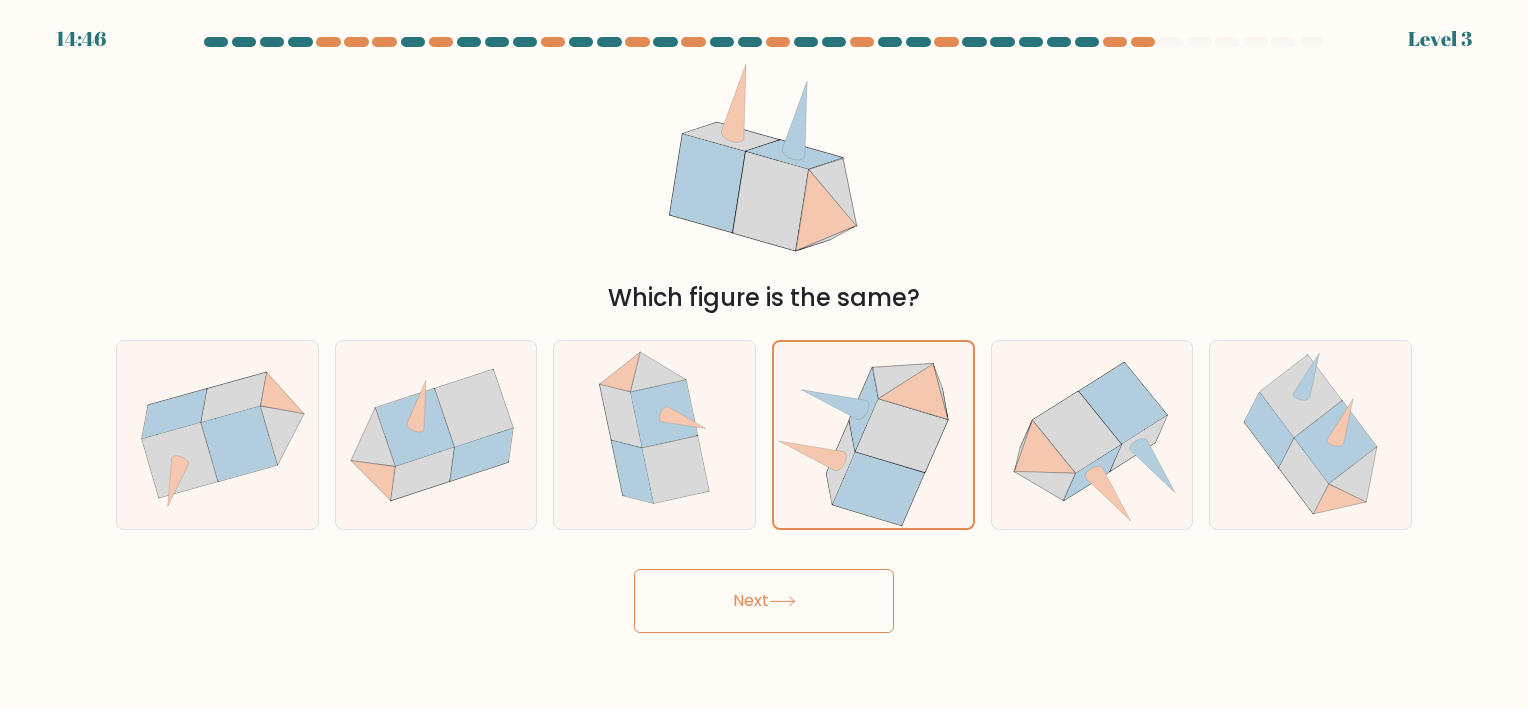 click on "Next" at bounding box center (764, 601) 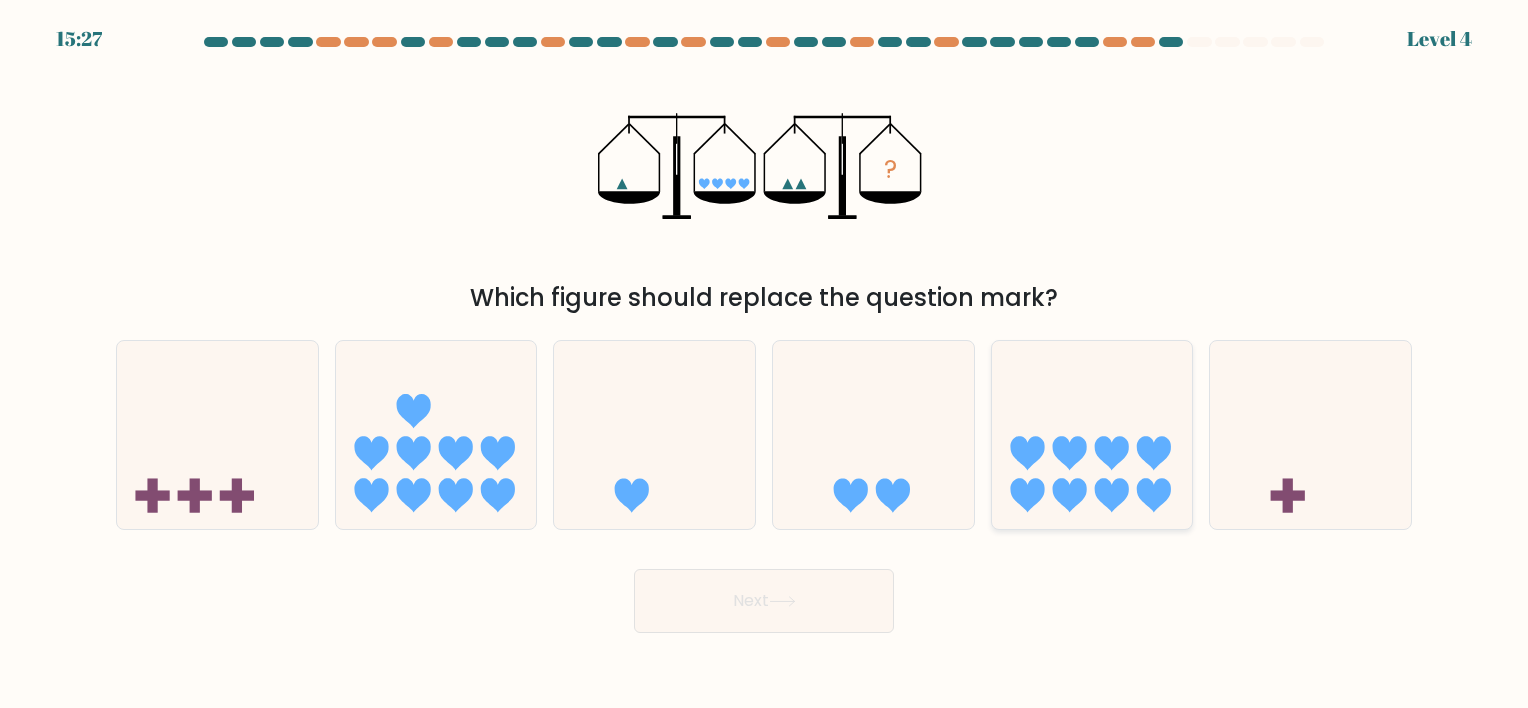 click 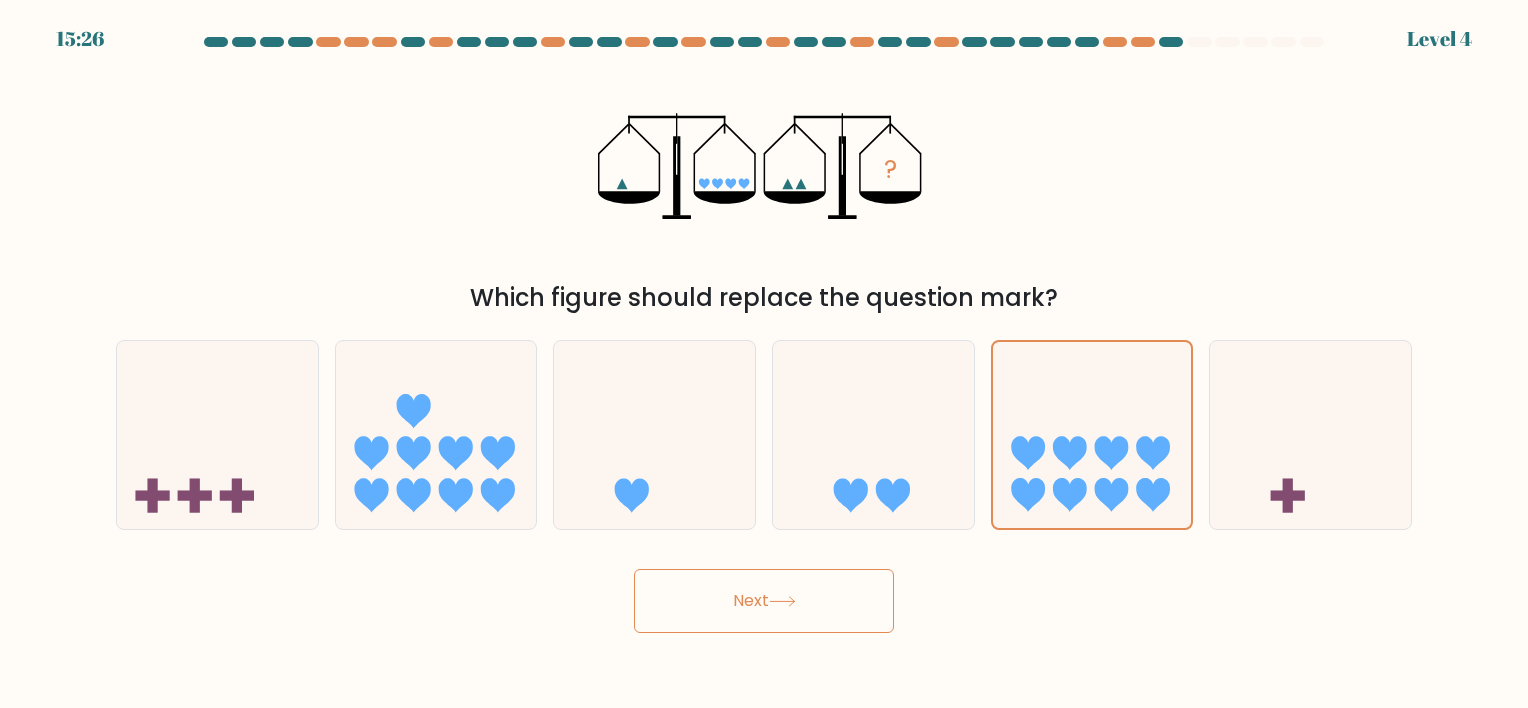 click on "Next" at bounding box center [764, 601] 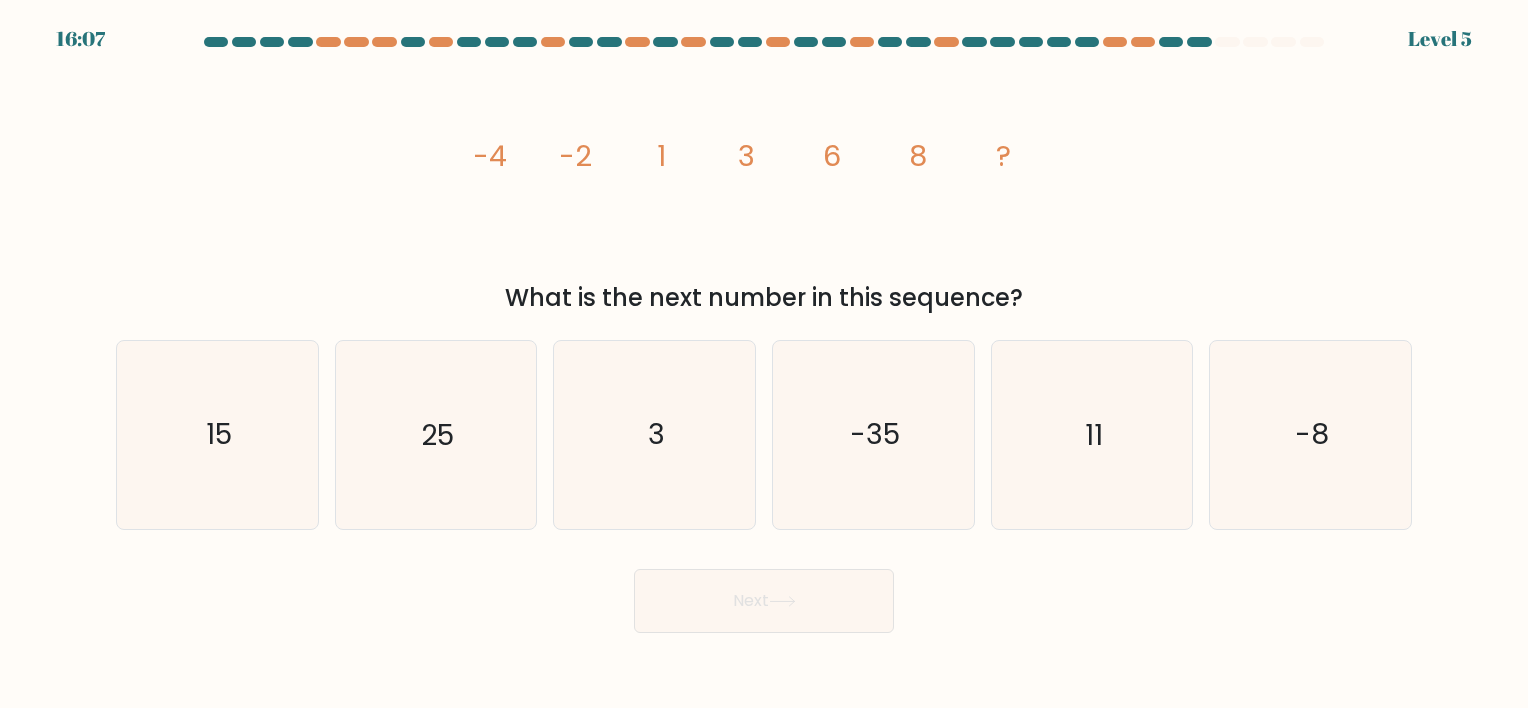 drag, startPoint x: 552, startPoint y: 306, endPoint x: 1033, endPoint y: 304, distance: 481.00415 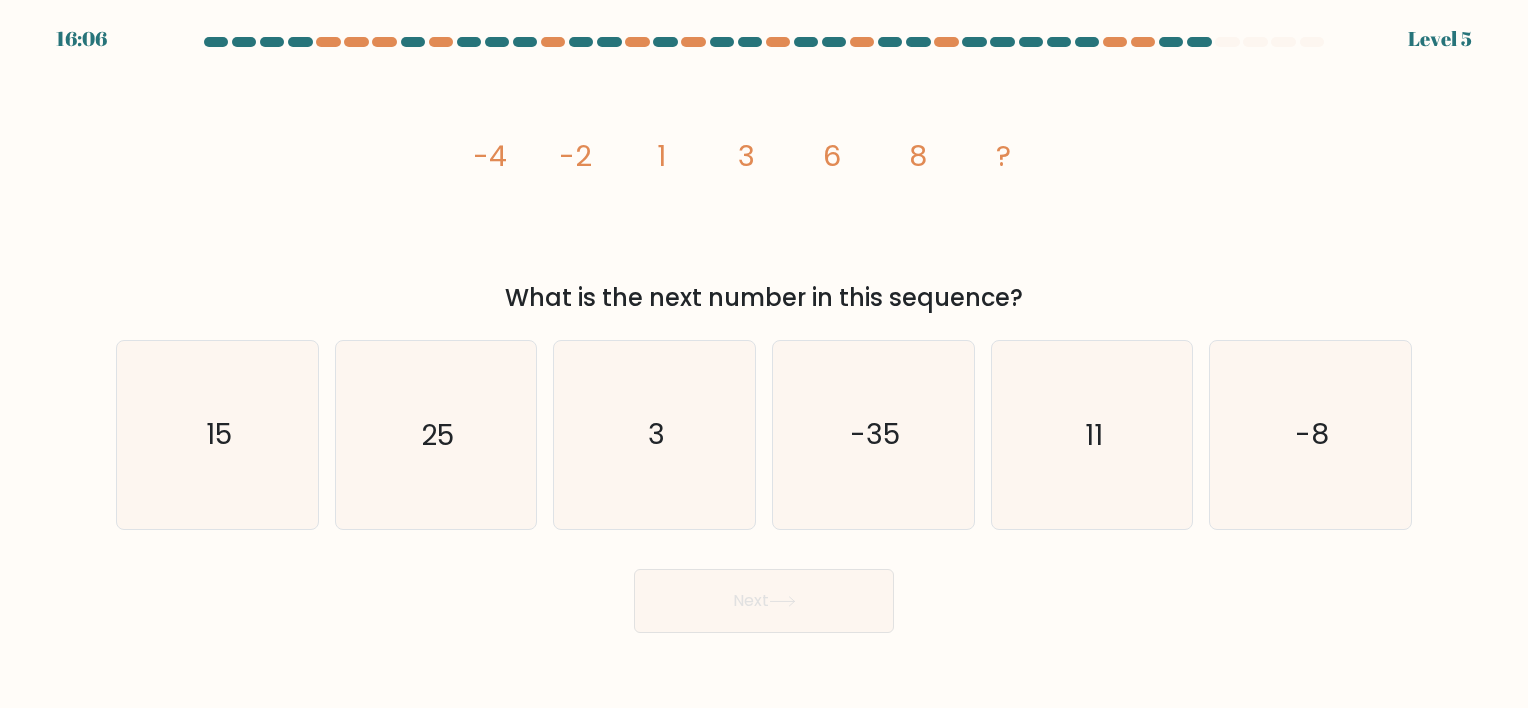 click on "What is the next number in this sequence?" at bounding box center (764, 298) 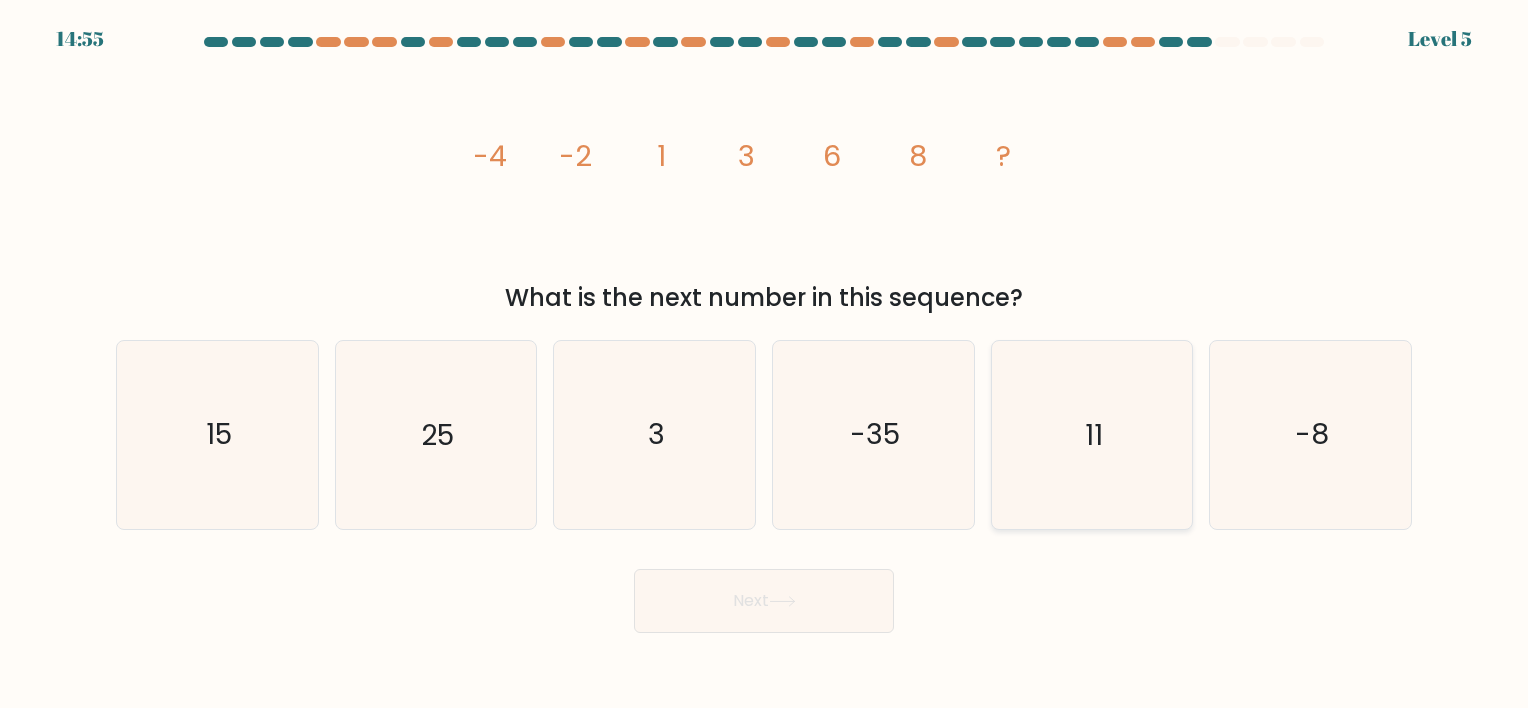 click on "11" 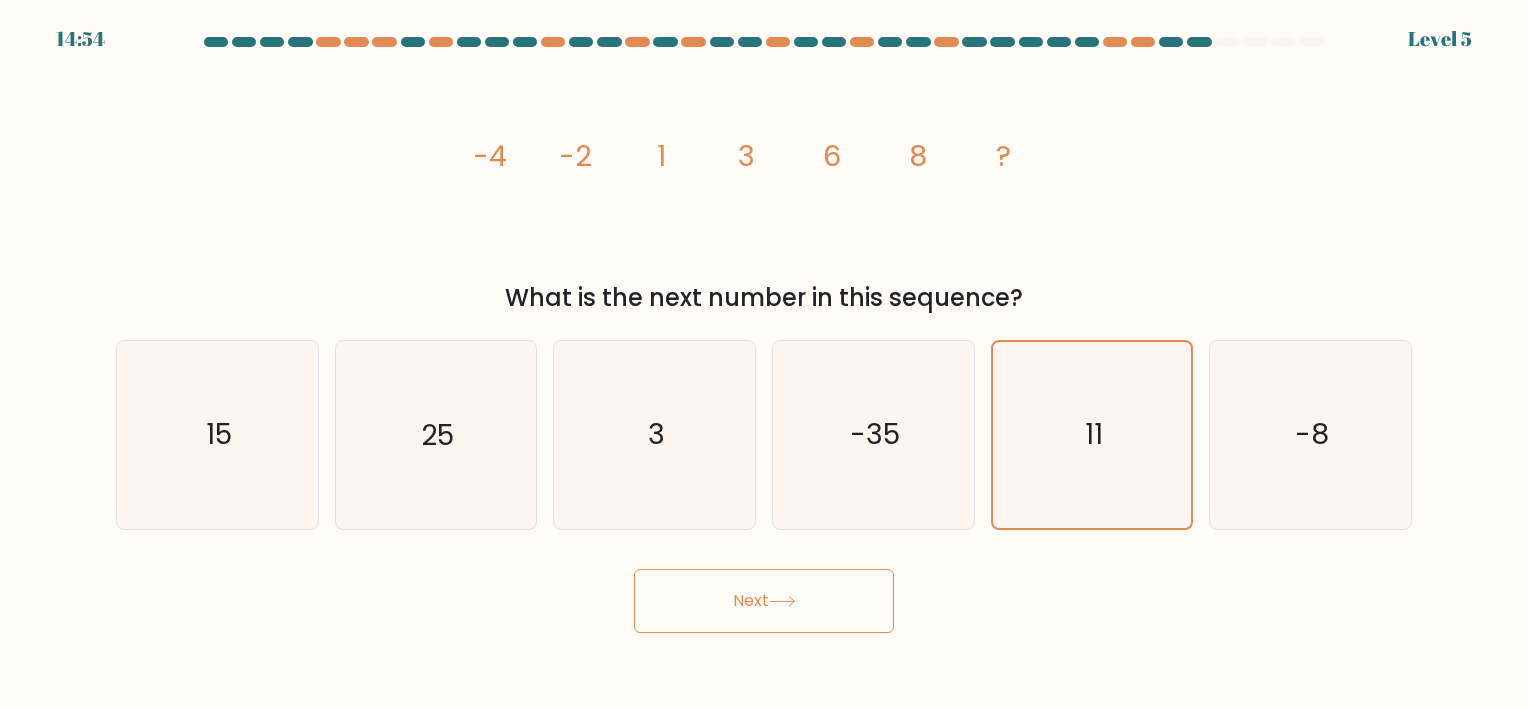 click on "Next" at bounding box center (764, 601) 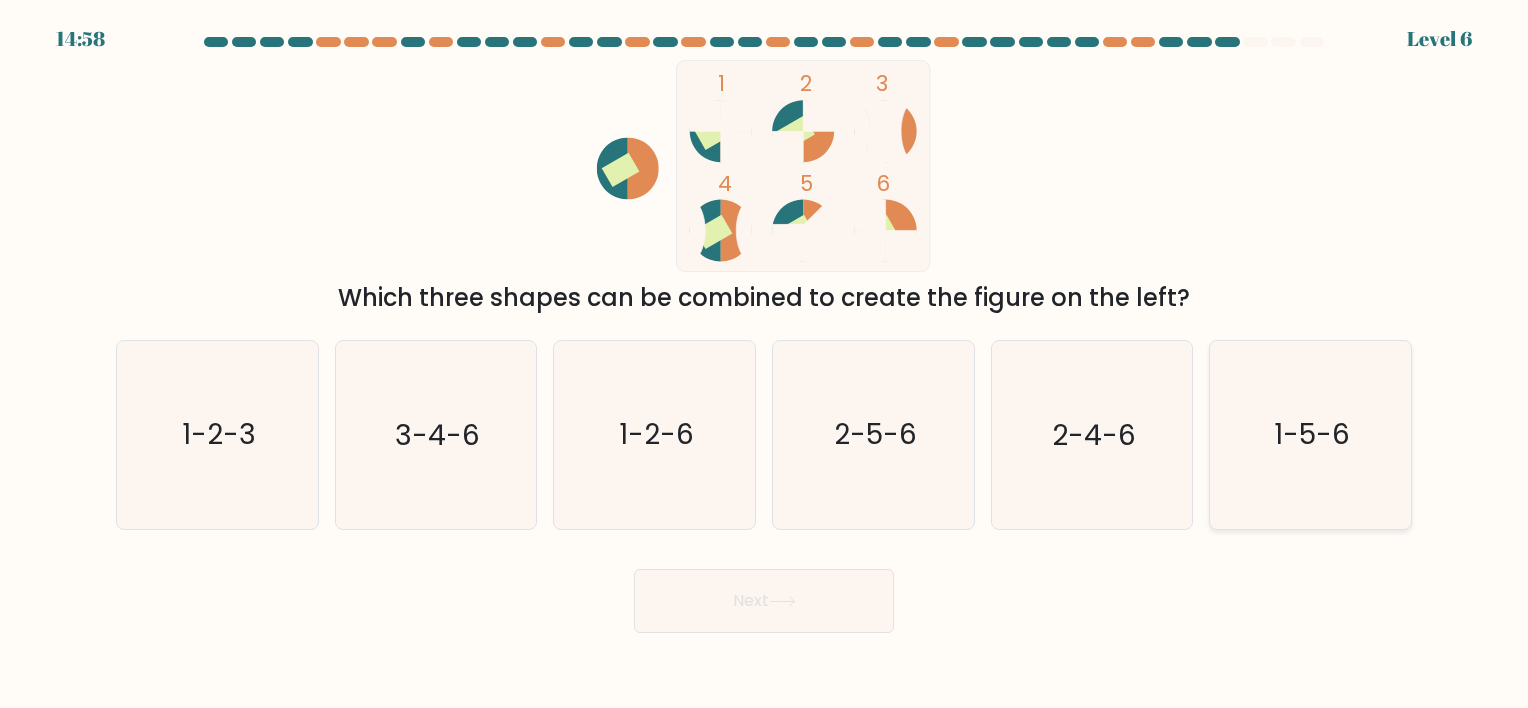 click on "1-5-6" 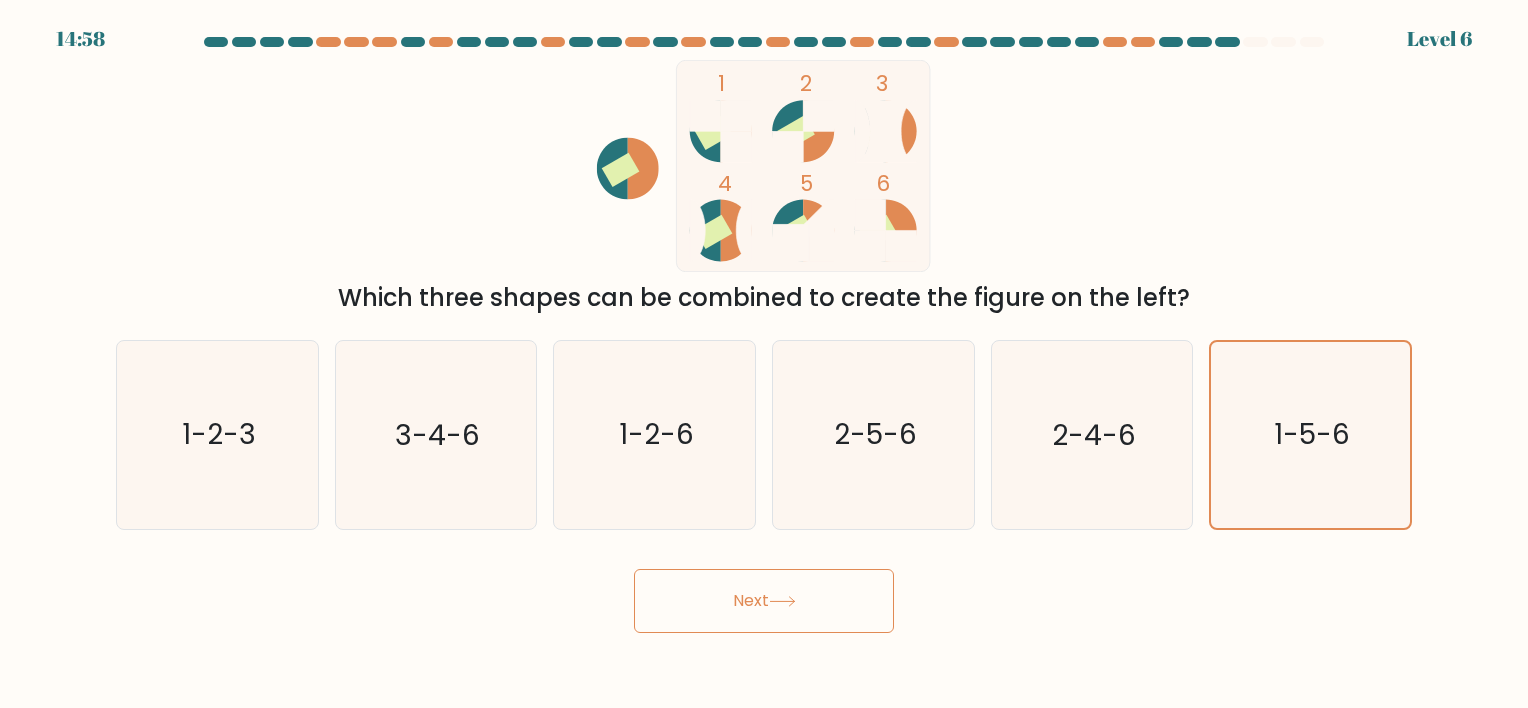 click on "Next" at bounding box center (764, 601) 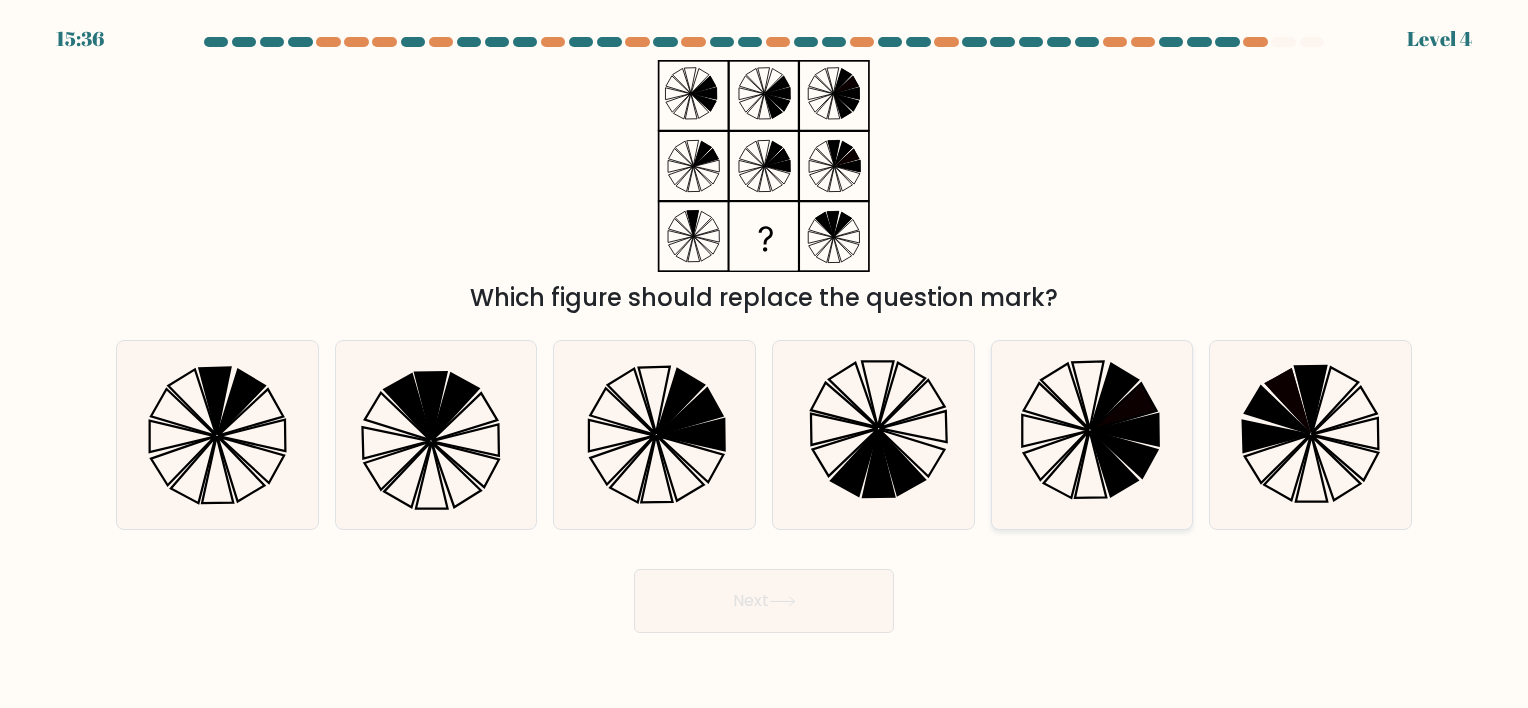 click 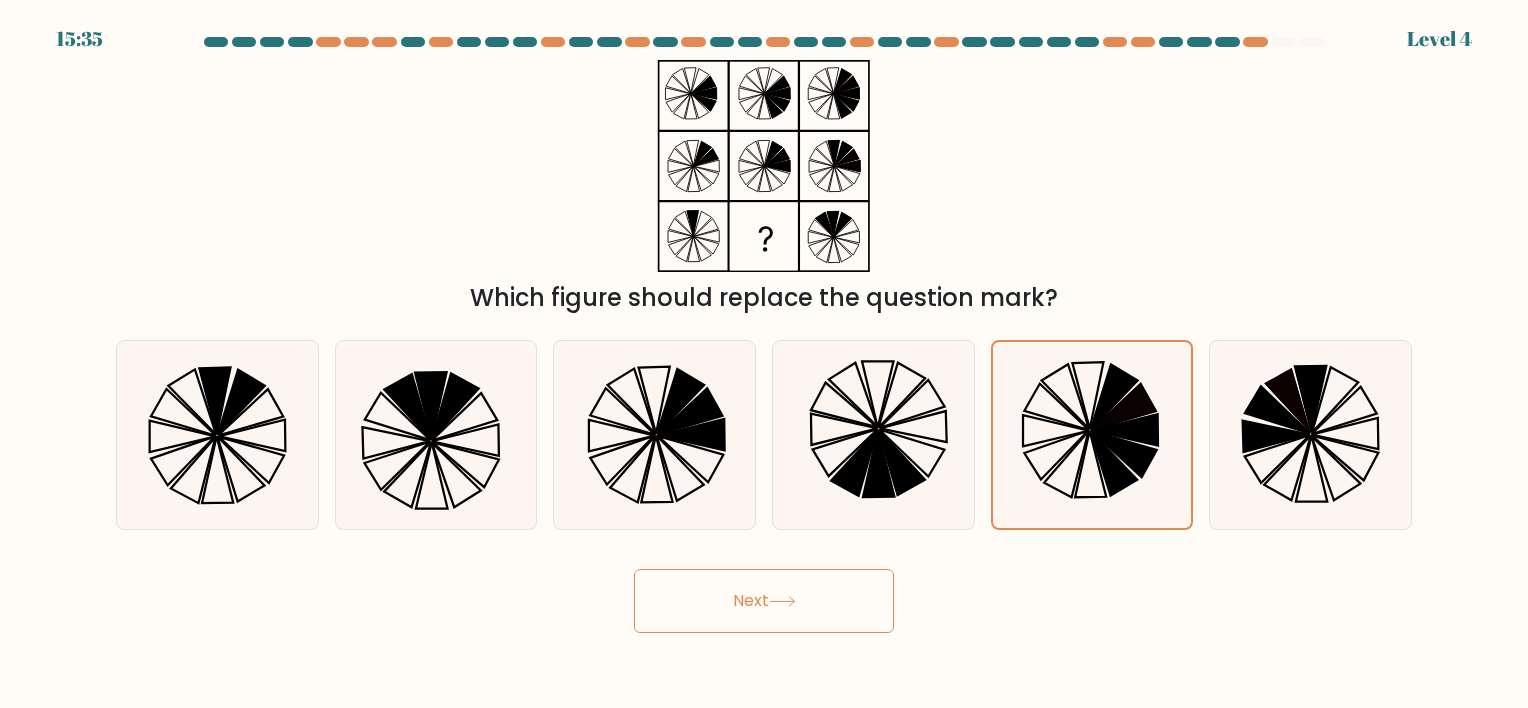click on "Next" at bounding box center [764, 601] 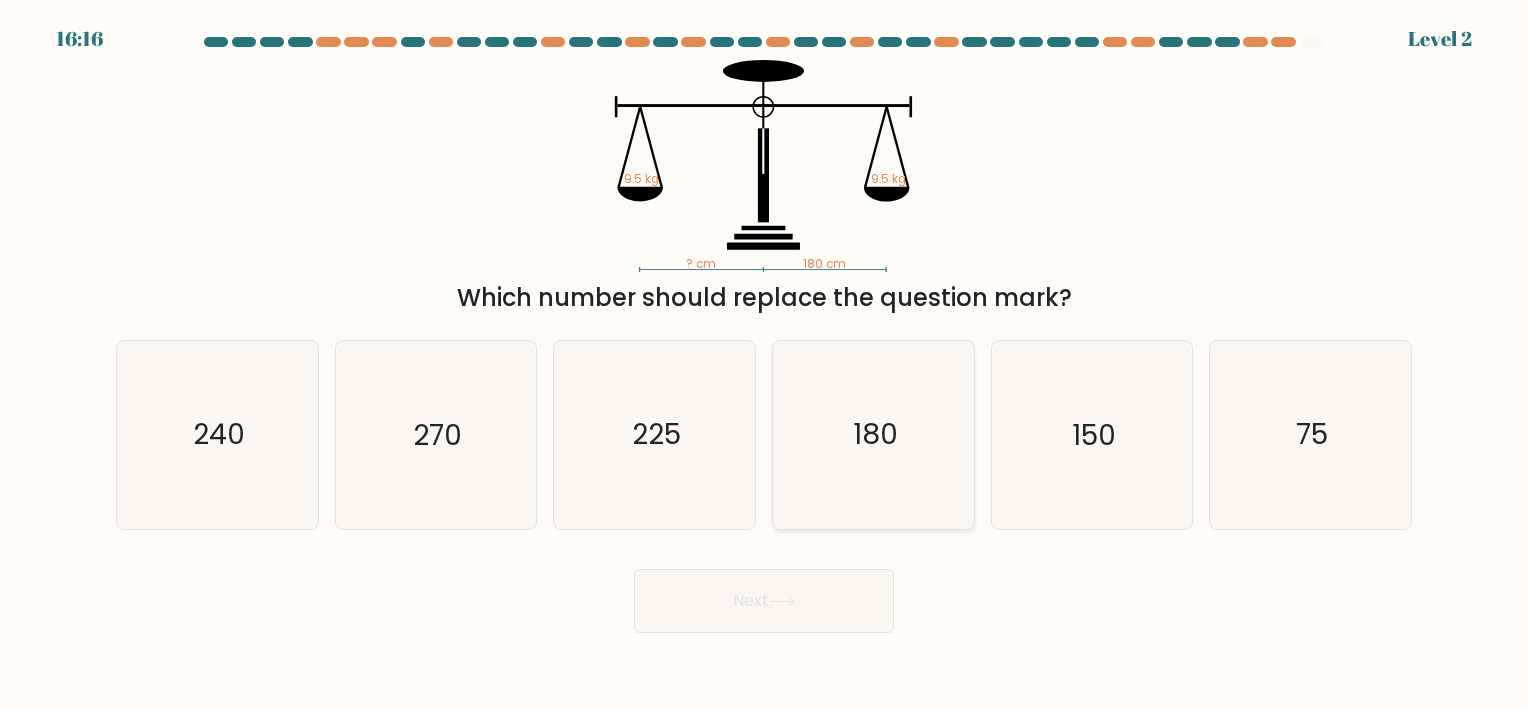 click on "180" 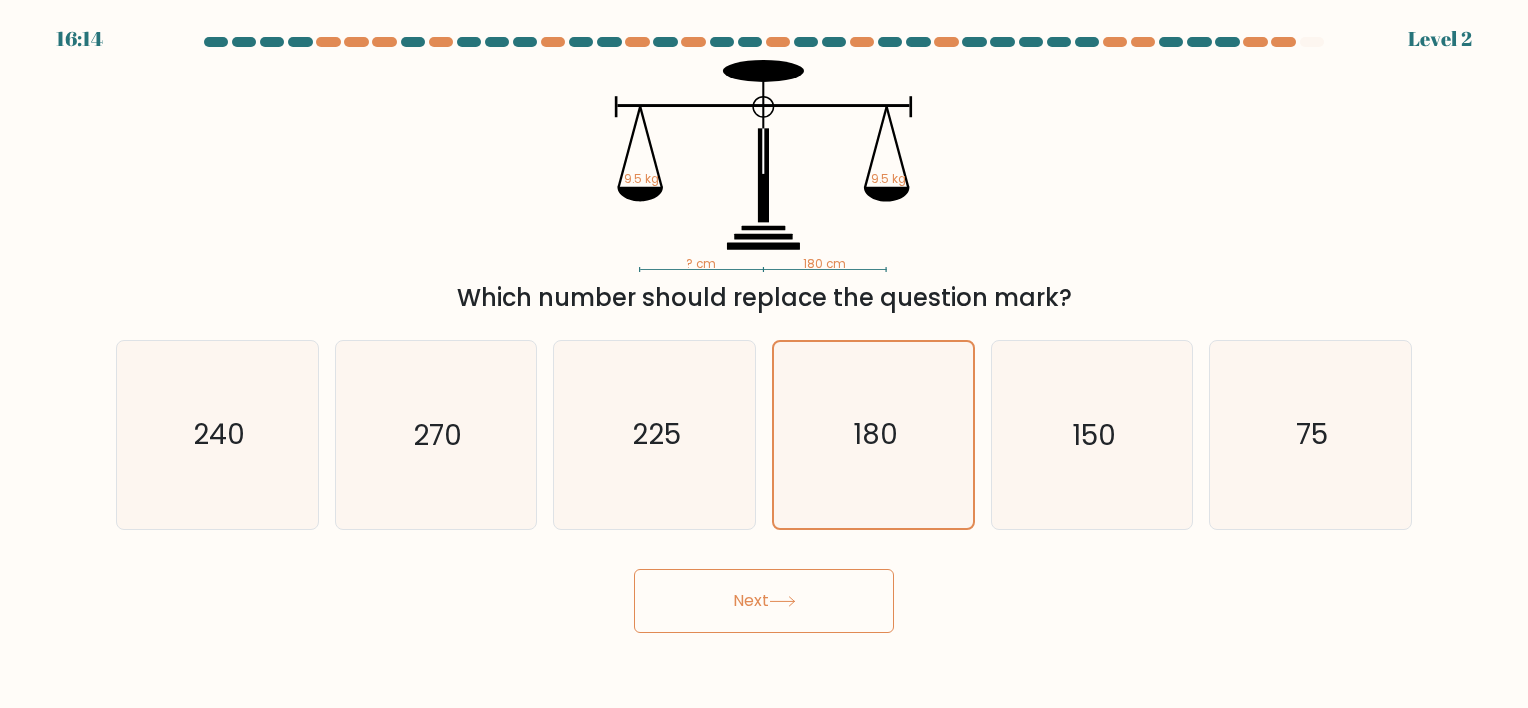 click on "Next" at bounding box center [764, 601] 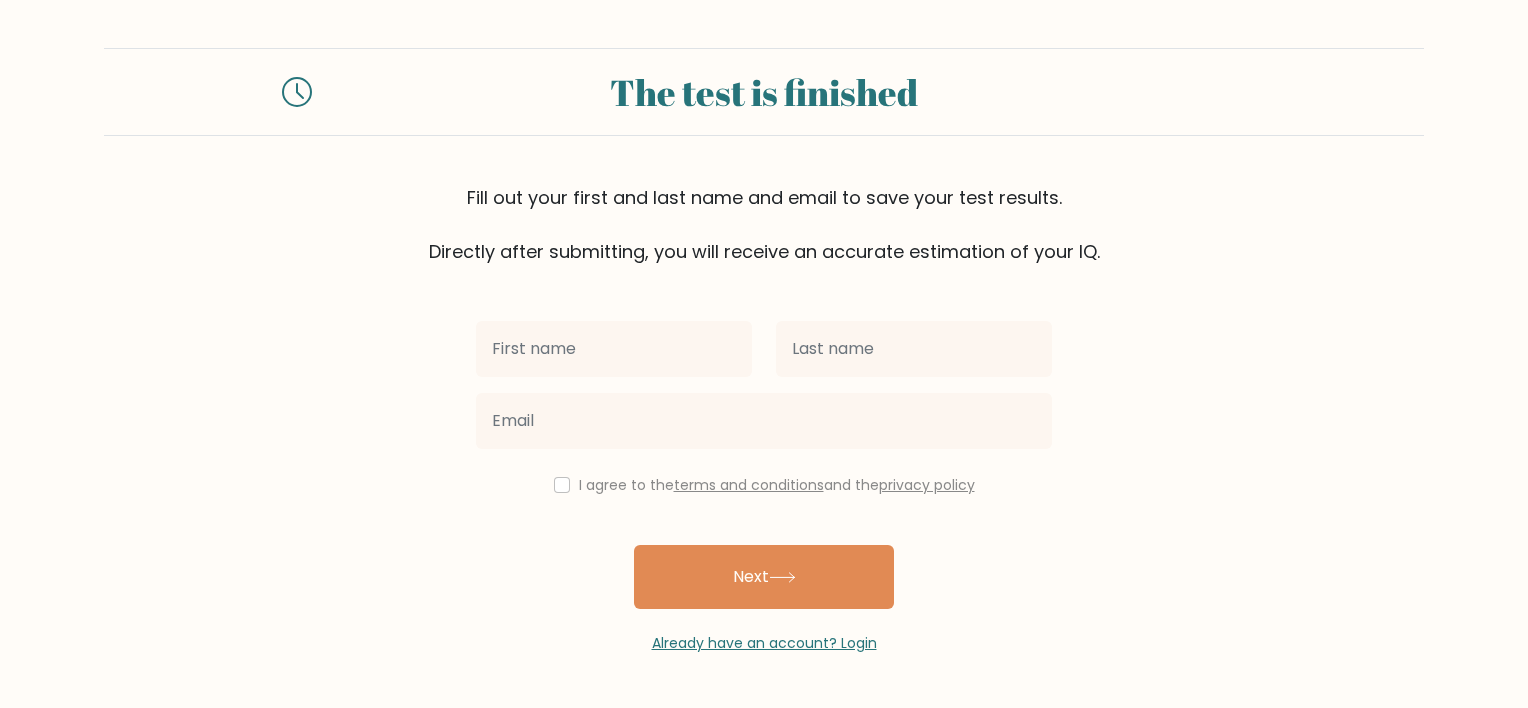 scroll, scrollTop: 0, scrollLeft: 0, axis: both 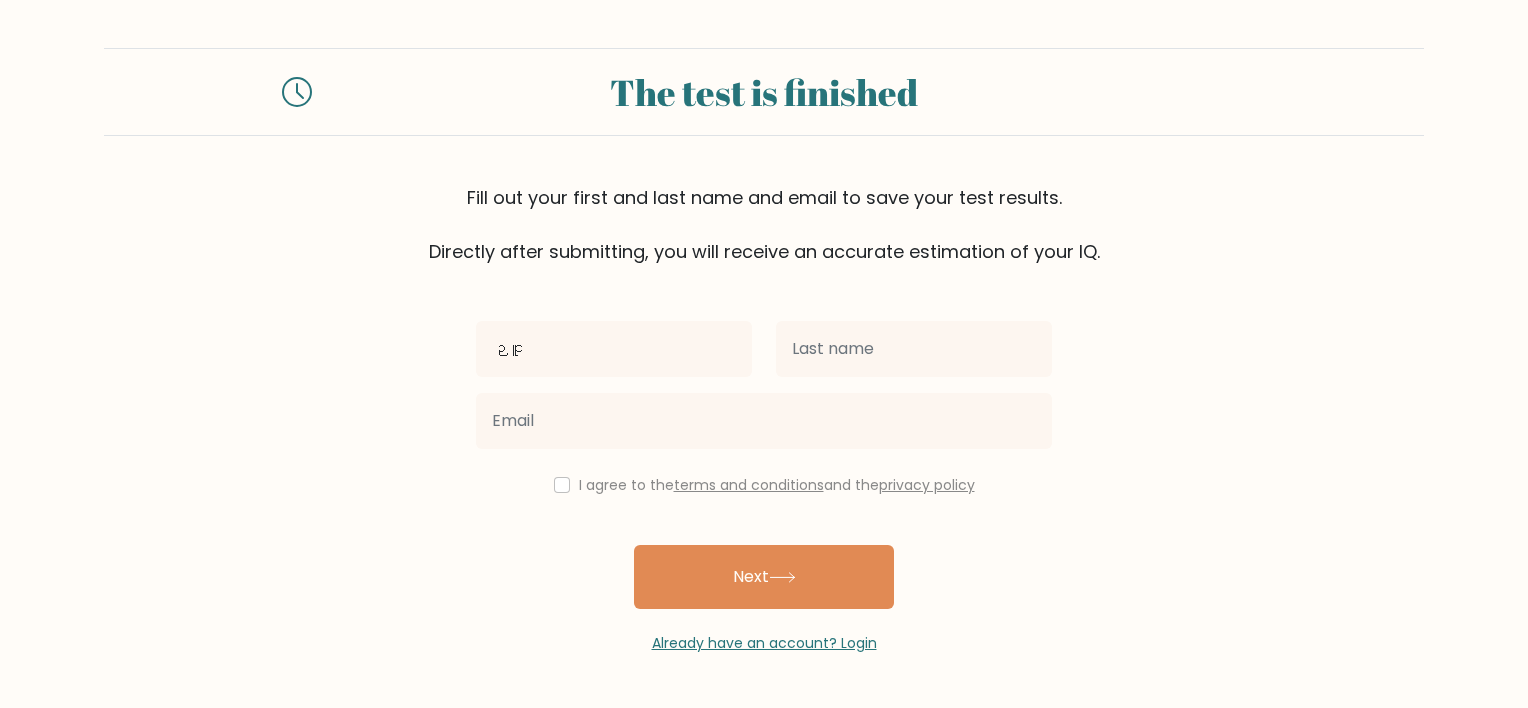 type on "ဉ" 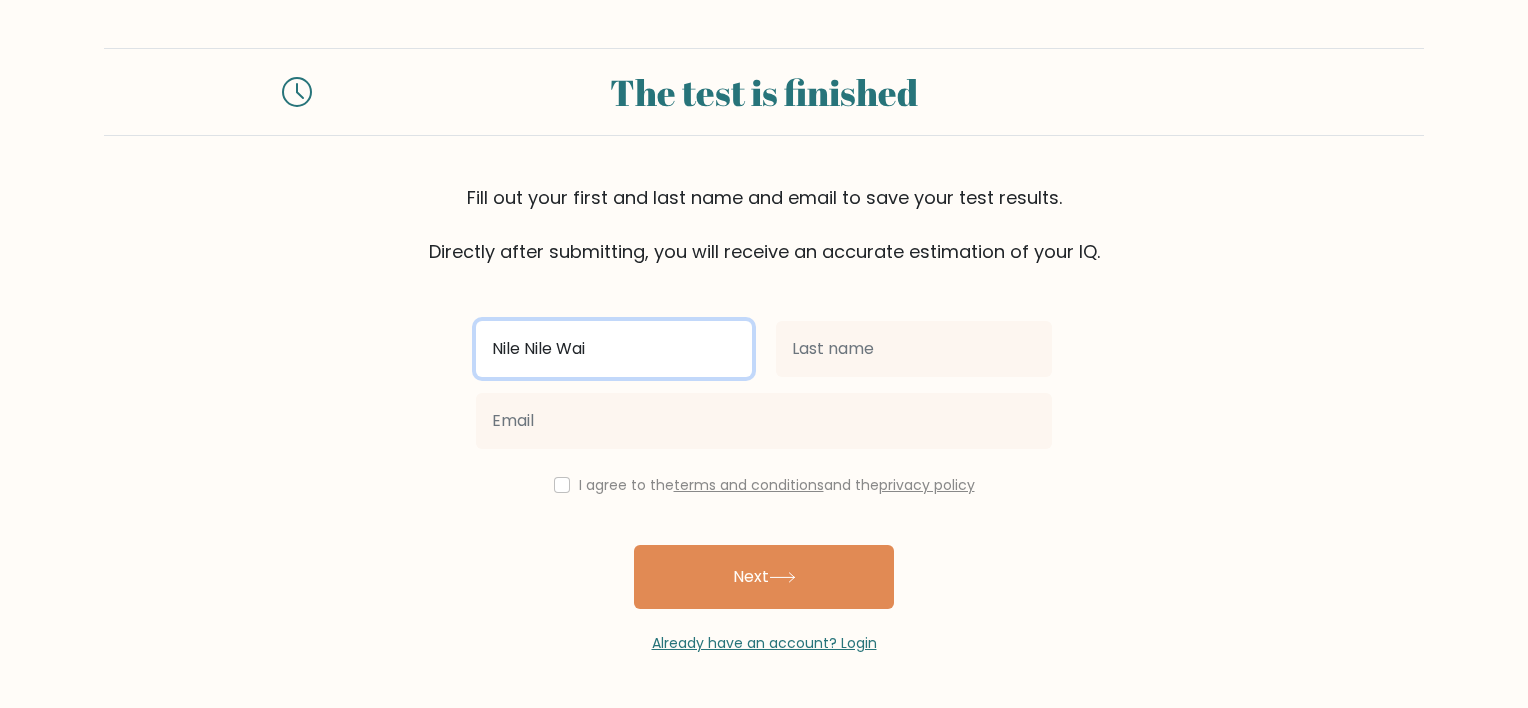 click on "Nile Nile Wai" at bounding box center [614, 349] 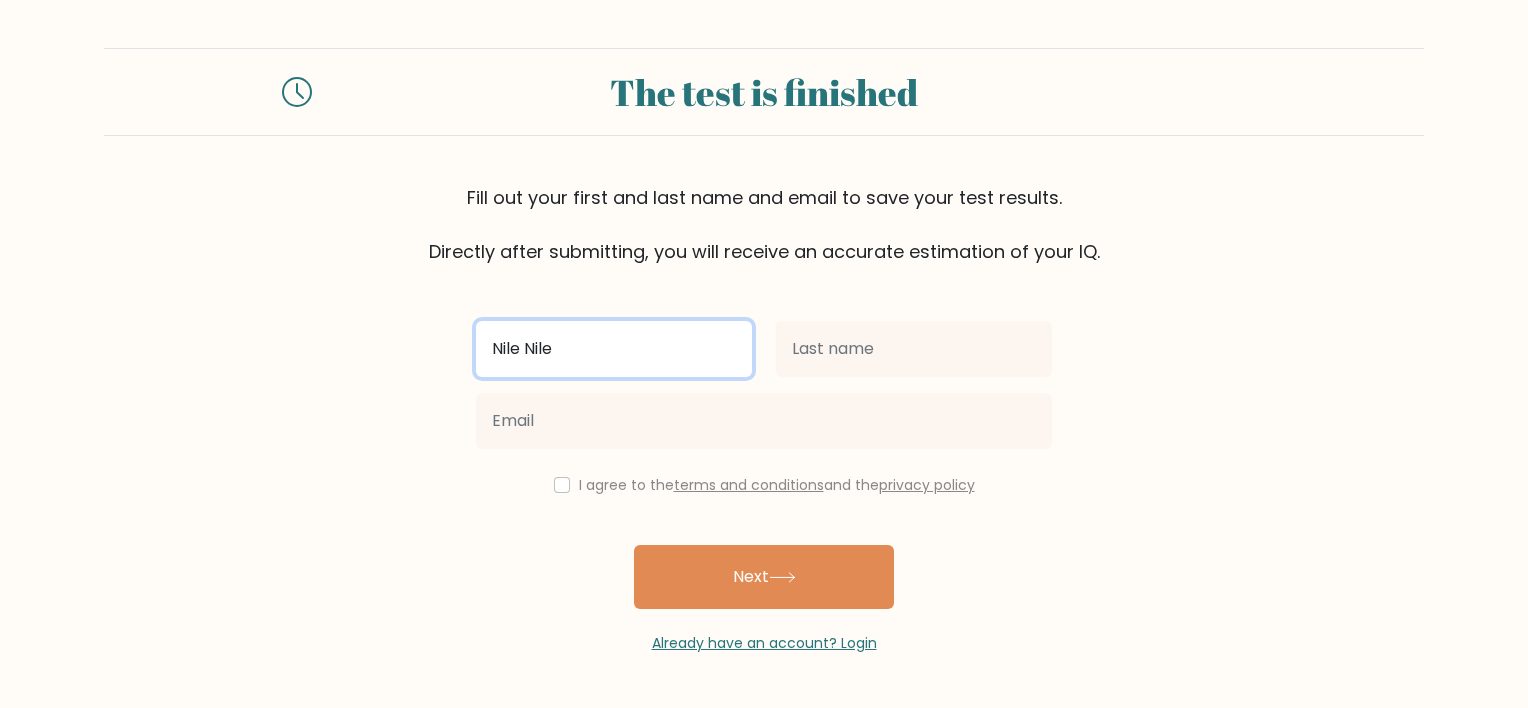 type on "Nile Nile" 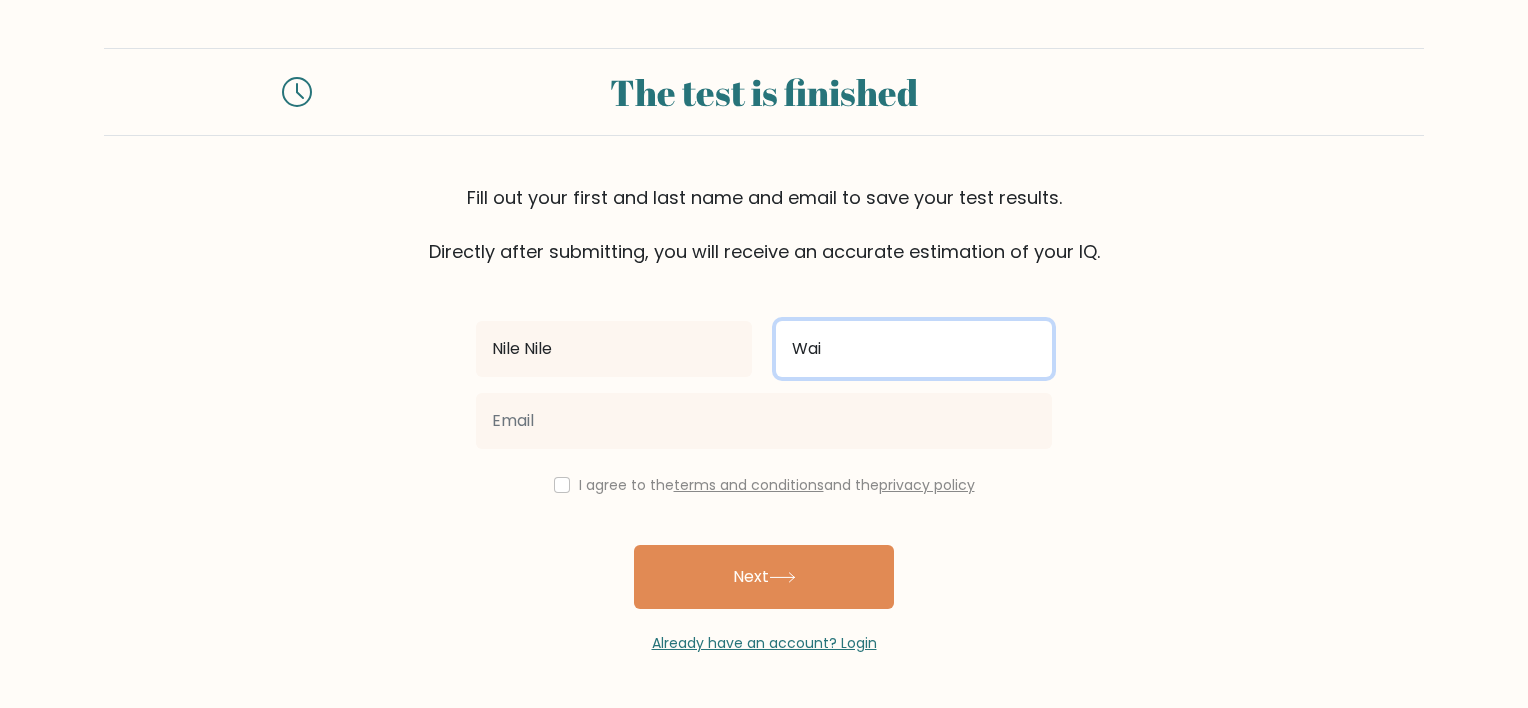 type on "Wai" 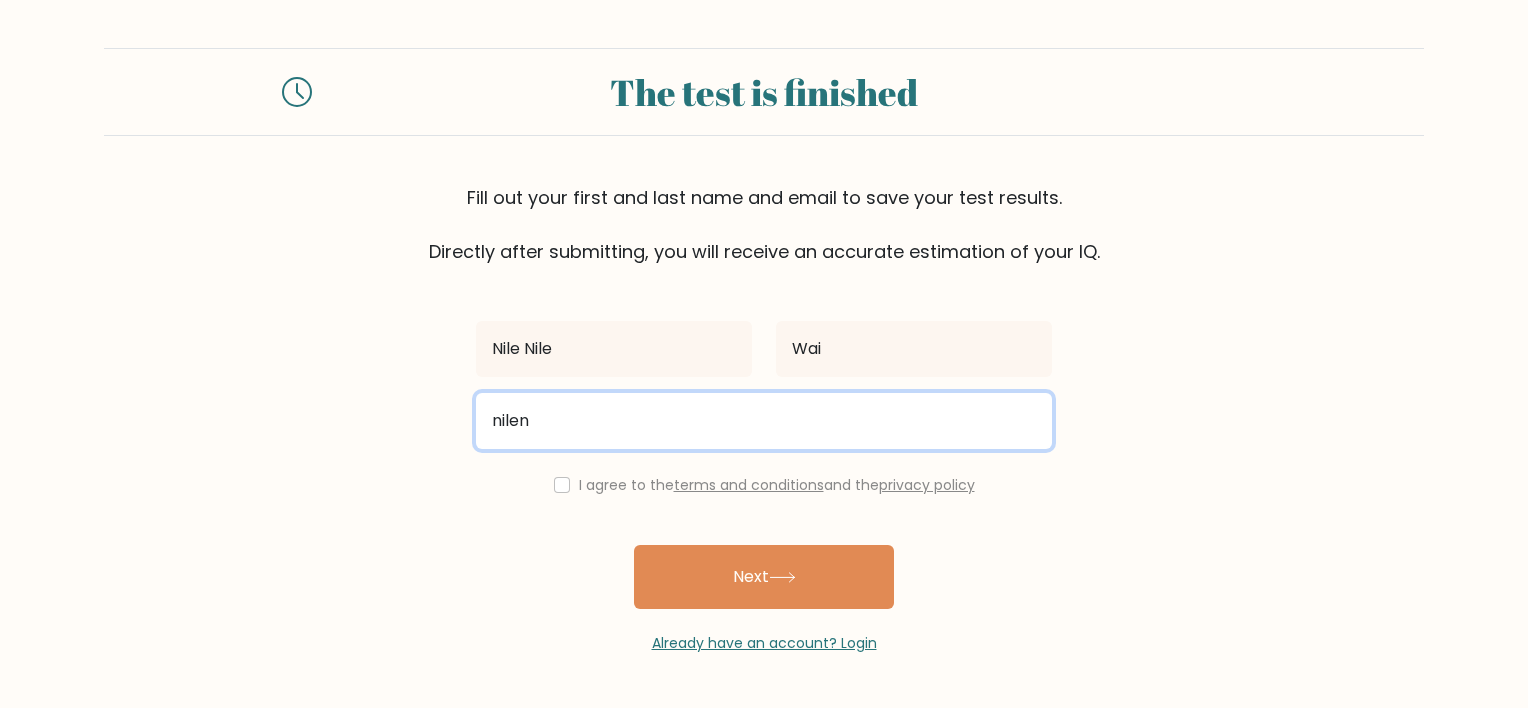type on "nilenilewailiberalstudies@gmail.com" 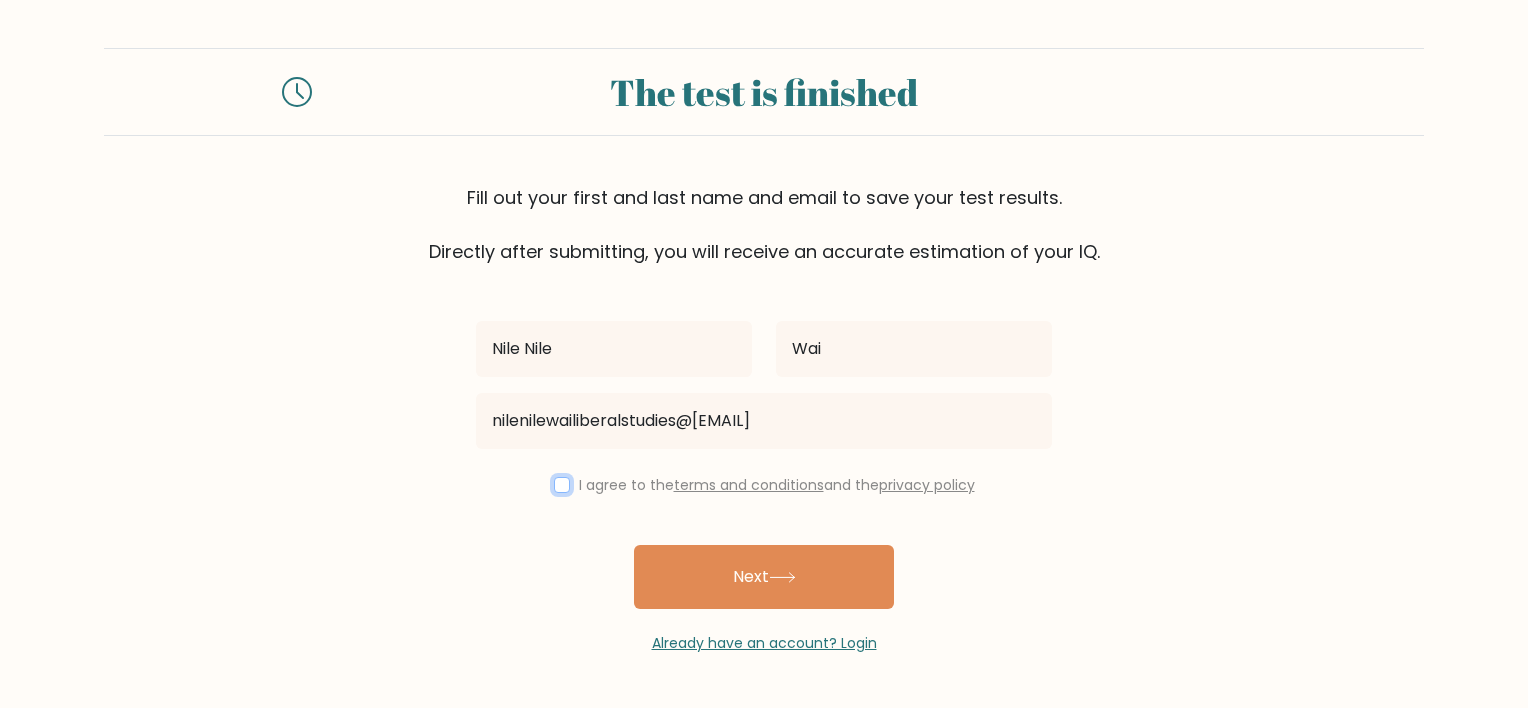 click at bounding box center [562, 485] 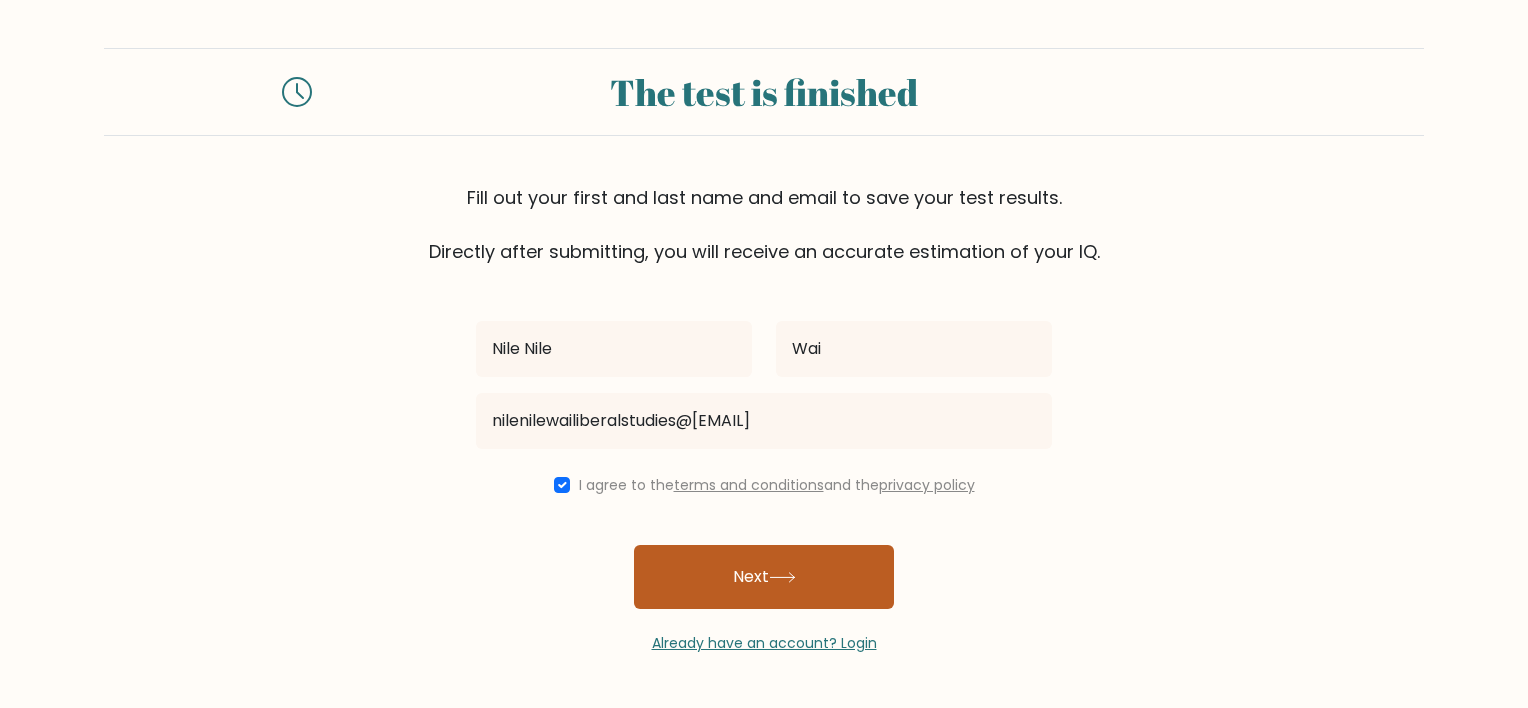 click on "Next" at bounding box center (764, 577) 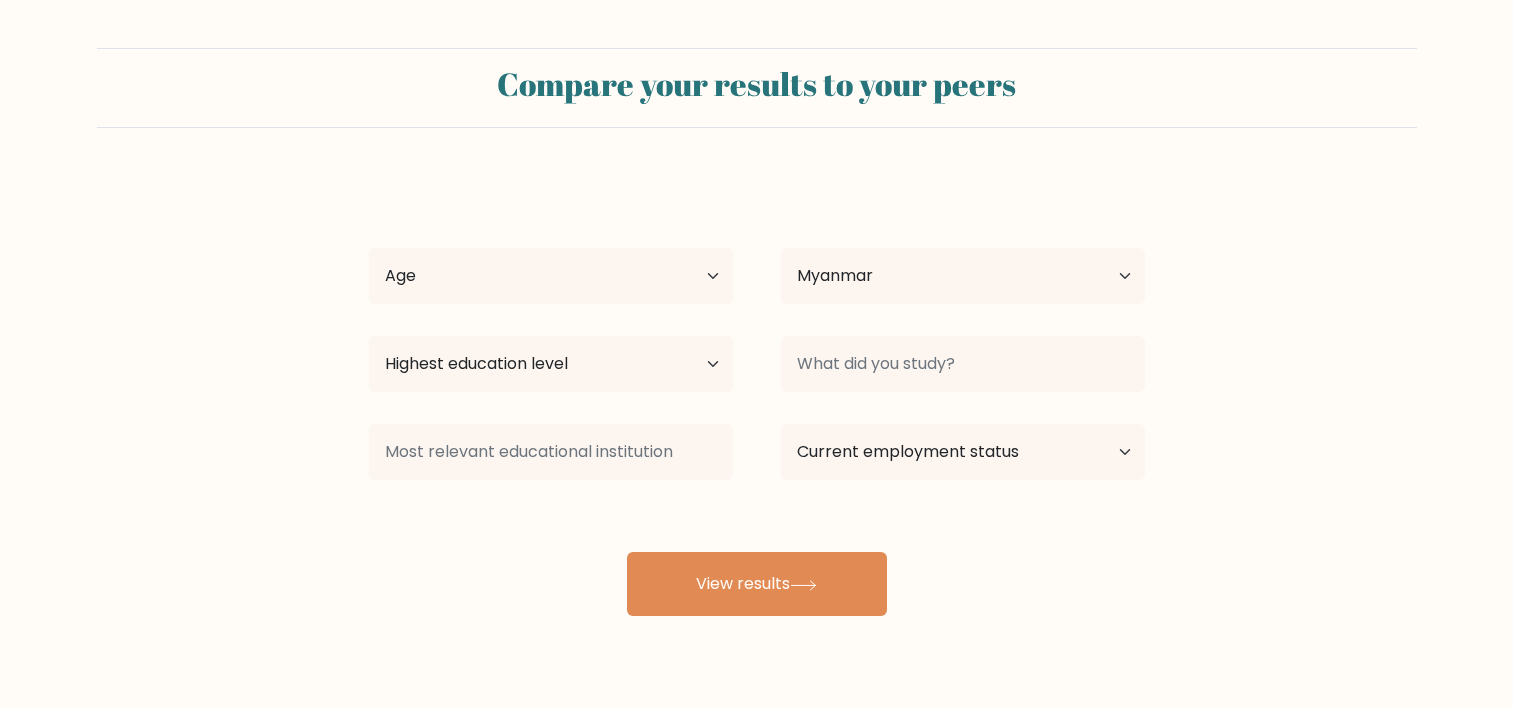 select on "MM" 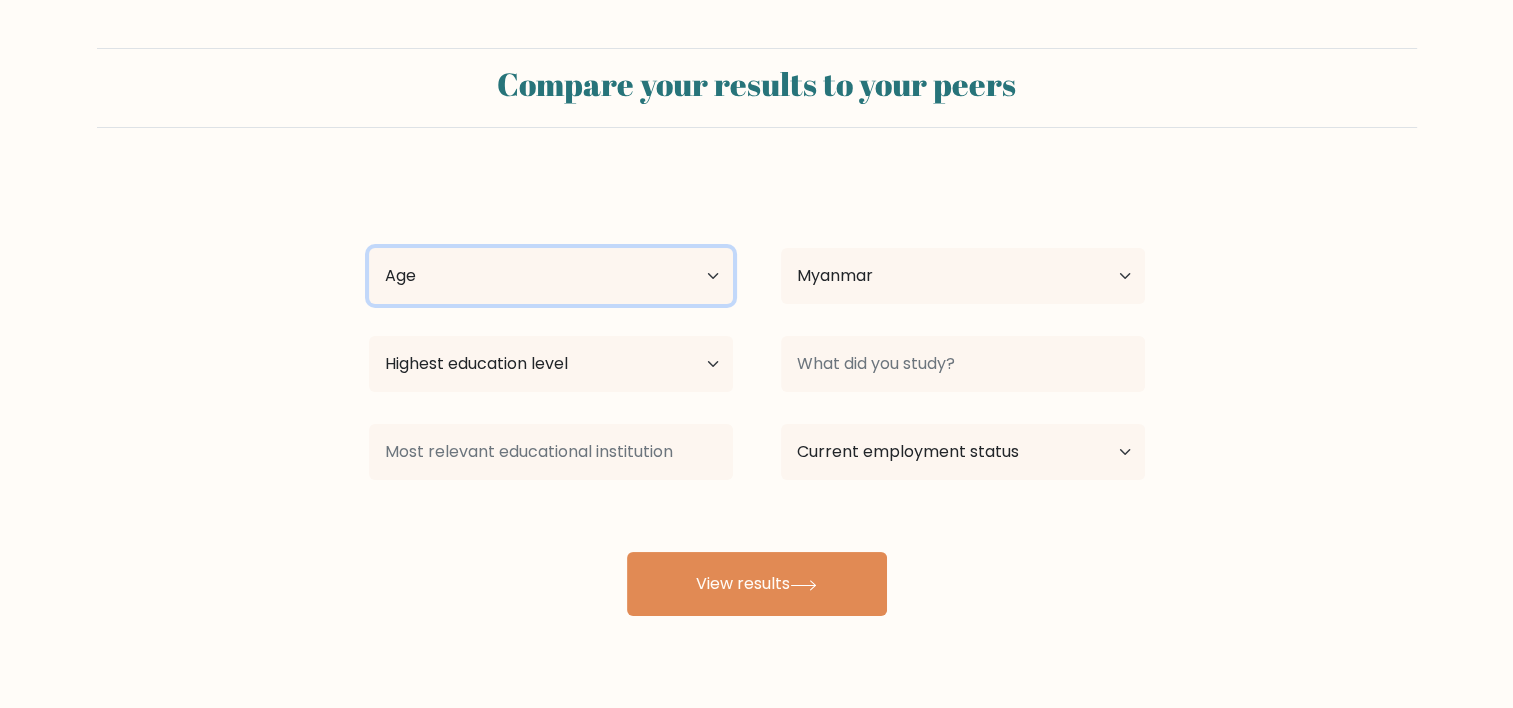click on "Age
Under 18 years old
18-24 years old
25-34 years old
35-44 years old
45-54 years old
55-64 years old
65 years old and above" at bounding box center [551, 276] 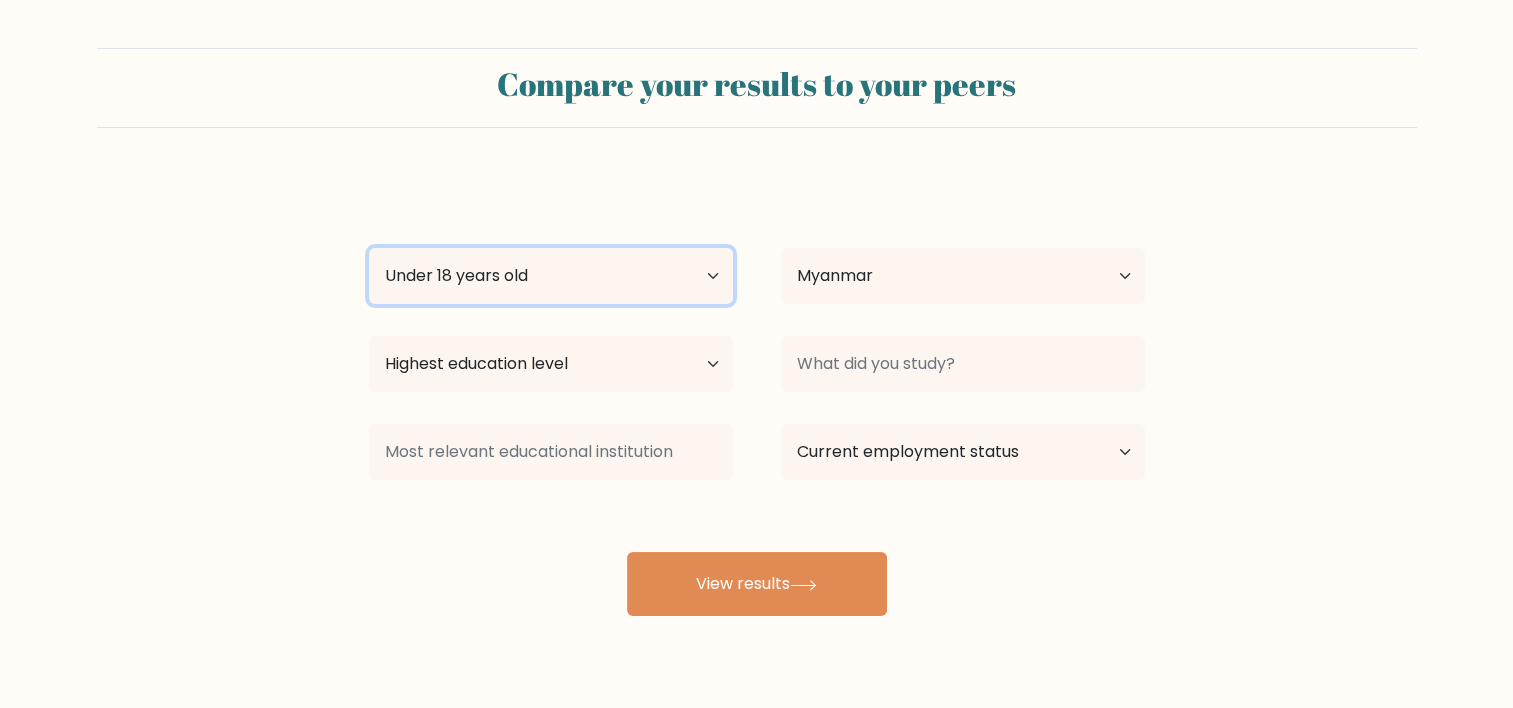 click on "Age
Under 18 years old
18-24 years old
25-34 years old
35-44 years old
45-54 years old
55-64 years old
65 years old and above" at bounding box center [551, 276] 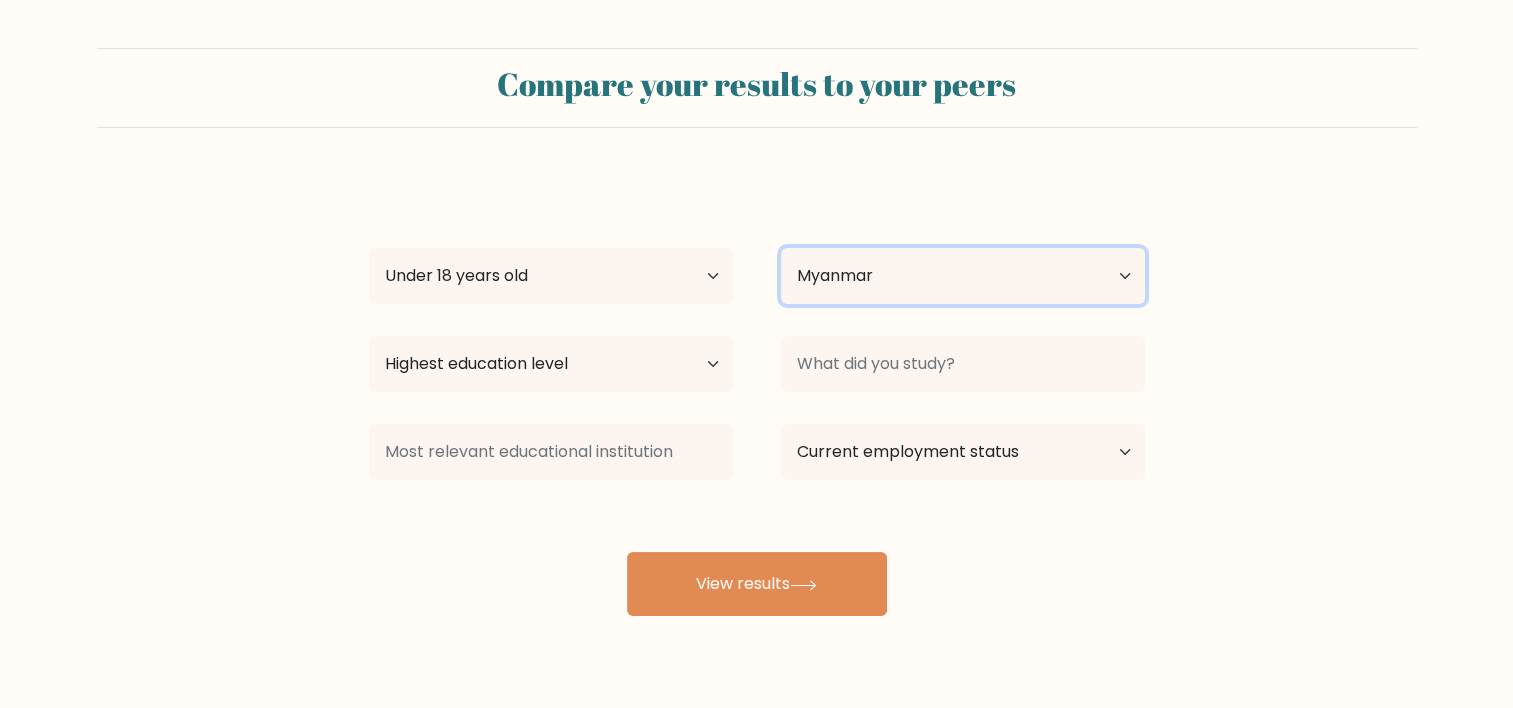 click on "Country
Afghanistan
Albania
Algeria
American Samoa
Andorra
Angola
Anguilla
Antarctica
Antigua and Barbuda
Argentina
Armenia
Aruba
Australia
Austria
Azerbaijan
Bahamas
Bahrain
Bangladesh
Barbados
Belarus
Belgium
Belize
Benin
Bermuda
Bhutan
Bolivia
Bonaire, Sint Eustatius and Saba
Bosnia and Herzegovina
Botswana
Bouvet Island
Brazil
British Indian Ocean Territory
Brunei
Bulgaria
Burkina Faso
Burundi
Cabo Verde
Cambodia
Cameroon
Canada
Cayman Islands
Central African Republic
Chad
Chile
China
Christmas Island
Cocos (Keeling) Islands
Colombia
Comoros
Congo
Congo (the Democratic Republic of the)
Cook Islands
Costa Rica
Côte d'Ivoire
Croatia
Cuba" at bounding box center (963, 276) 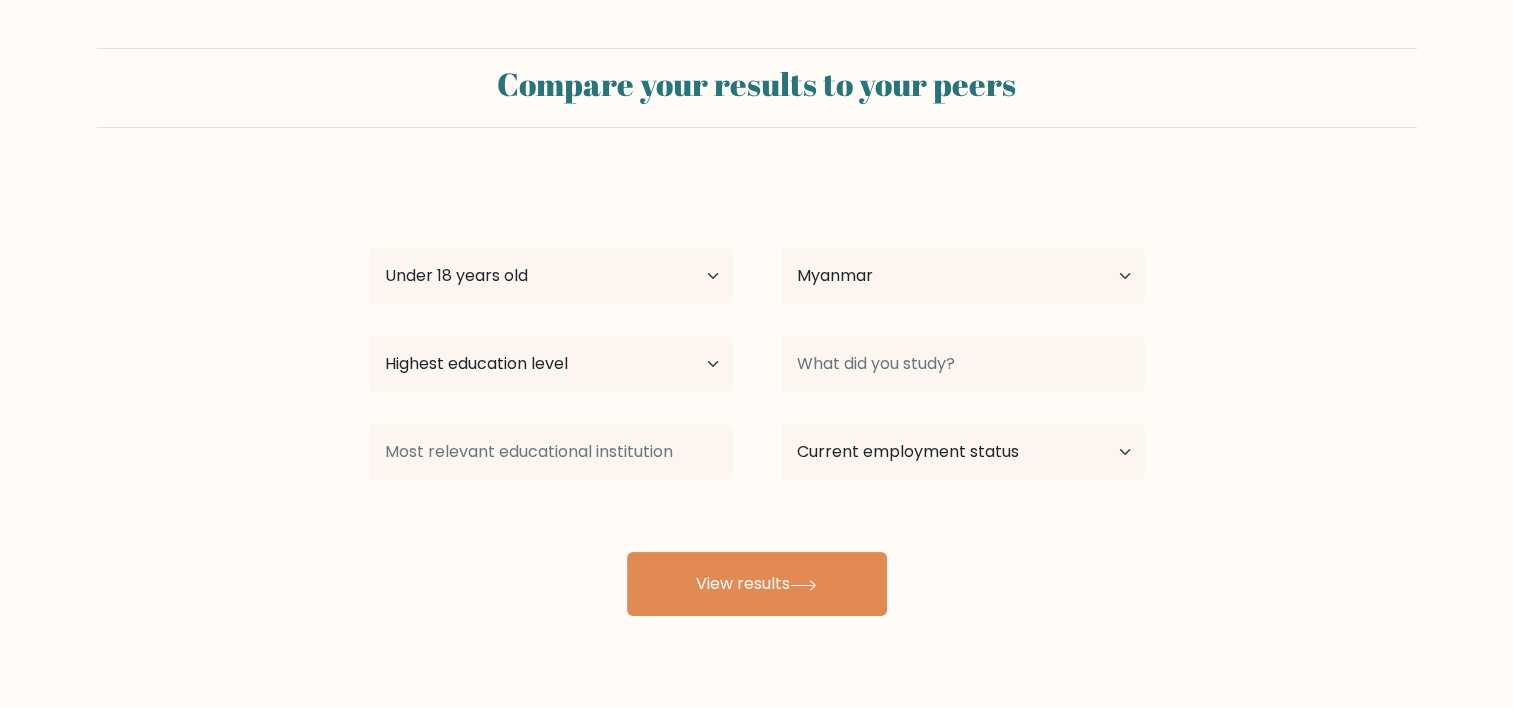 click on "Nile Nile
Wai
Age
Under 18 years old
18-24 years old
25-34 years old
35-44 years old
45-54 years old
55-64 years old
65 years old and above
Country
Afghanistan
Albania
Algeria
American Samoa
Andorra
Angola
Anguilla
Antarctica
Antigua and Barbuda
Argentina
Armenia
Aruba
Australia
Austria
Azerbaijan
Bahamas
Bahrain
Bangladesh
Barbados
Belarus
Belgium
Belize
Benin
Bermuda
Bhutan
Bolivia
Bonaire, Sint Eustatius and Saba
Bosnia and Herzegovina
Botswana
Bouvet Island
Brazil
Brunei" at bounding box center (757, 396) 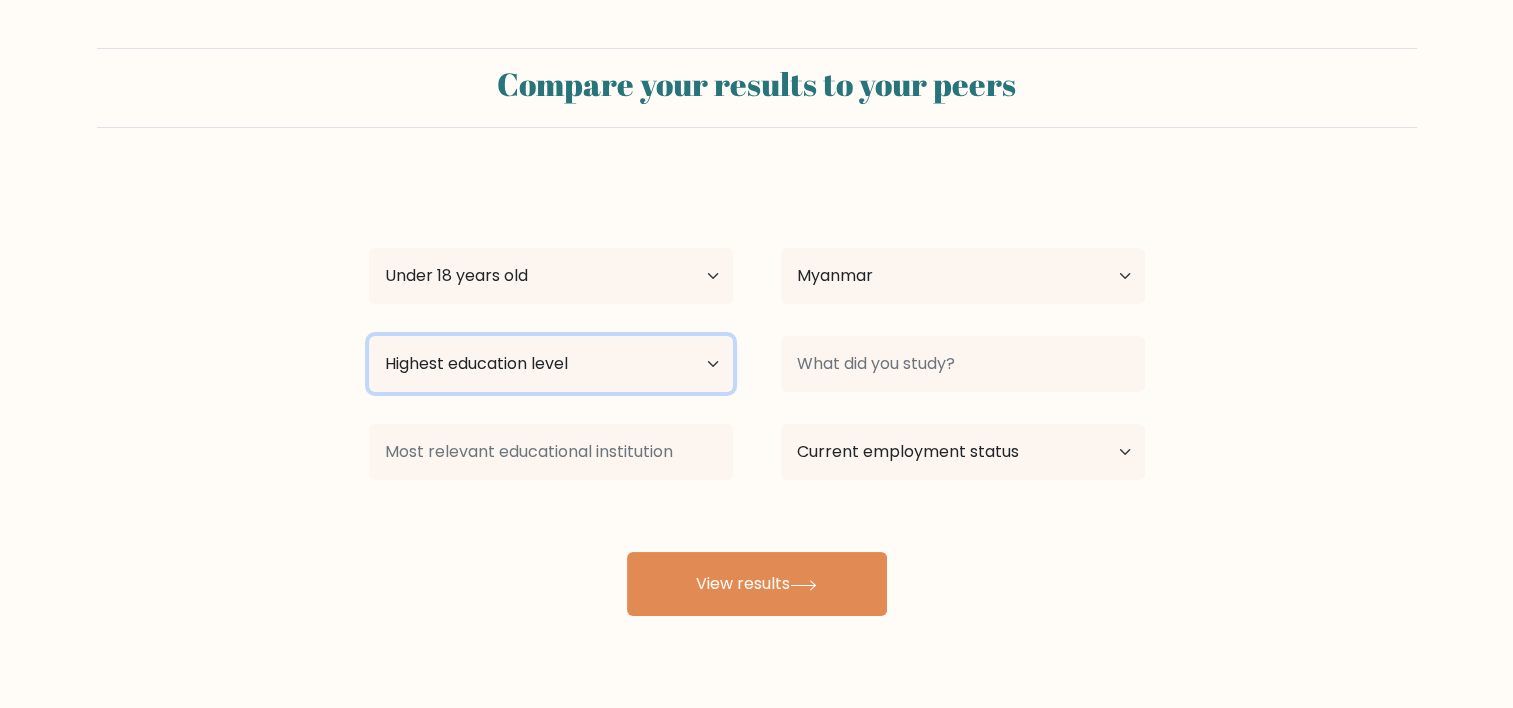 click on "Highest education level
No schooling
Primary
Lower Secondary
Upper Secondary
Occupation Specific
Bachelor's degree
Master's degree
Doctoral degree" at bounding box center (551, 364) 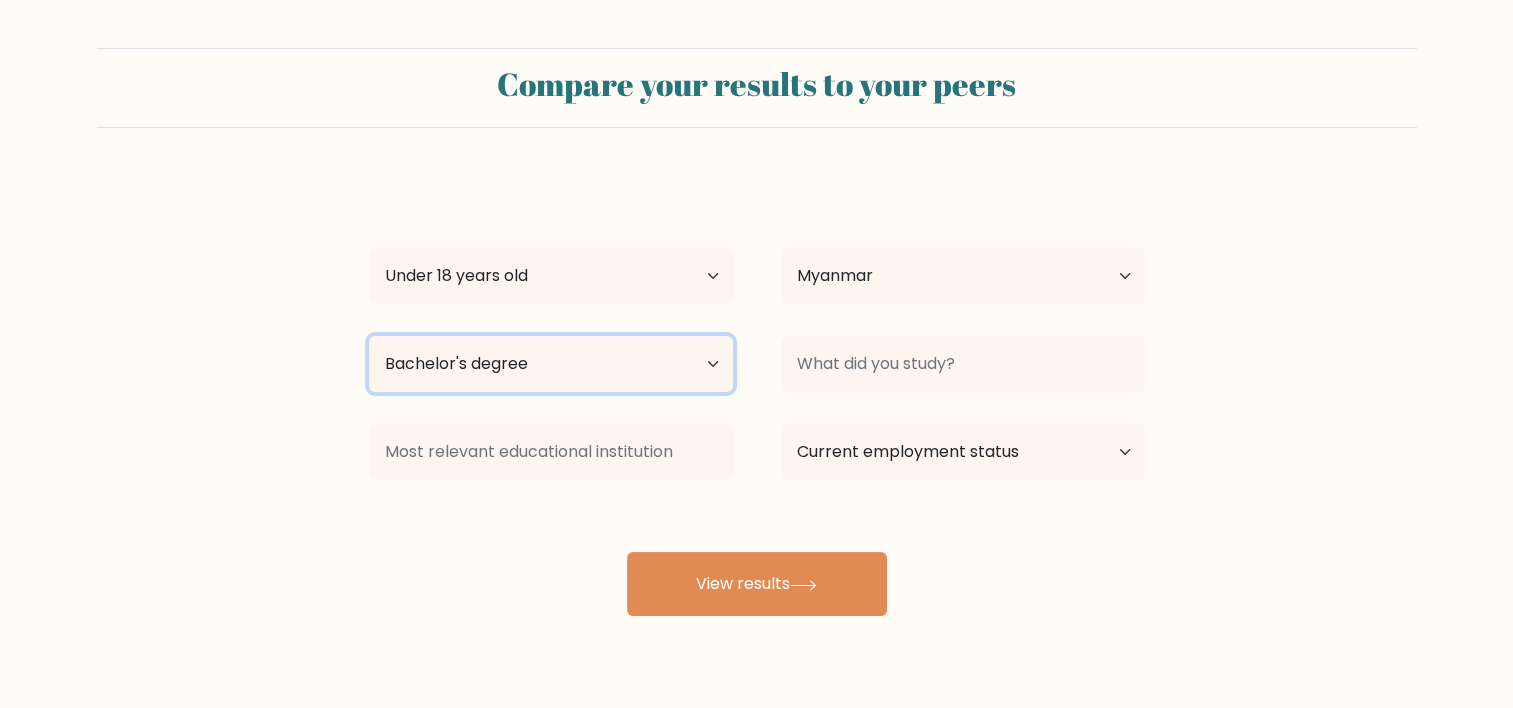 click on "Highest education level
No schooling
Primary
Lower Secondary
Upper Secondary
Occupation Specific
Bachelor's degree
Master's degree
Doctoral degree" at bounding box center (551, 364) 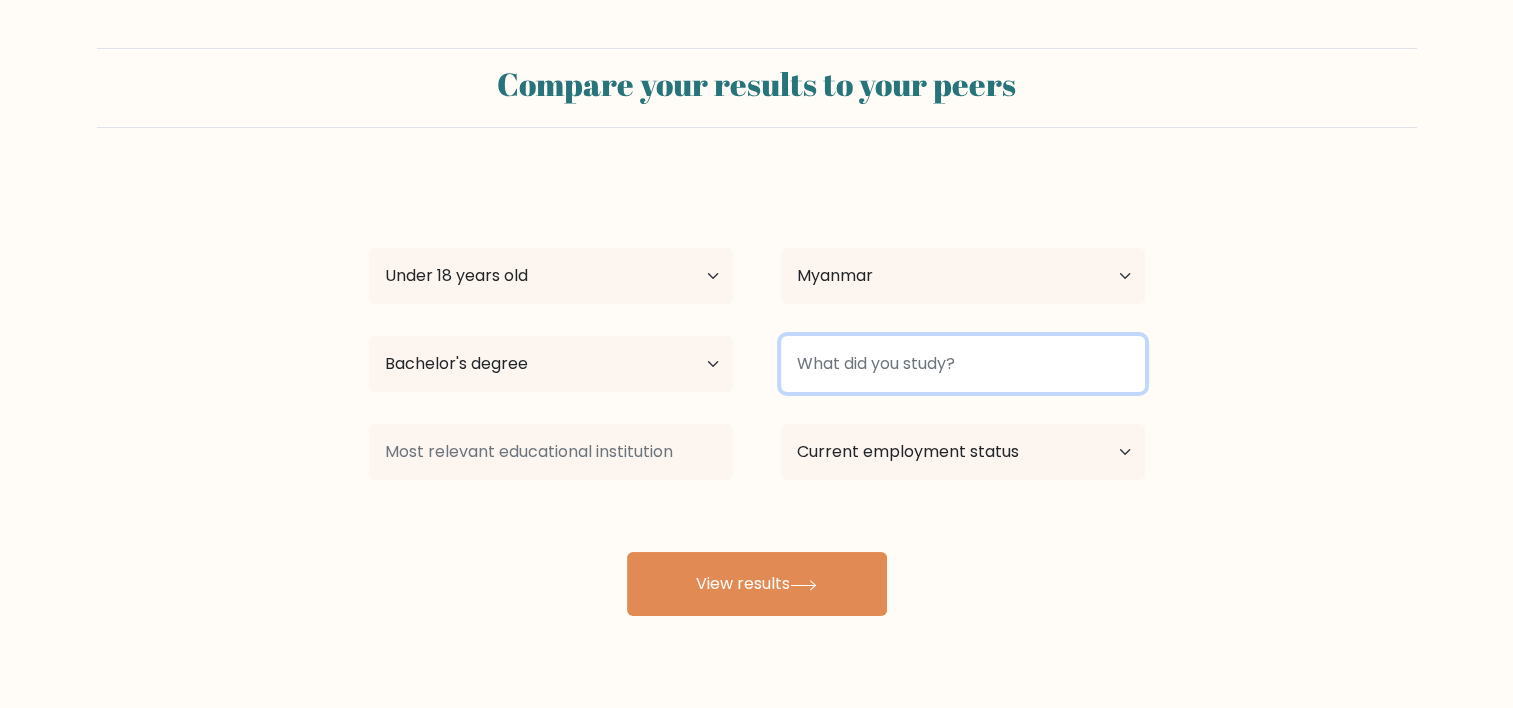 click at bounding box center (963, 364) 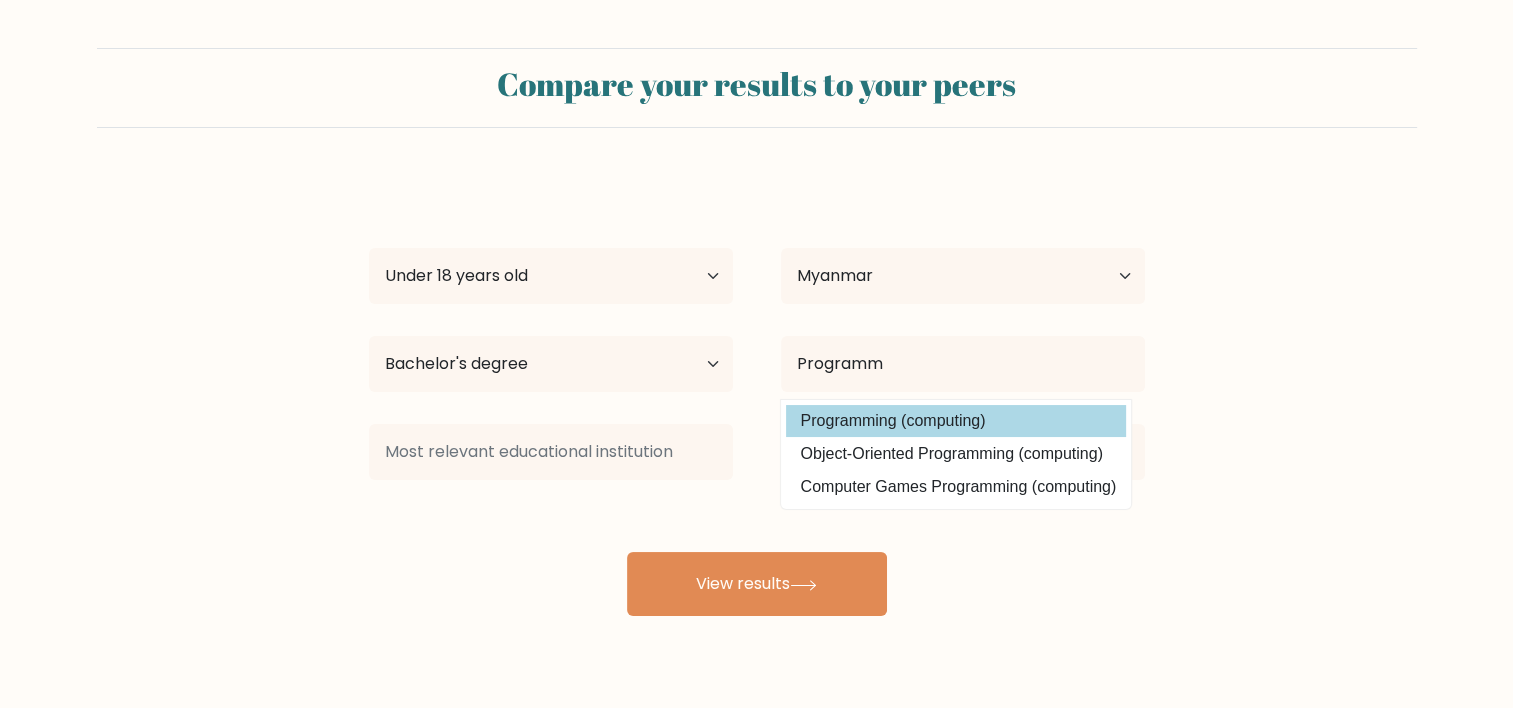 click on "Programming (computing)" at bounding box center (956, 421) 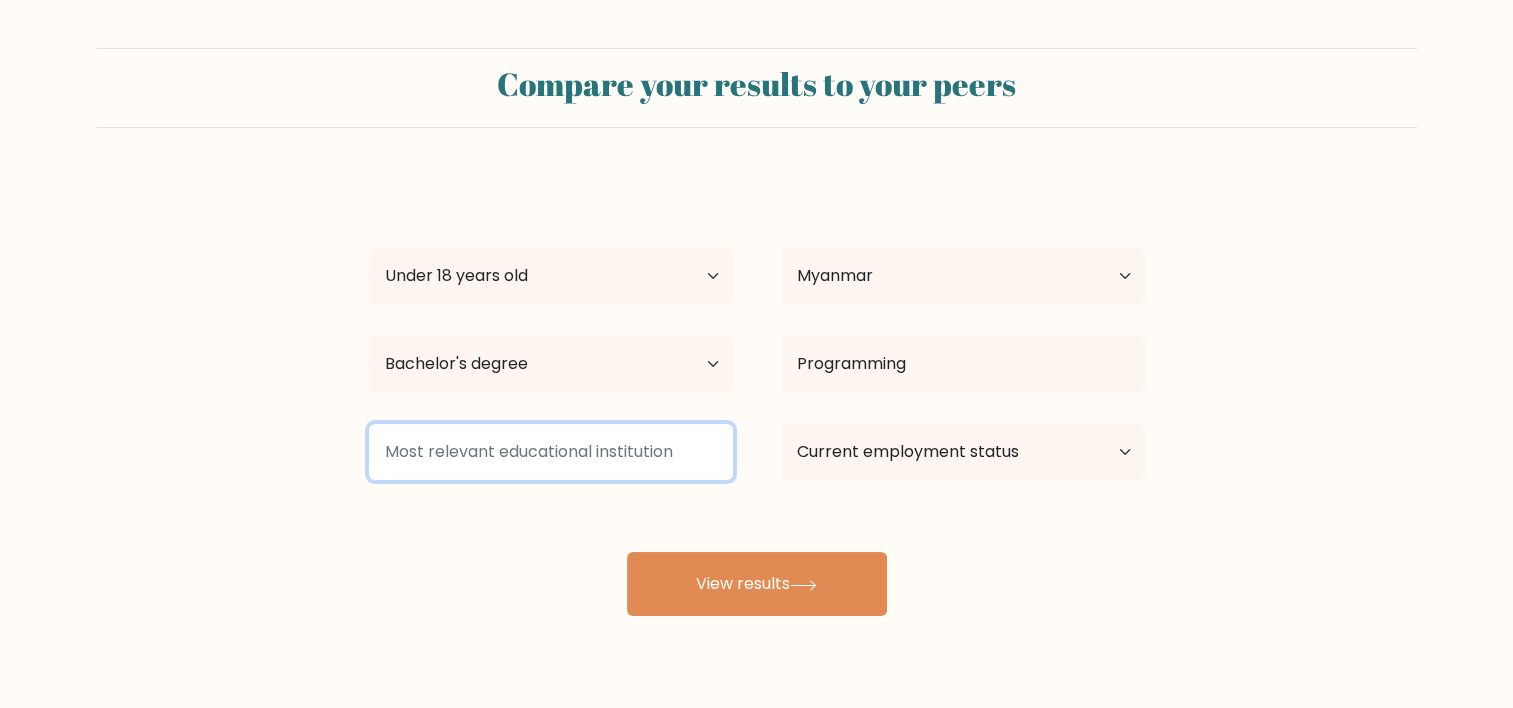 click at bounding box center (551, 452) 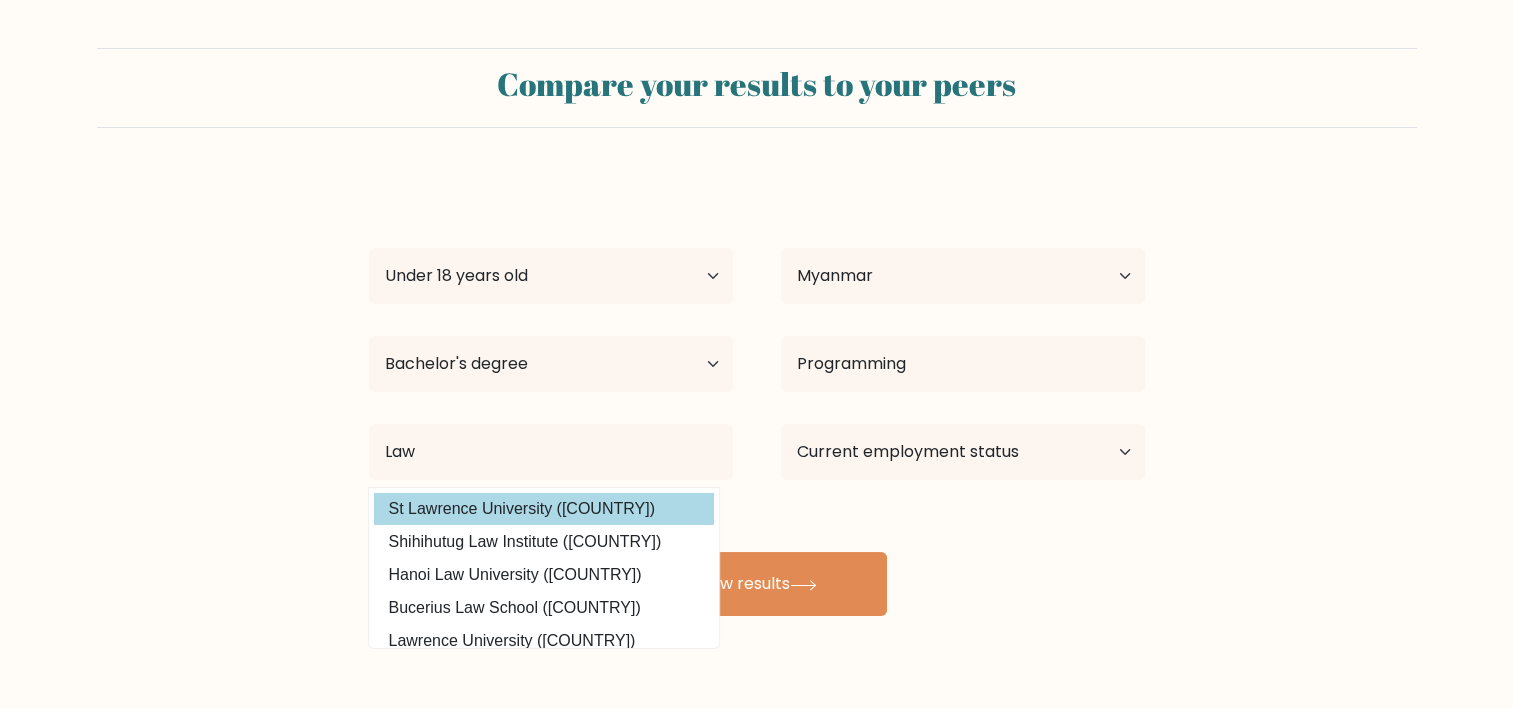 click on "St Lawrence University (Uganda)" at bounding box center [544, 509] 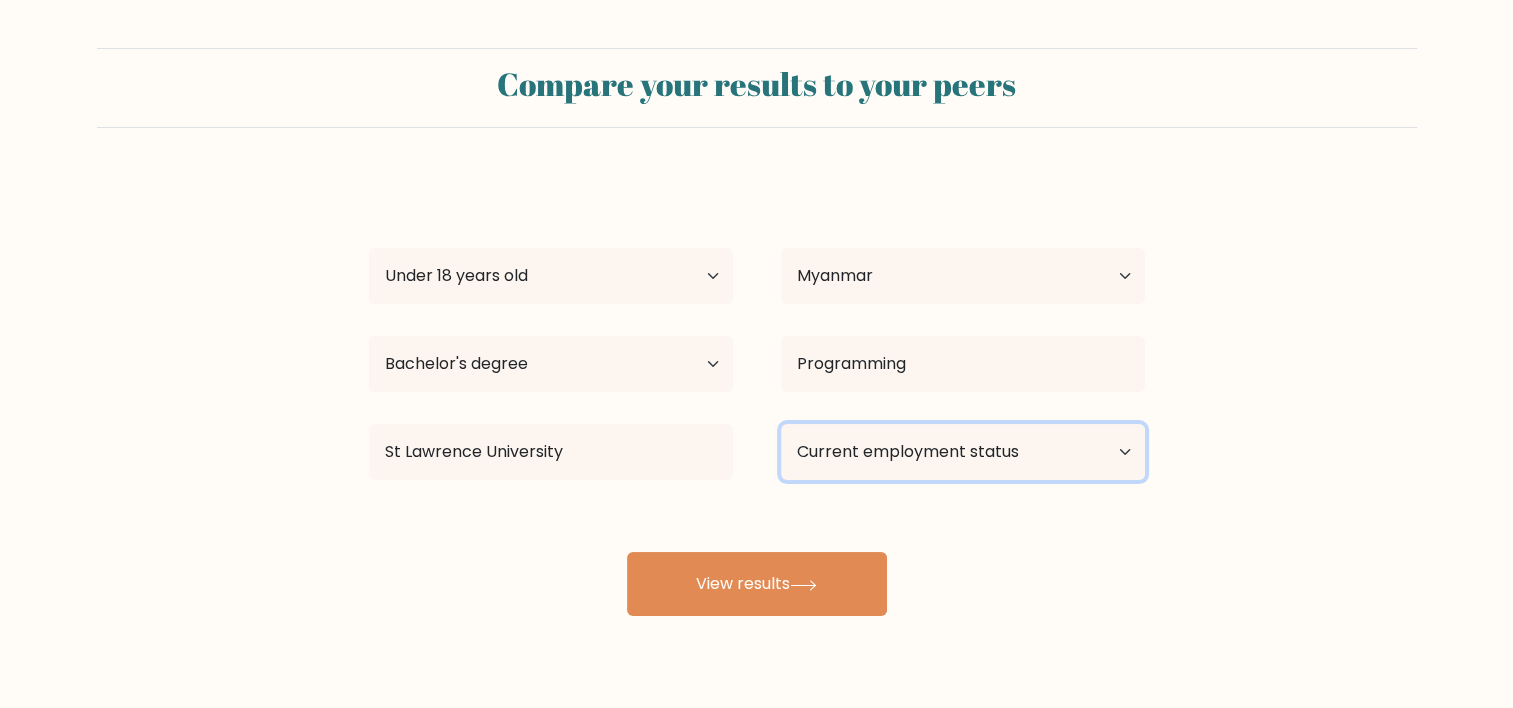 click on "Current employment status
Employed
Student
Retired
Other / prefer not to answer" at bounding box center [963, 452] 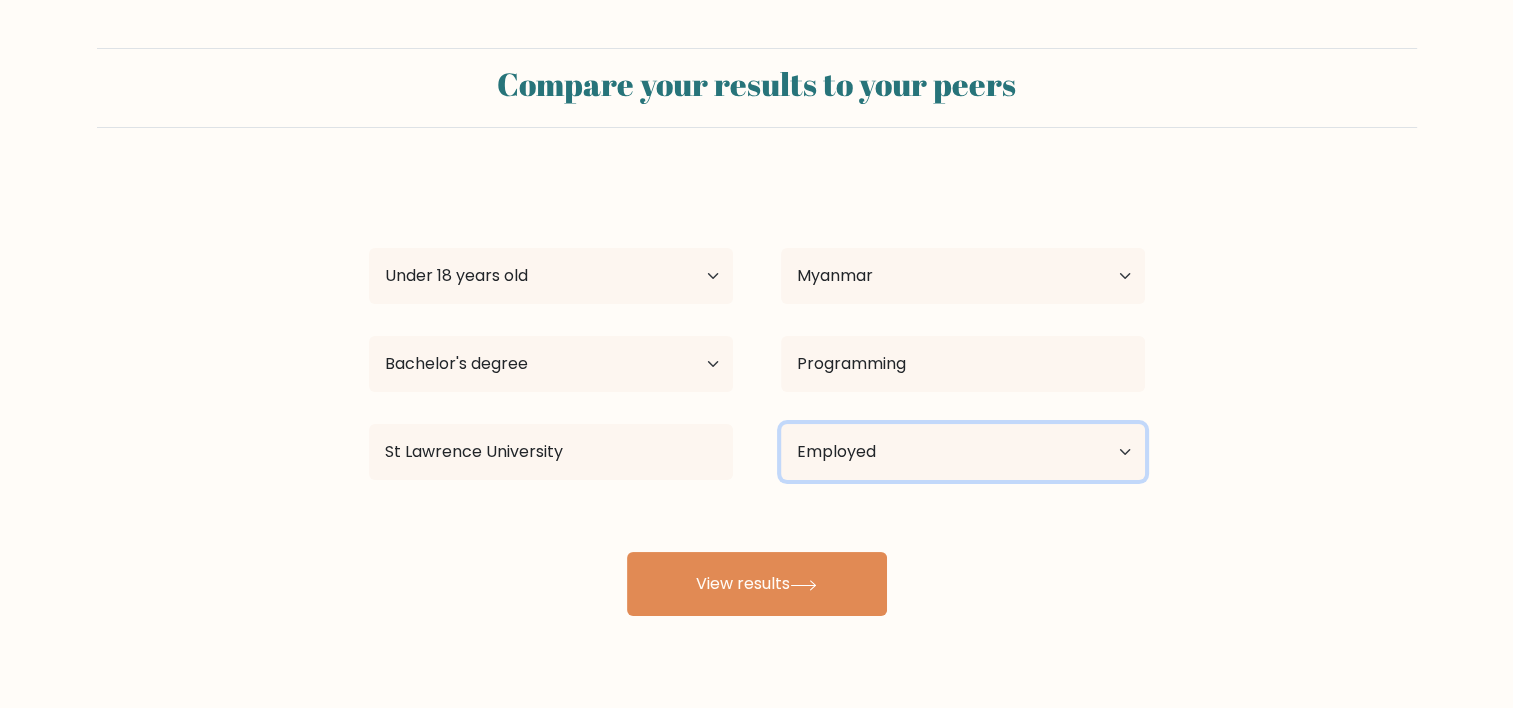 click on "Current employment status
Employed
Student
Retired
Other / prefer not to answer" at bounding box center (963, 452) 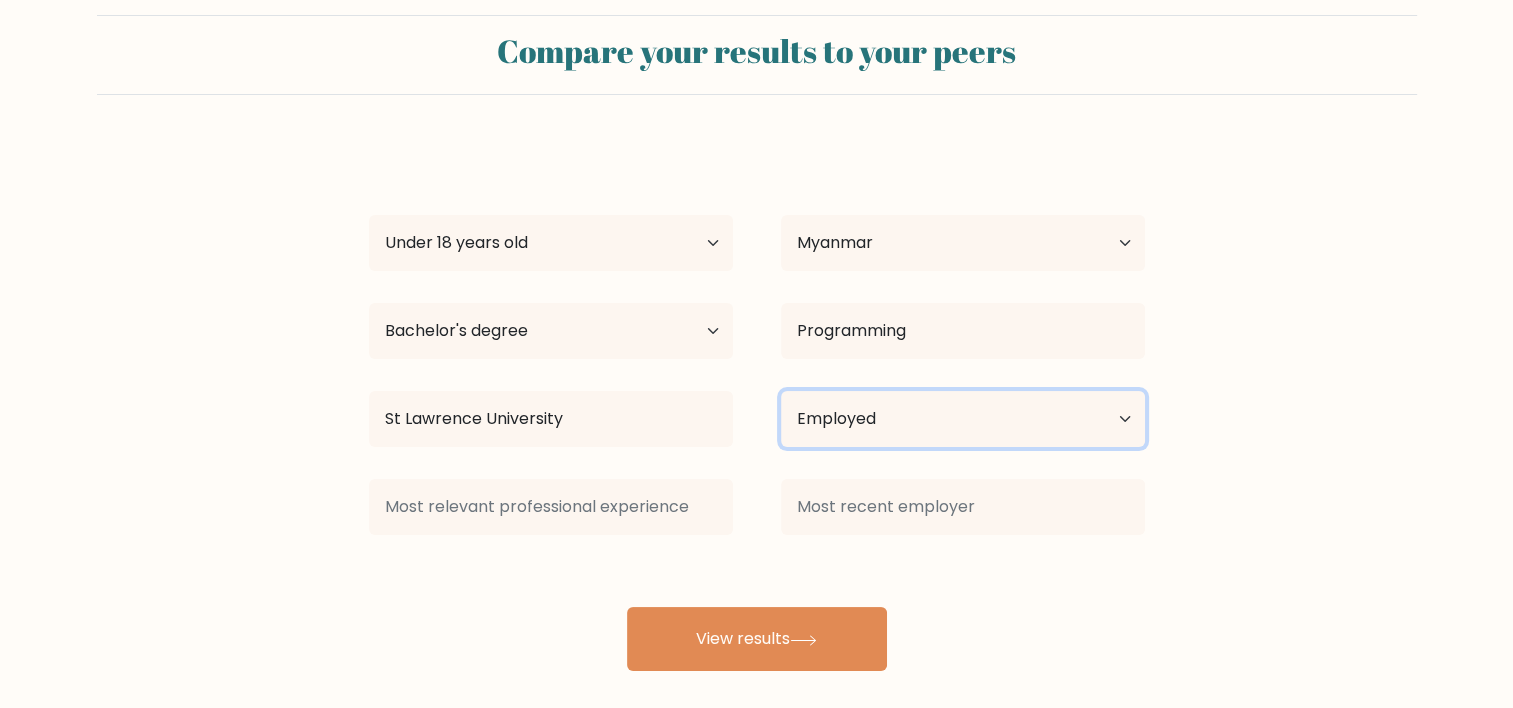 scroll, scrollTop: 50, scrollLeft: 0, axis: vertical 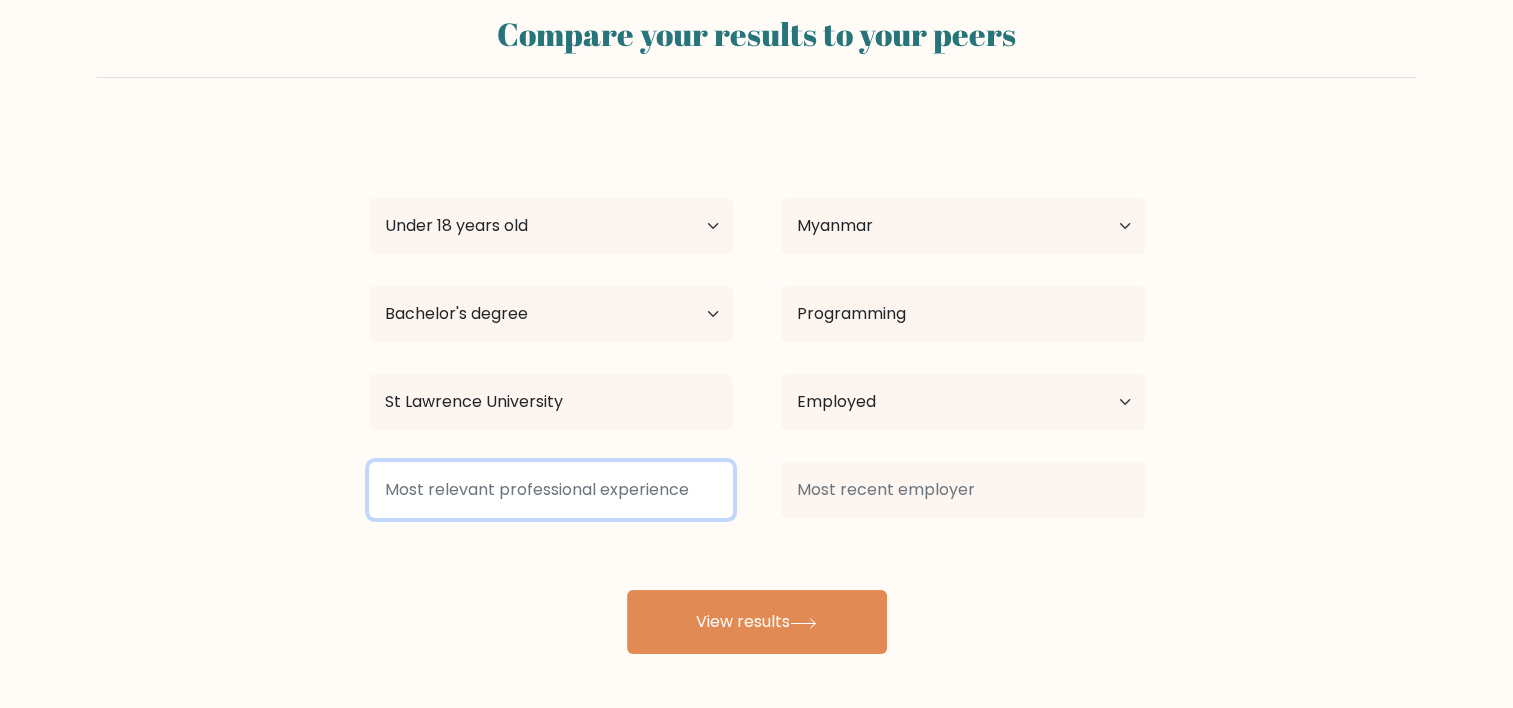click at bounding box center (551, 490) 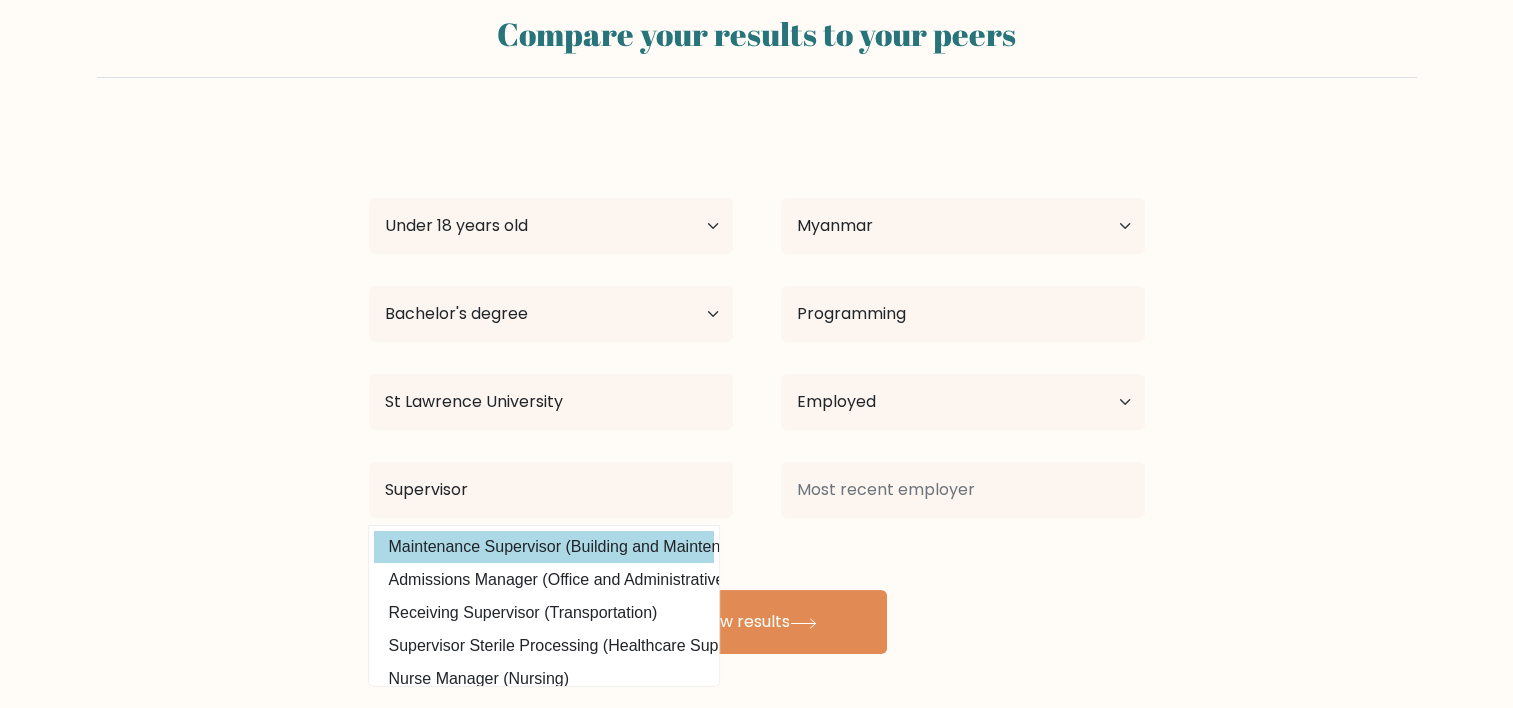 click on "Maintenance Supervisor (Building and Maintenance Services)" at bounding box center (544, 547) 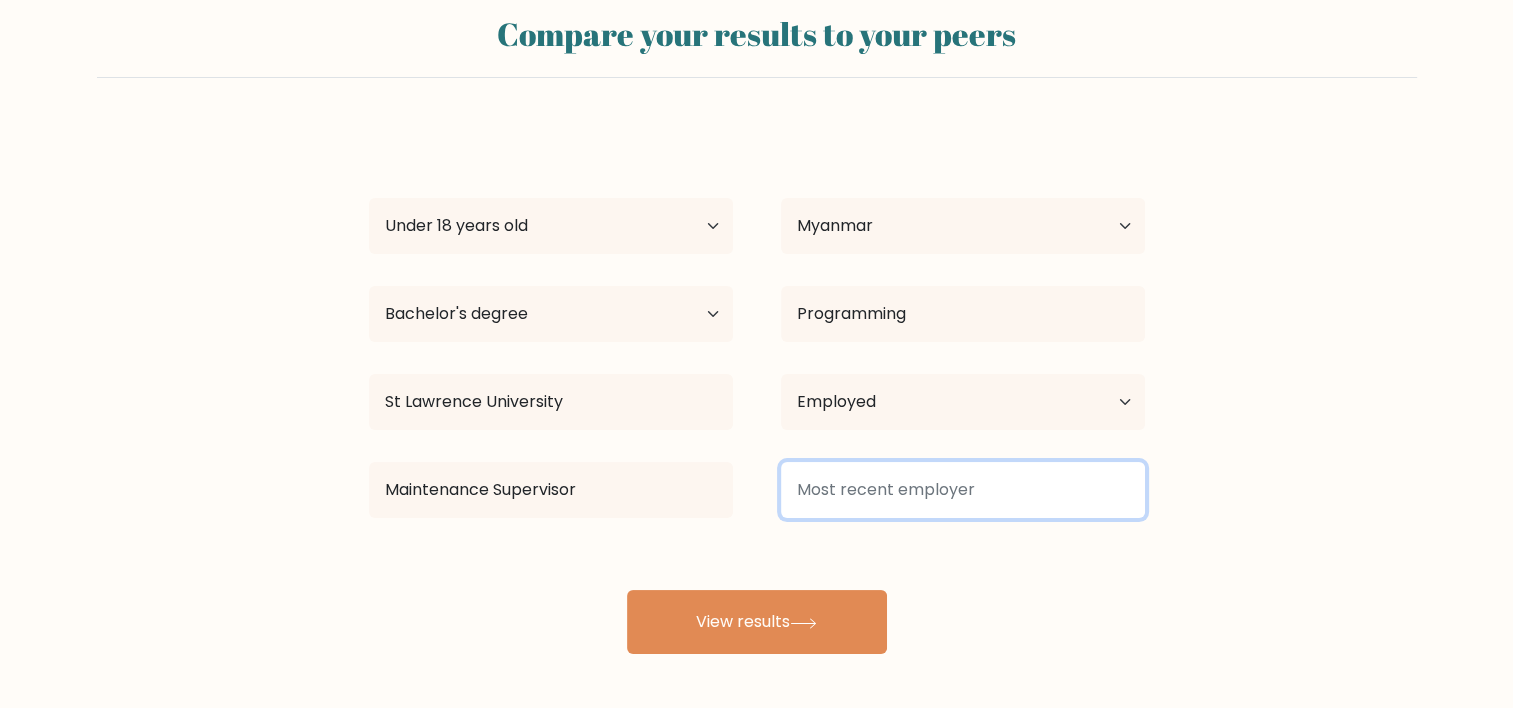 click at bounding box center (963, 490) 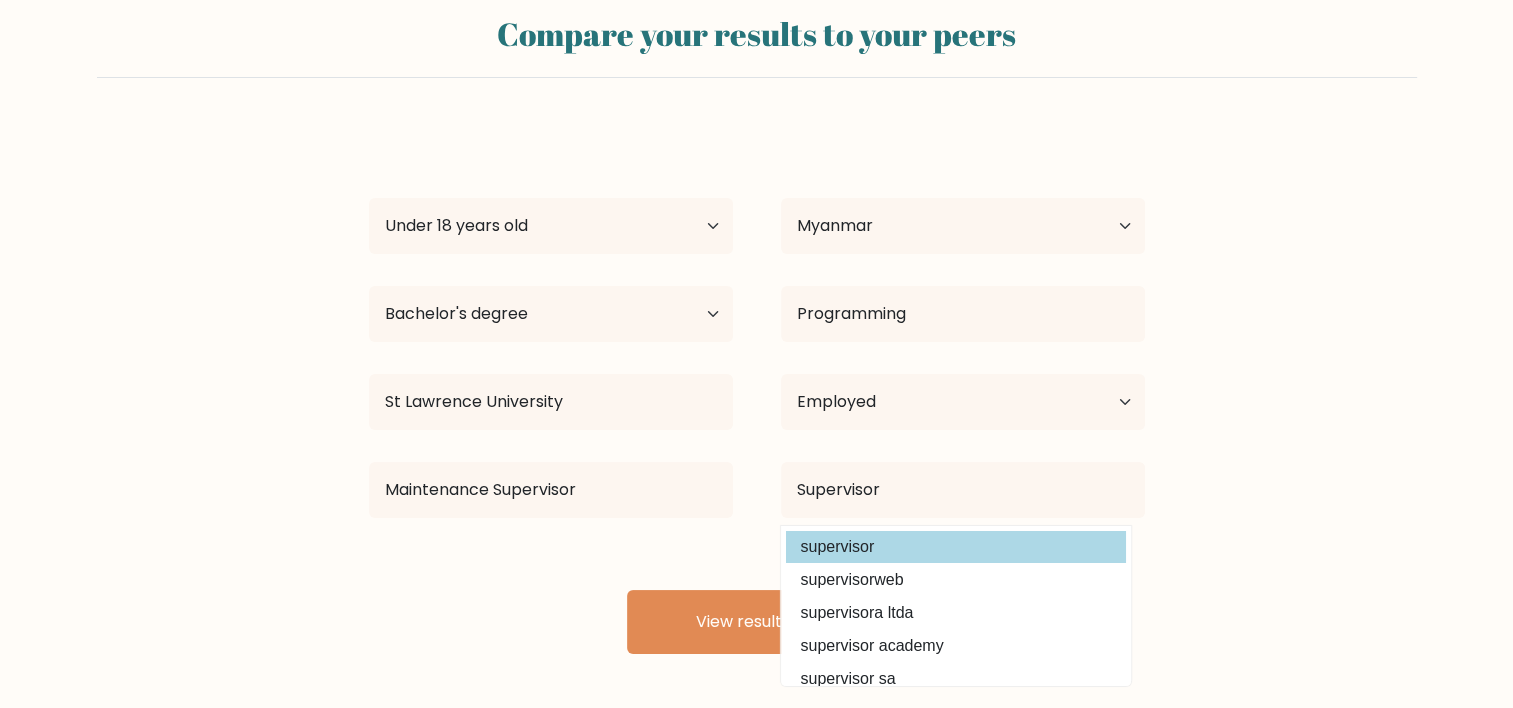 click on "supervisor" at bounding box center [956, 547] 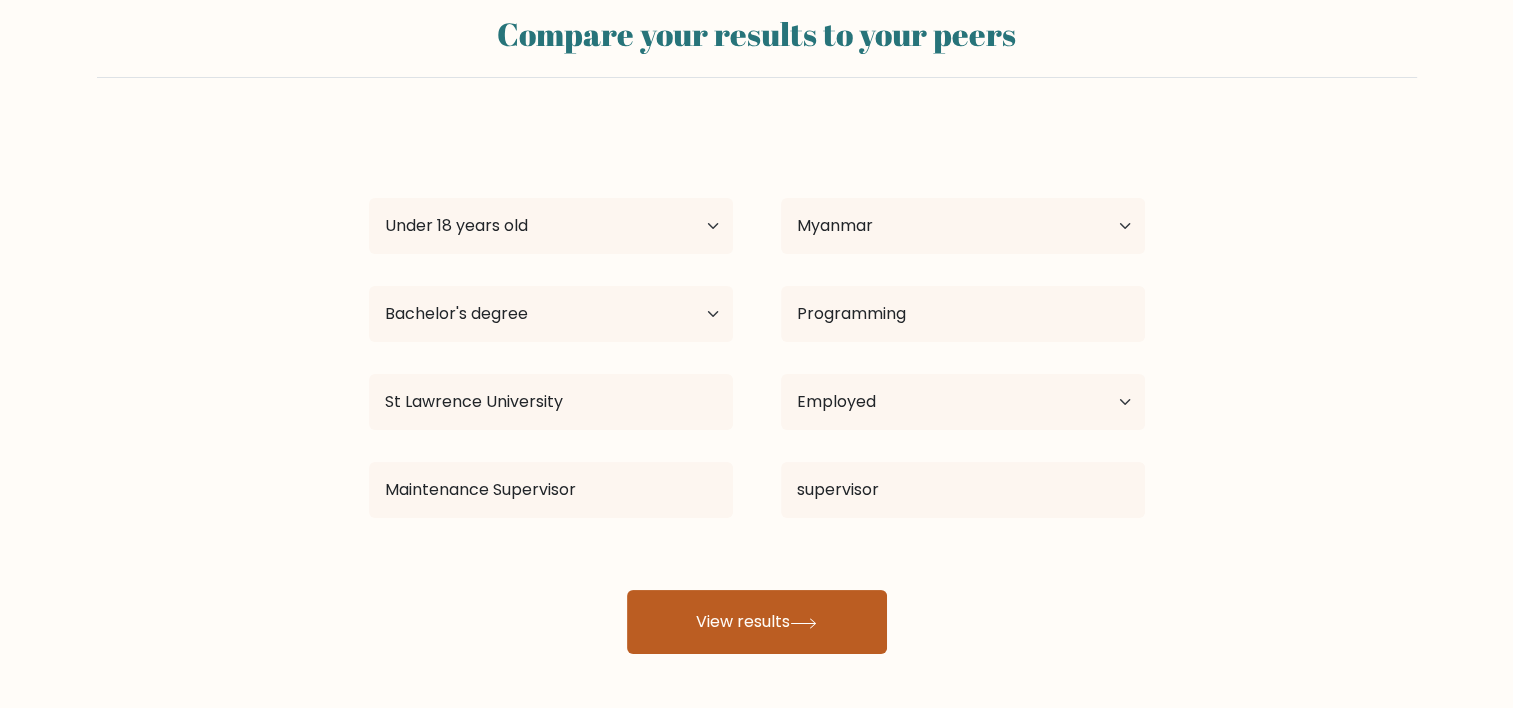 click on "View results" at bounding box center (757, 622) 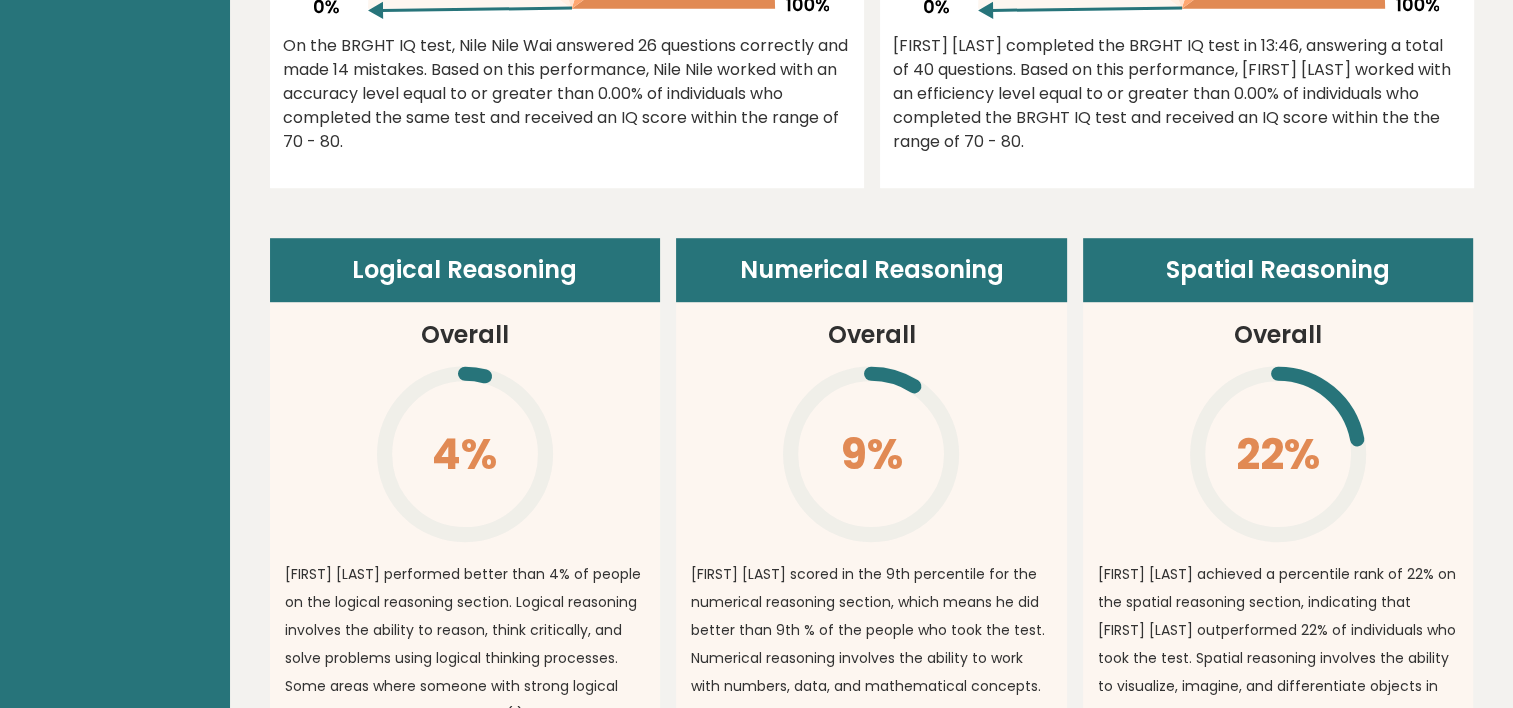 scroll, scrollTop: 1300, scrollLeft: 0, axis: vertical 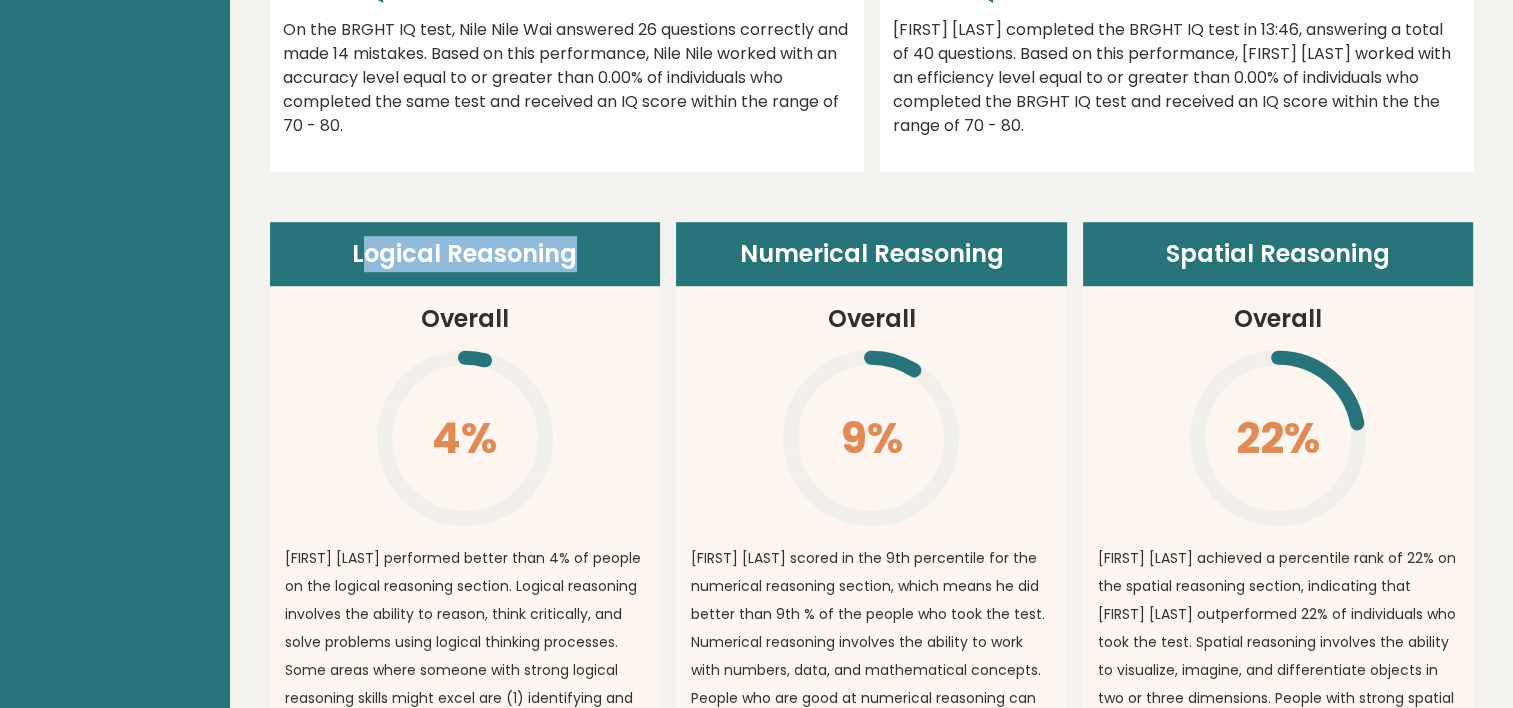 drag, startPoint x: 368, startPoint y: 256, endPoint x: 668, endPoint y: 271, distance: 300.37476 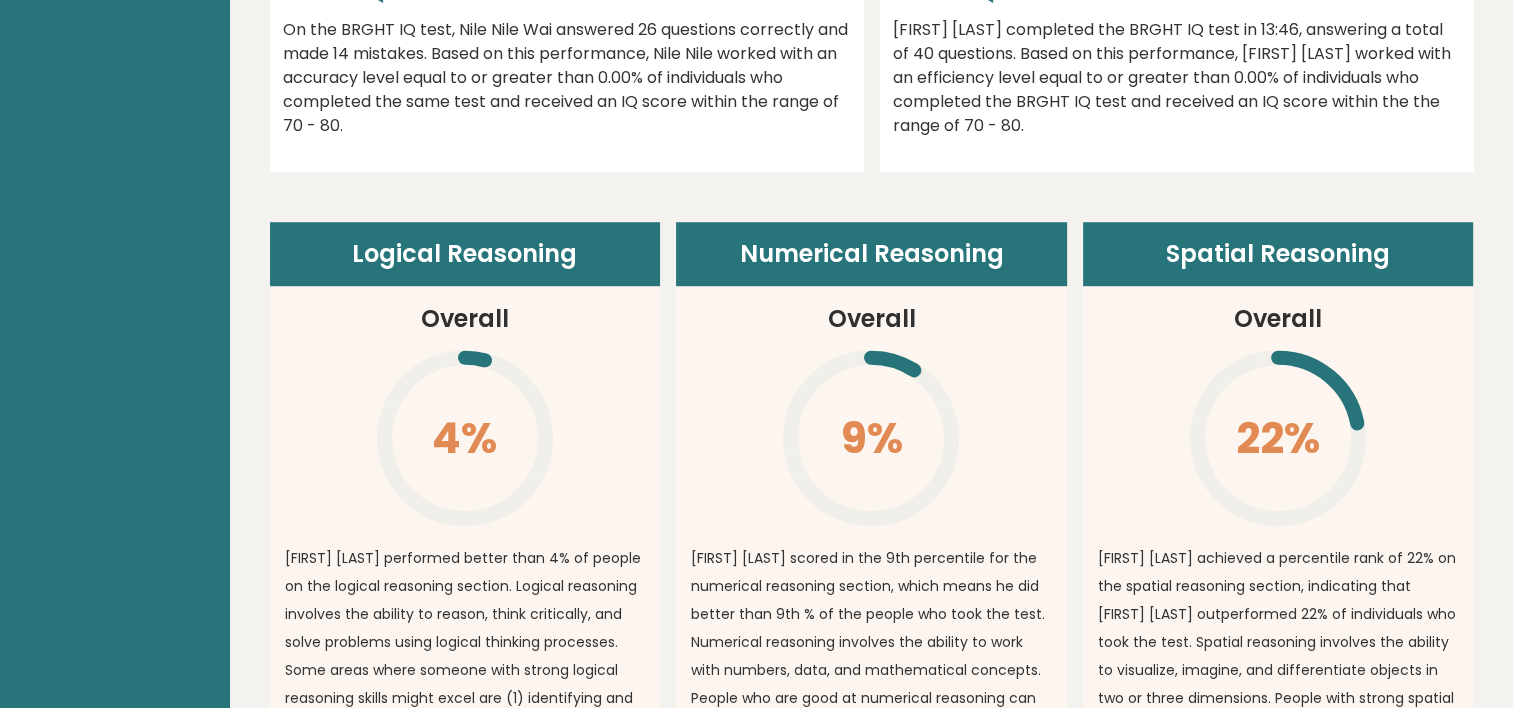drag, startPoint x: 668, startPoint y: 271, endPoint x: 682, endPoint y: 342, distance: 72.36712 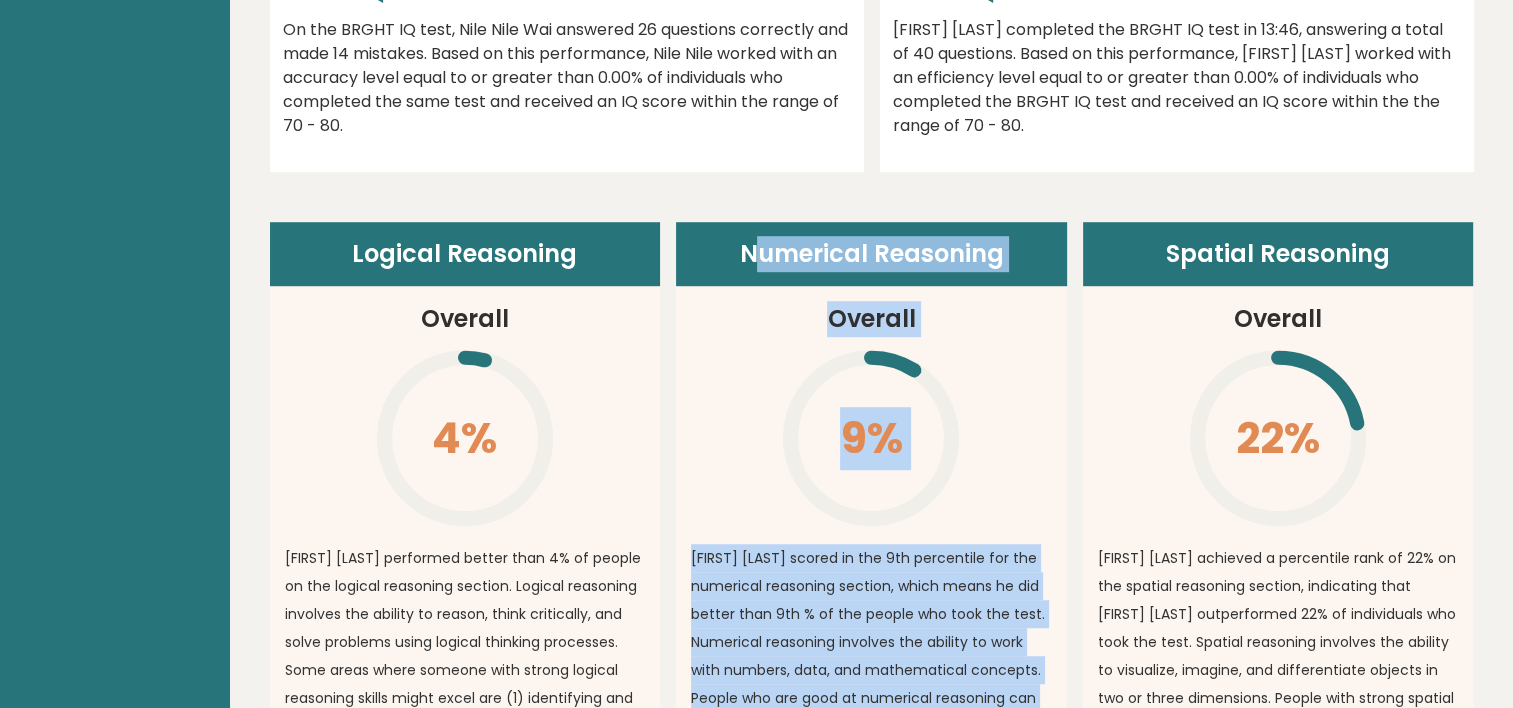 drag, startPoint x: 816, startPoint y: 252, endPoint x: 1151, endPoint y: 259, distance: 335.07312 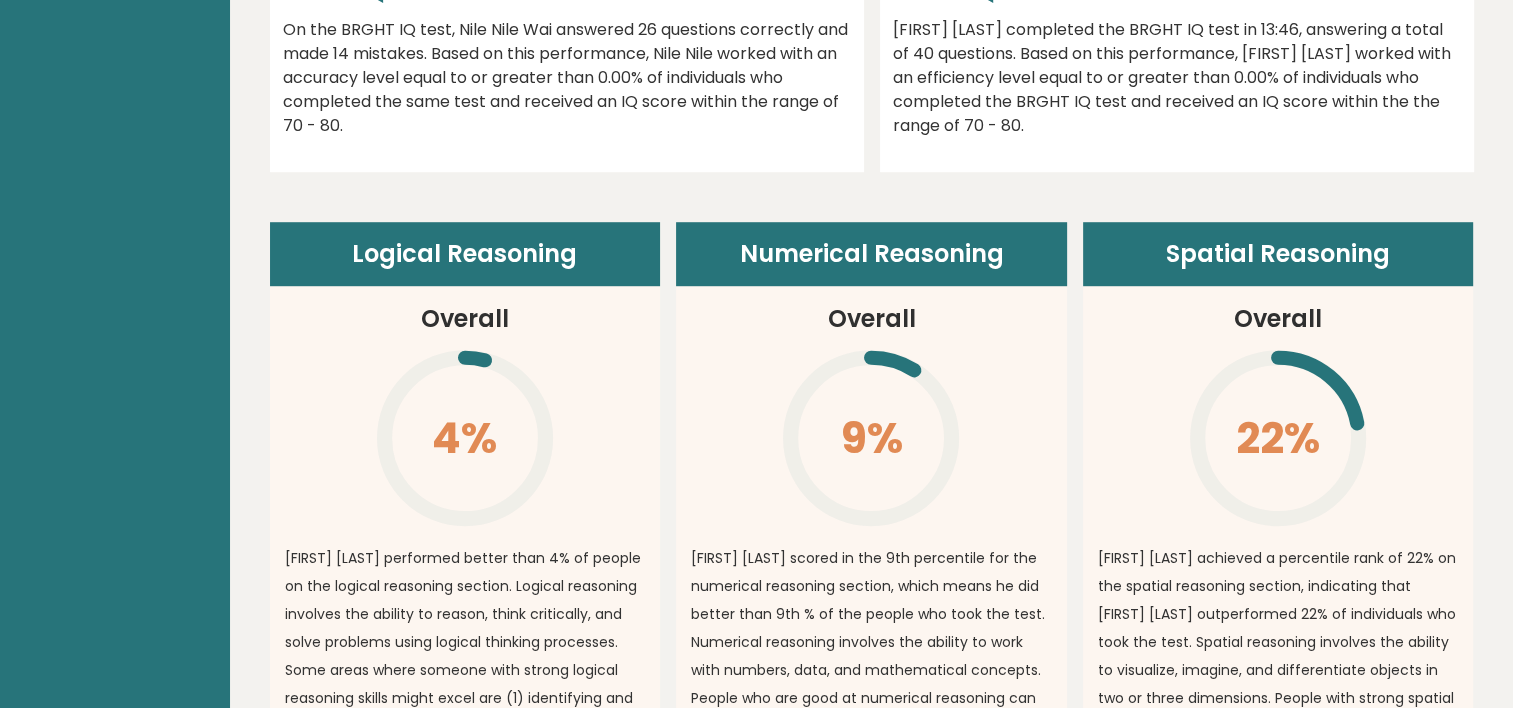 drag, startPoint x: 1151, startPoint y: 259, endPoint x: 1140, endPoint y: 356, distance: 97.62172 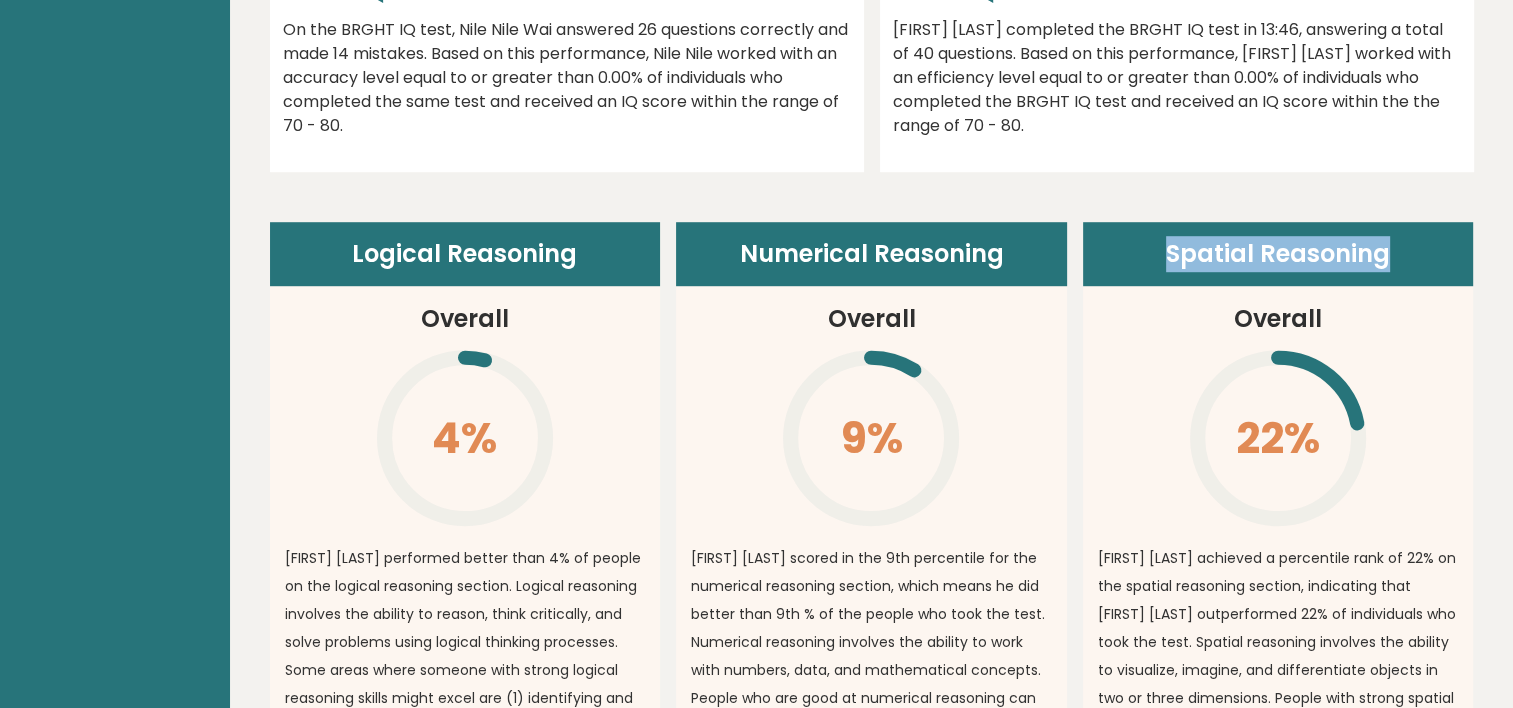 drag, startPoint x: 1171, startPoint y: 248, endPoint x: 1512, endPoint y: 284, distance: 342.89502 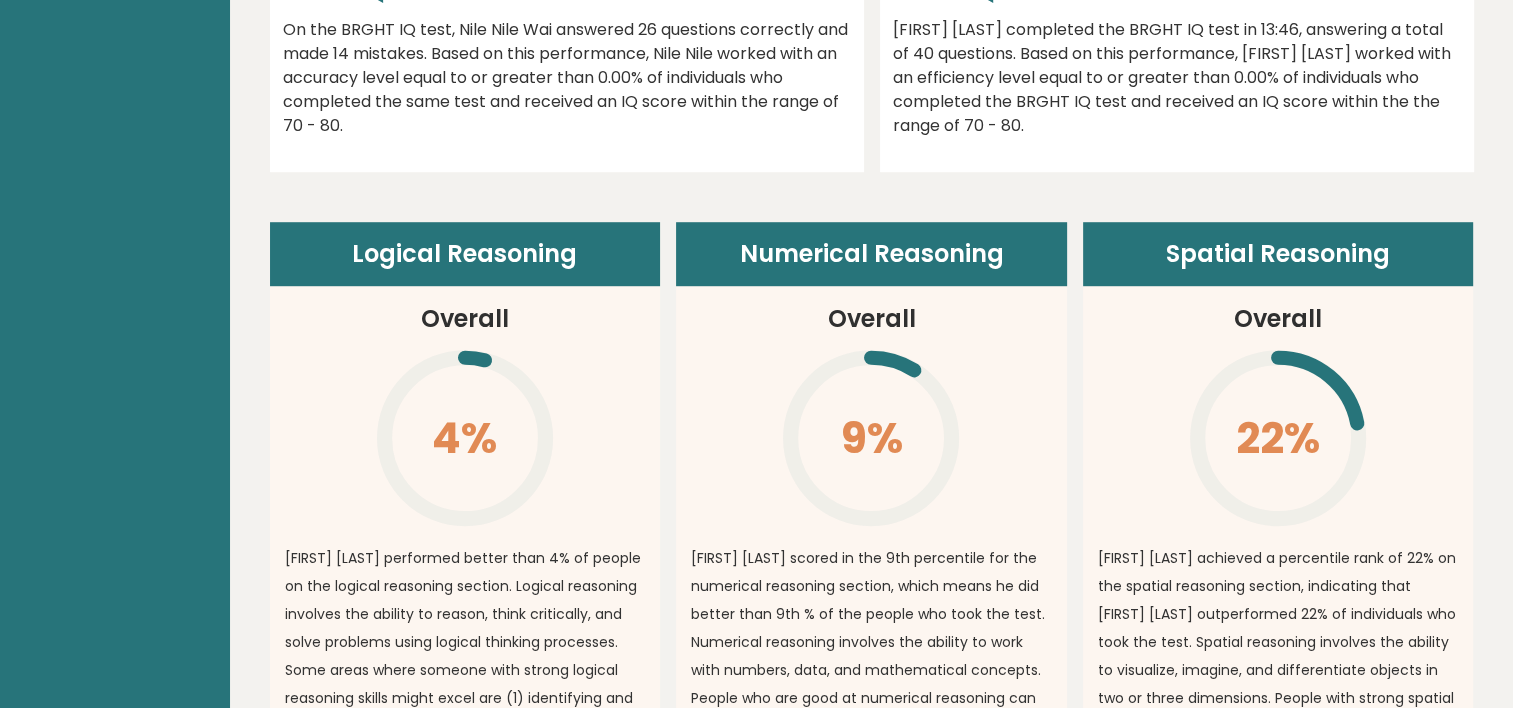 drag, startPoint x: 1512, startPoint y: 284, endPoint x: 970, endPoint y: 351, distance: 546.1254 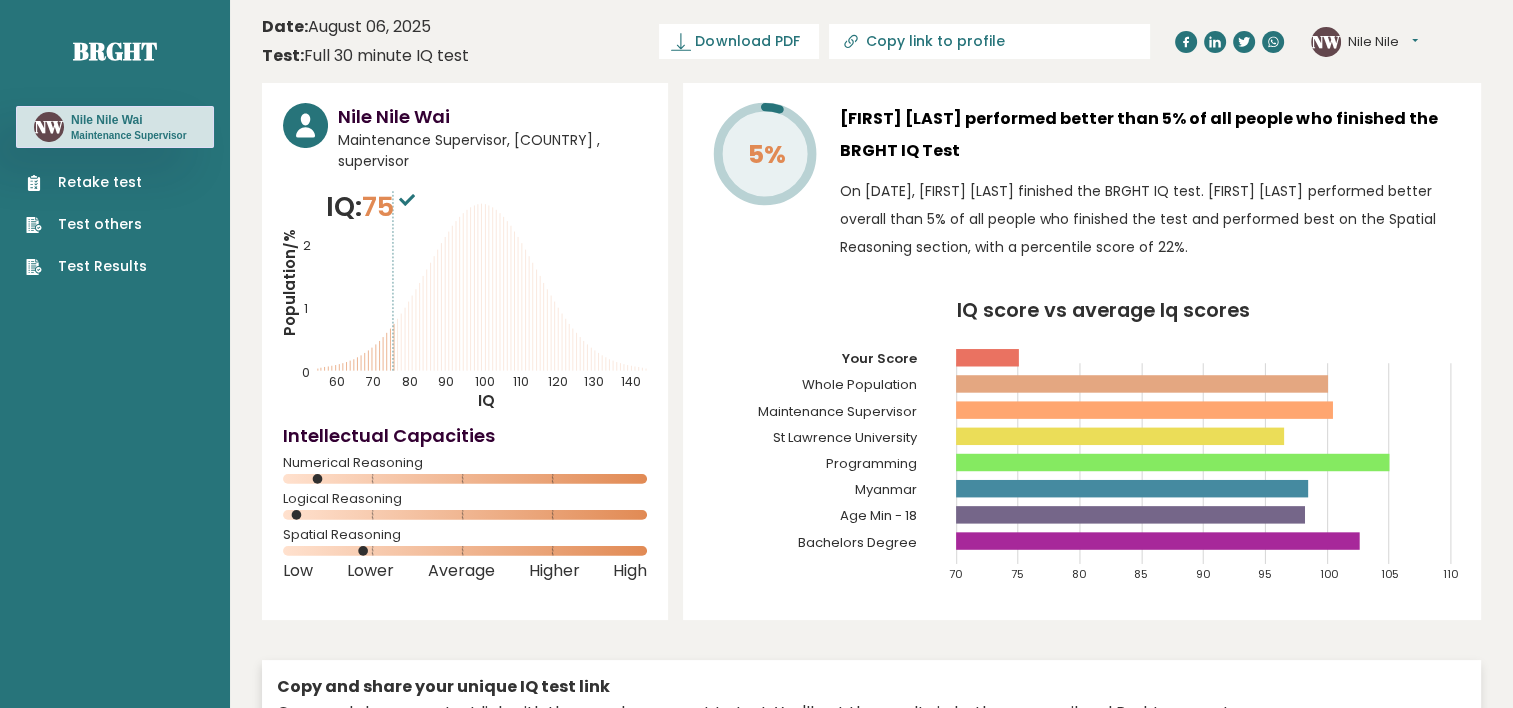 scroll, scrollTop: 0, scrollLeft: 0, axis: both 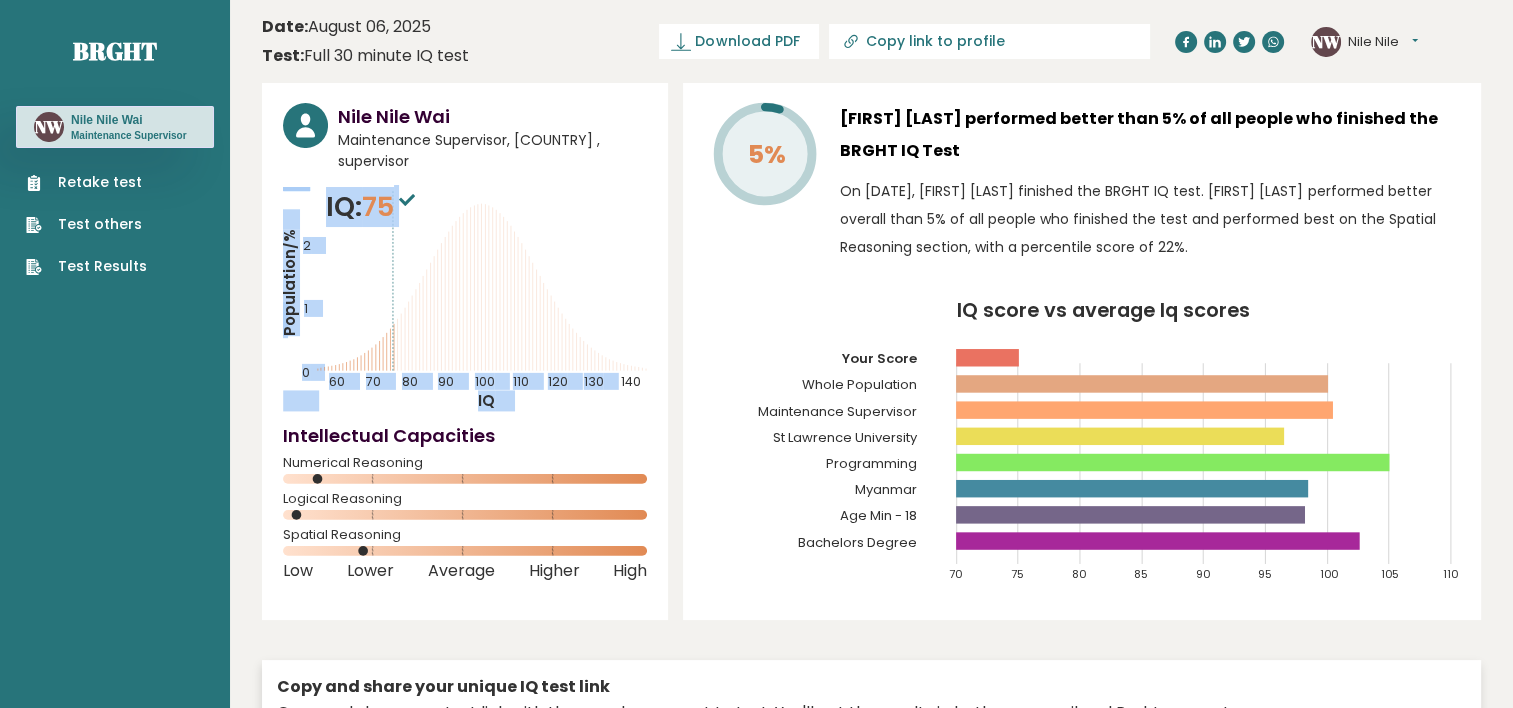drag, startPoint x: 326, startPoint y: 201, endPoint x: 486, endPoint y: 220, distance: 161.12418 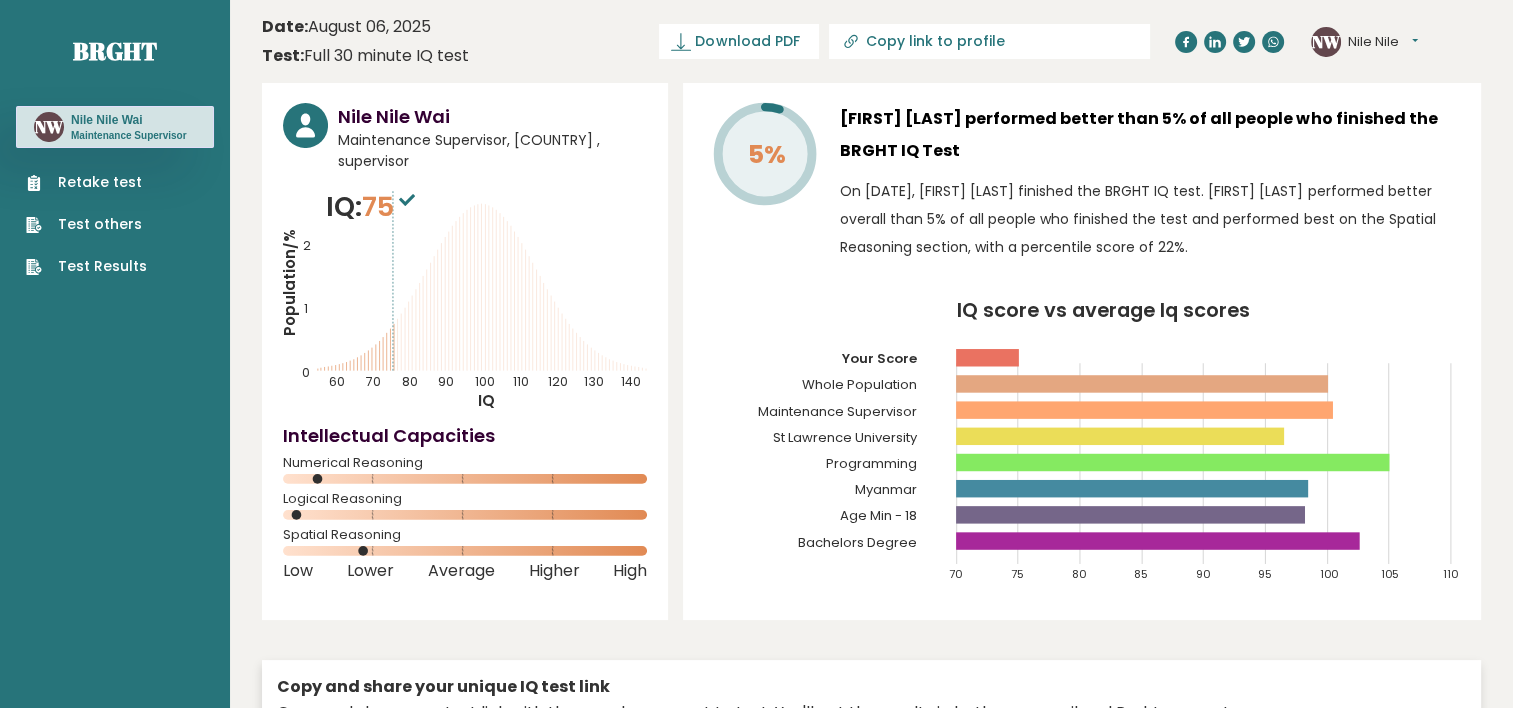 click on "Population/%
IQ
0
1
2
60
70
80
90
100
110
120
130
140" 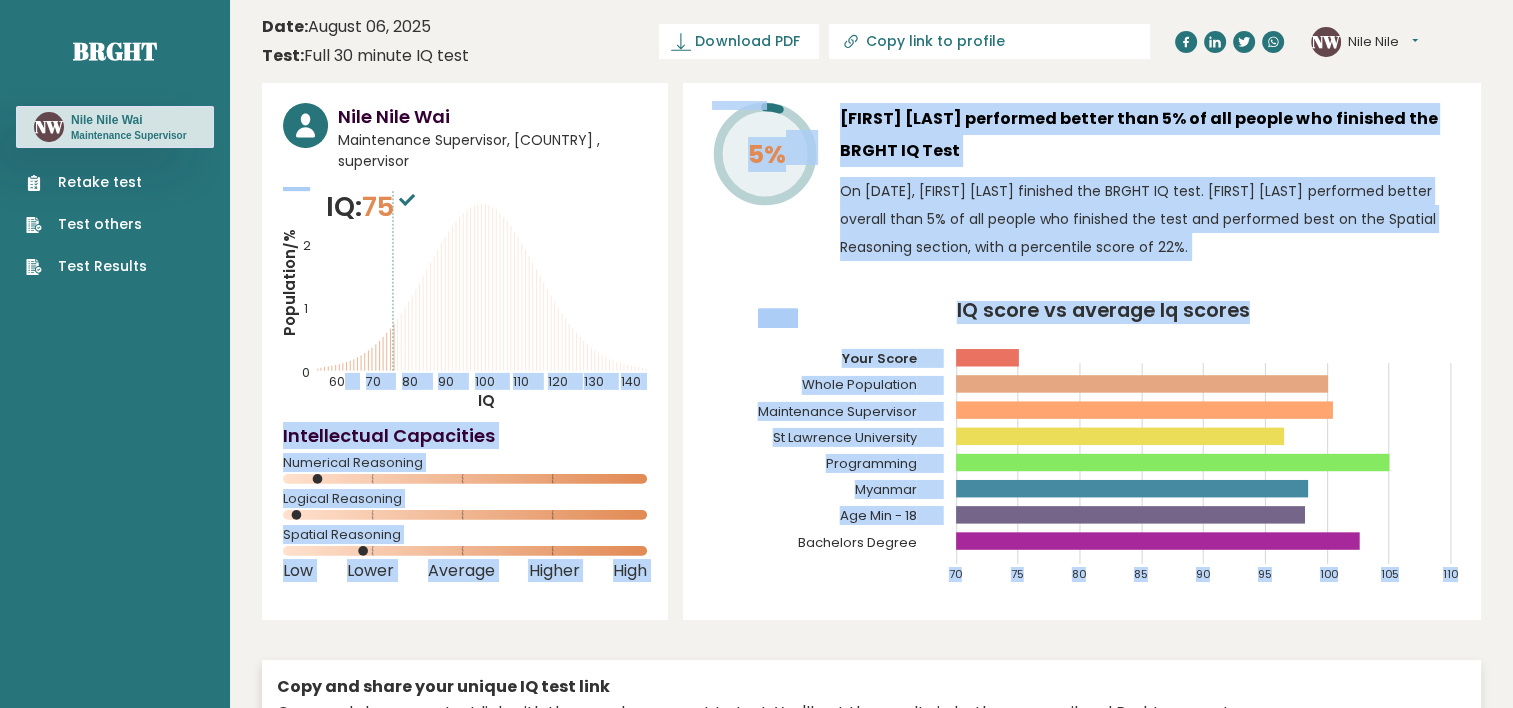 drag, startPoint x: 696, startPoint y: 434, endPoint x: 756, endPoint y: 449, distance: 61.846584 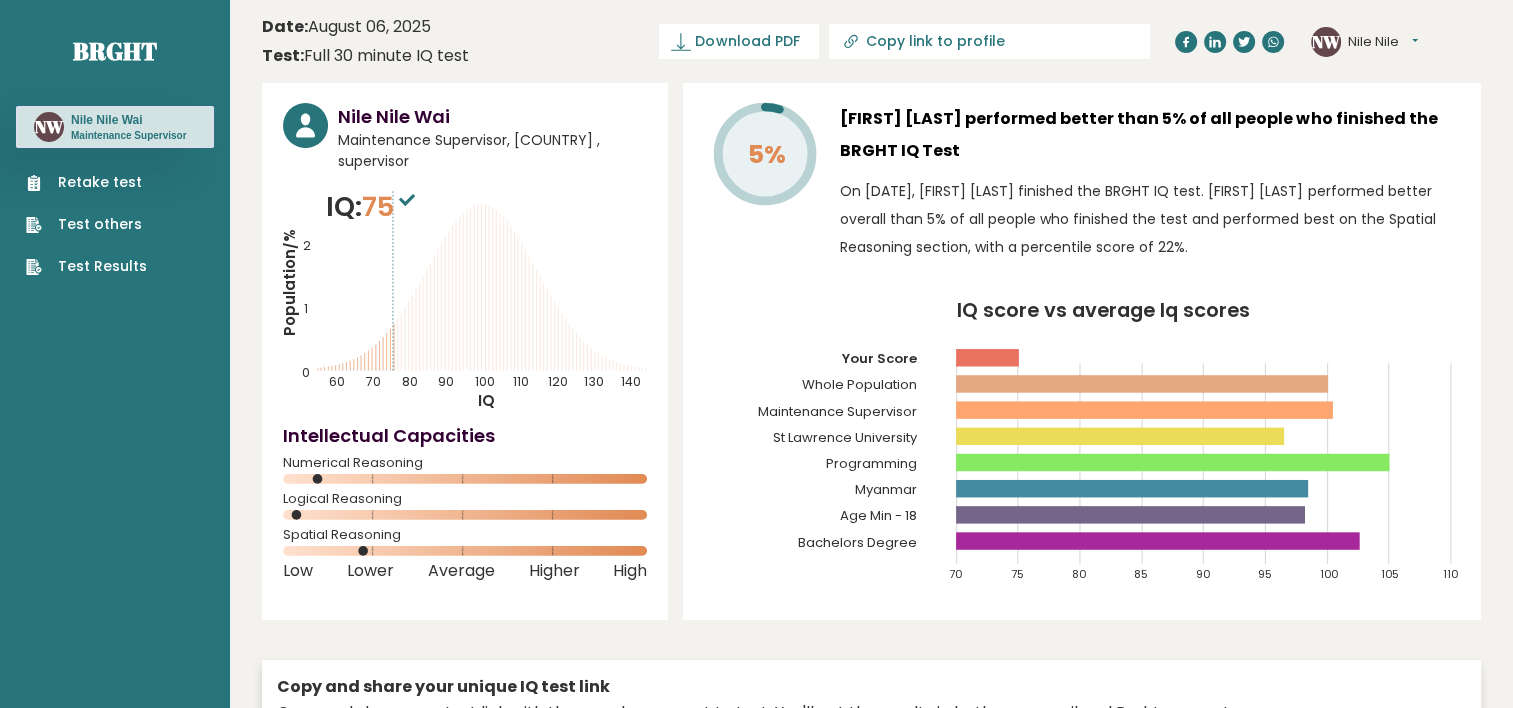 drag, startPoint x: 756, startPoint y: 449, endPoint x: 698, endPoint y: 477, distance: 64.40497 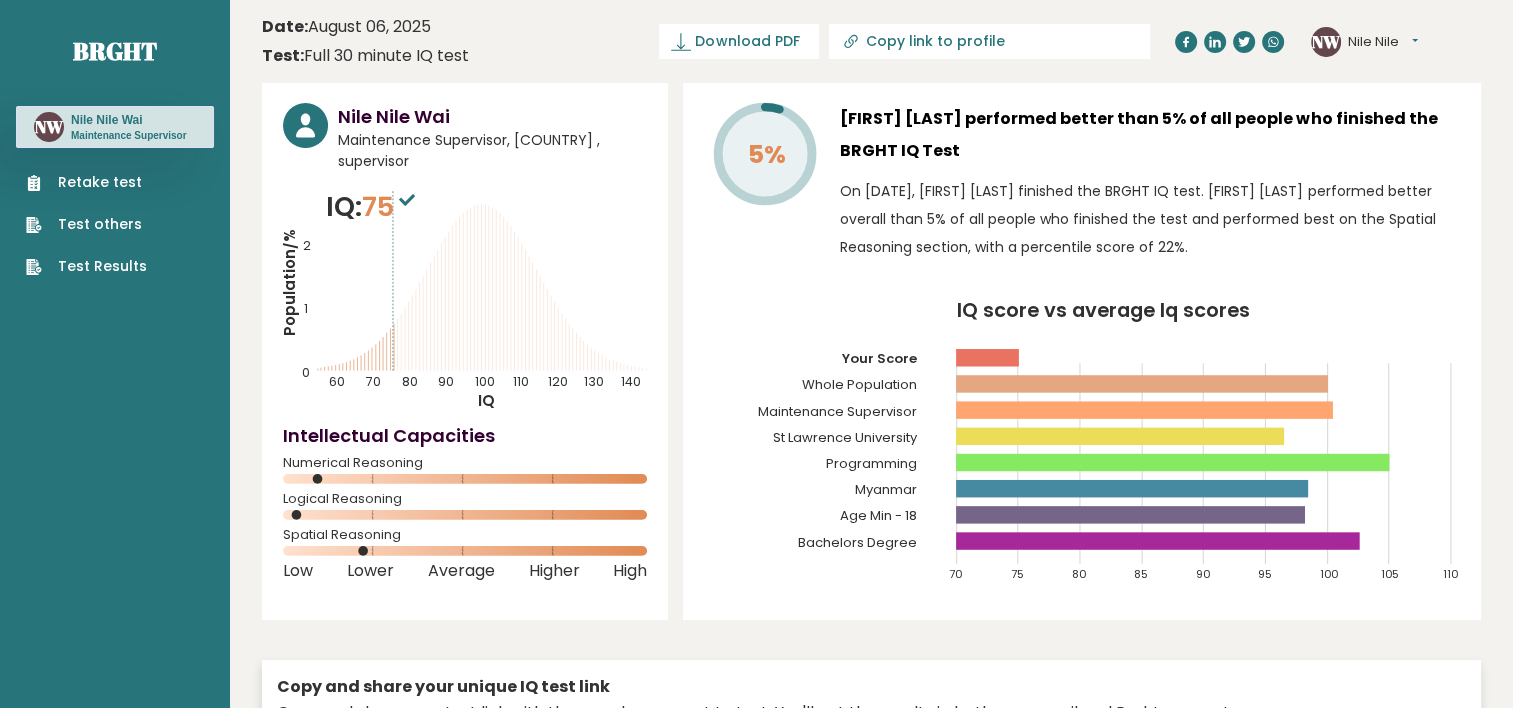 click on "IQ score vs average Iq scores
70
75
80
85
90
95
100
105
110
Your Score
Whole Population
Maintenance Supervisor
St Lawrence University
Programming
Myanmar" 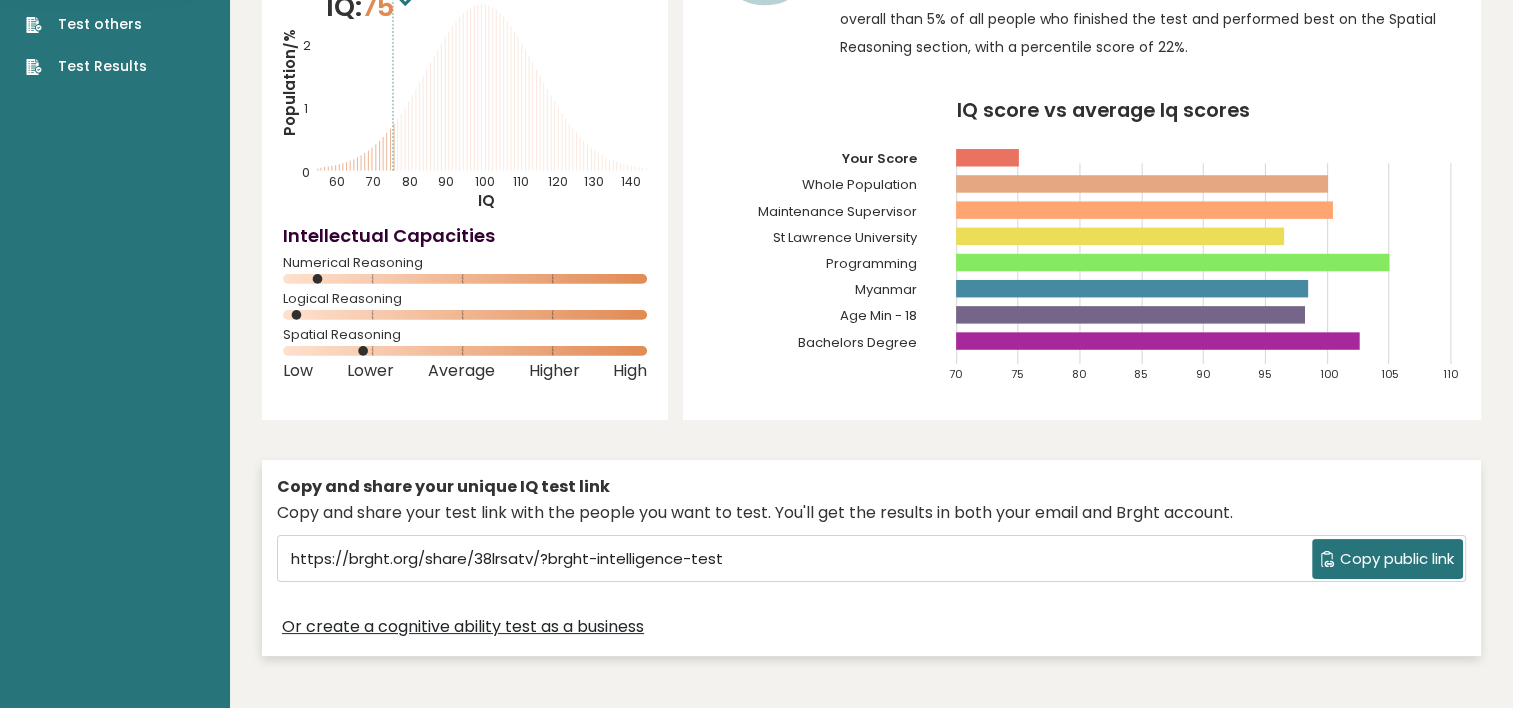 scroll, scrollTop: 300, scrollLeft: 0, axis: vertical 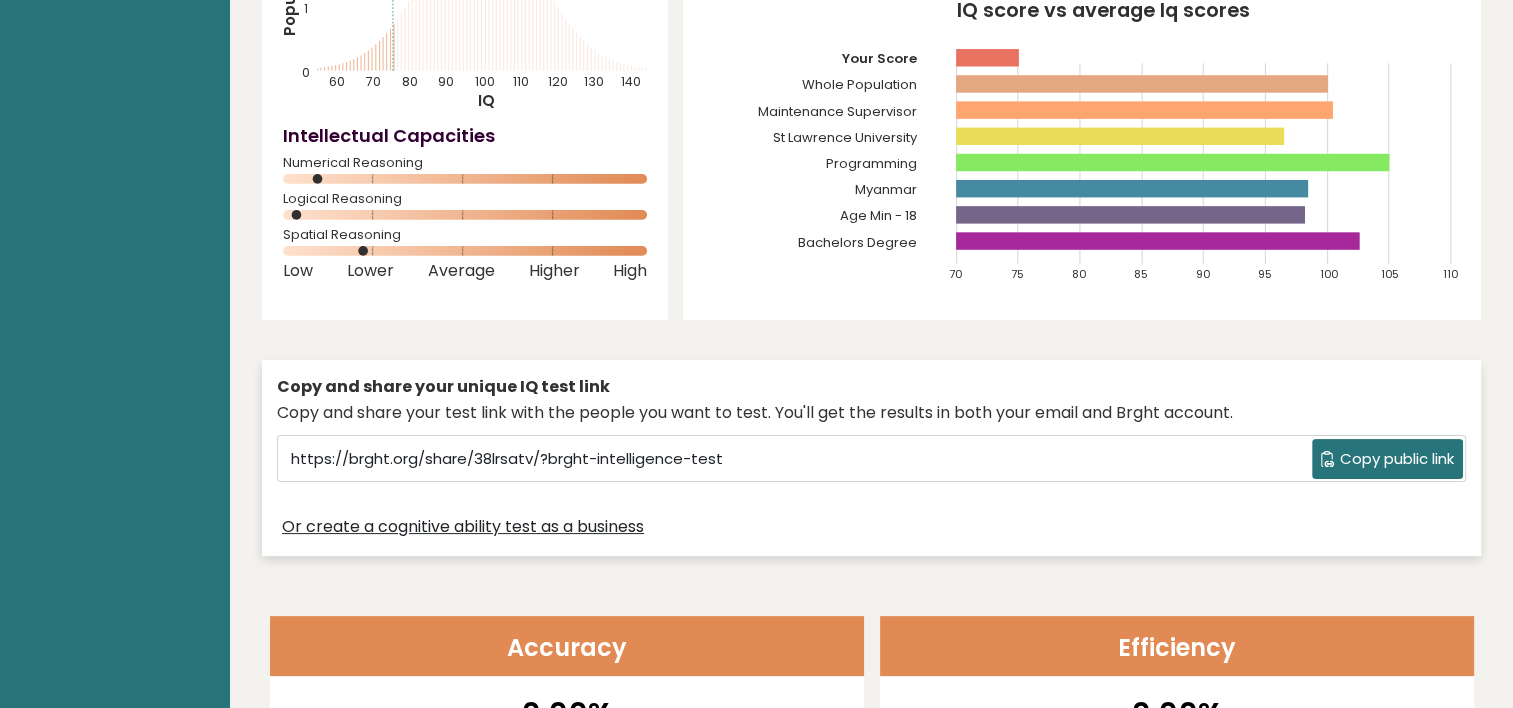 drag, startPoint x: 362, startPoint y: 247, endPoint x: 507, endPoint y: 263, distance: 145.88008 